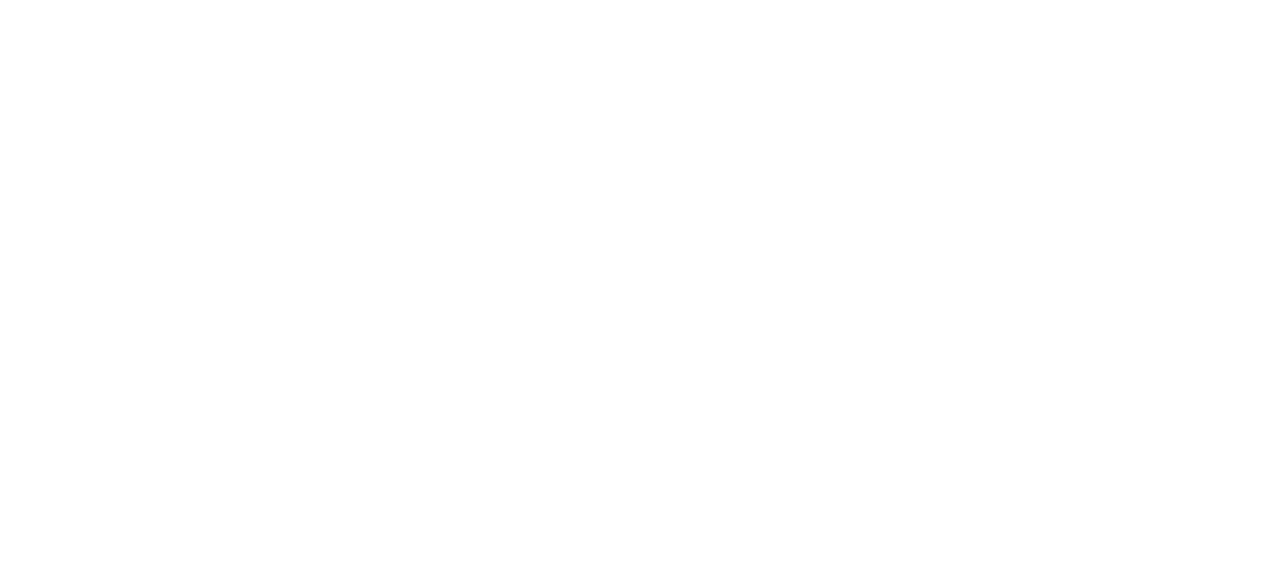 scroll, scrollTop: 0, scrollLeft: 0, axis: both 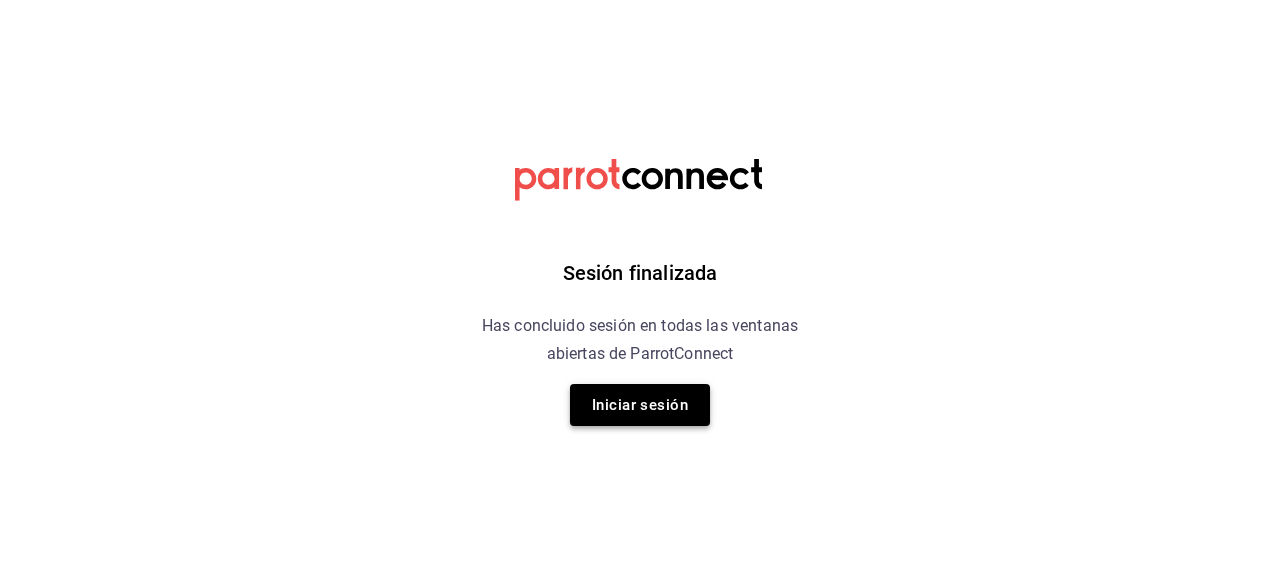 click on "Iniciar sesión" at bounding box center (640, 405) 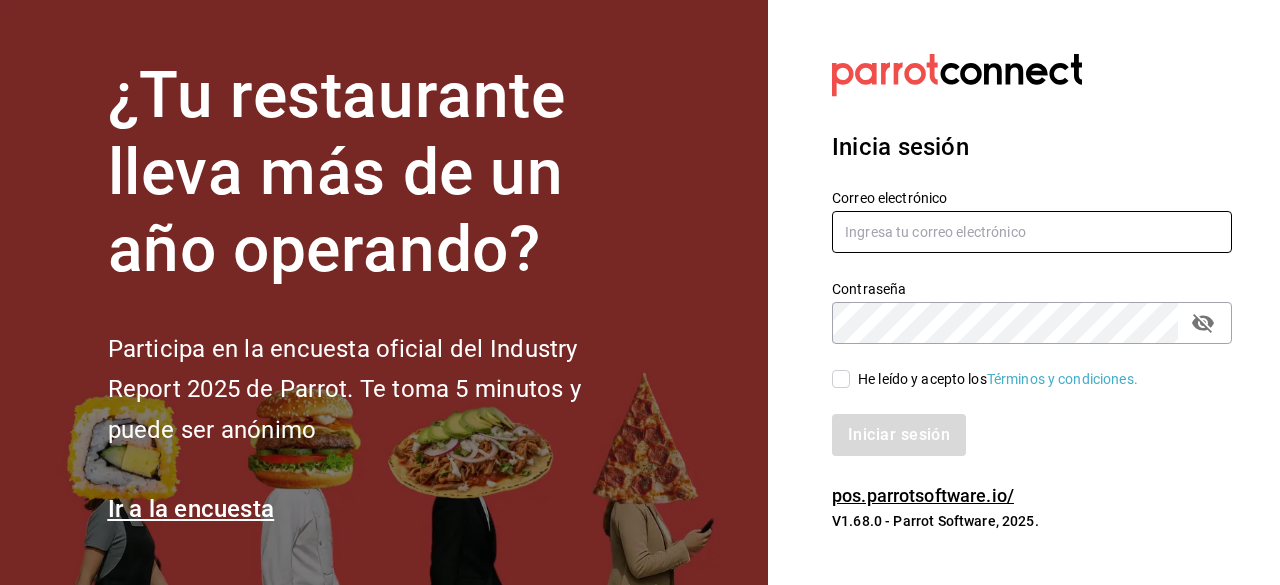 type on "contacto@example.com" 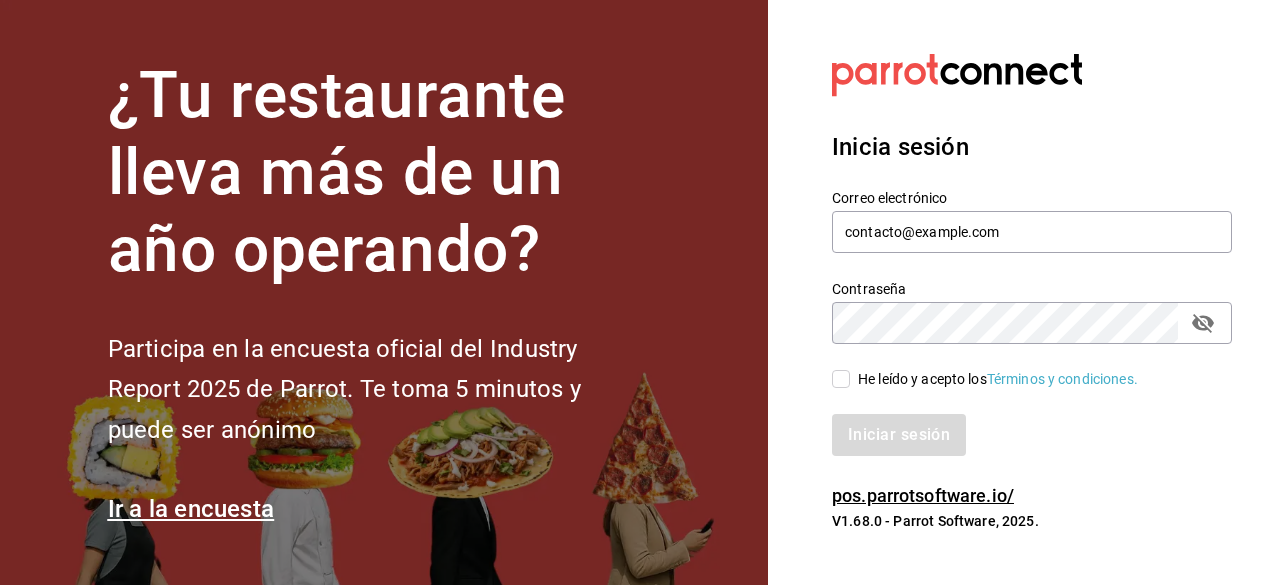 click on "He leído y acepto los  Términos y condiciones." at bounding box center [841, 379] 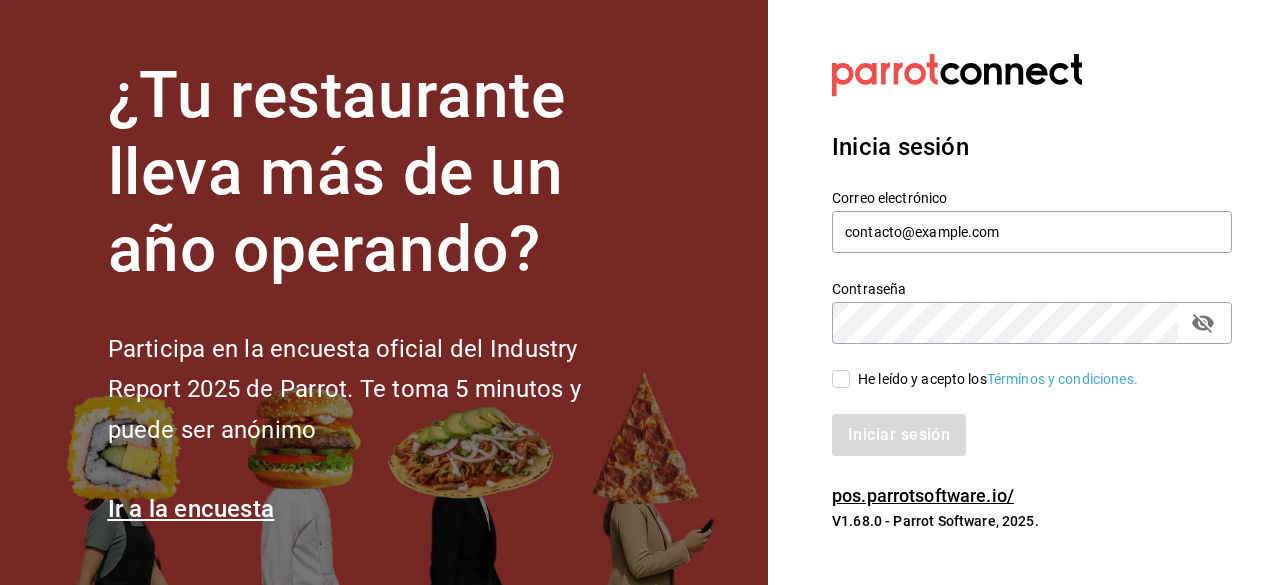 checkbox on "true" 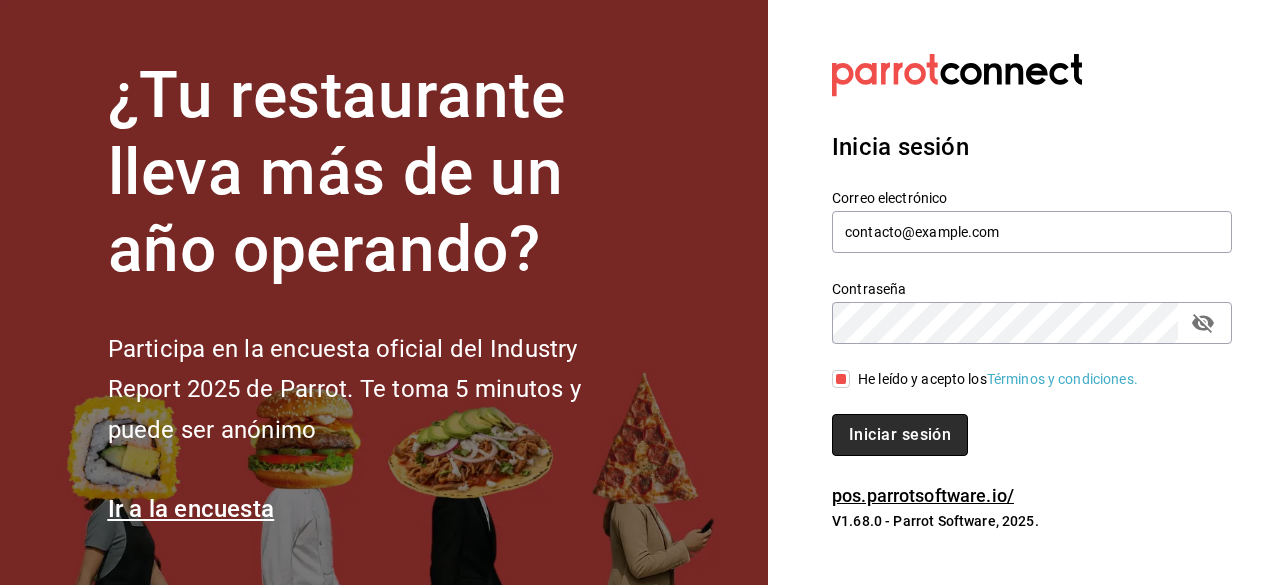 click on "Iniciar sesión" at bounding box center (900, 435) 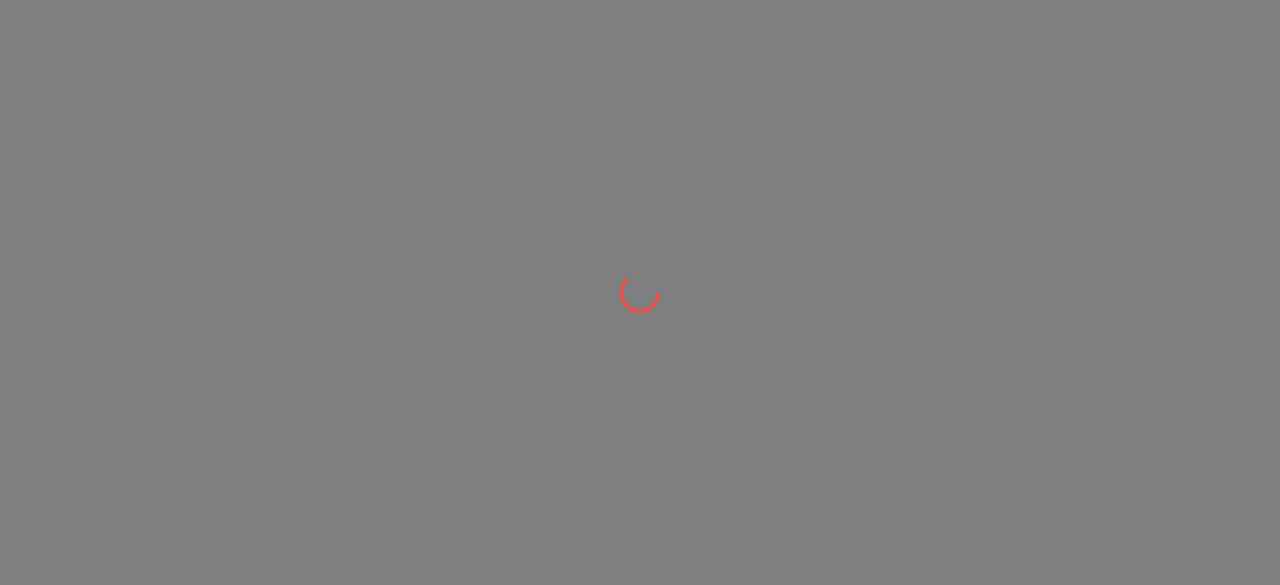 scroll, scrollTop: 0, scrollLeft: 0, axis: both 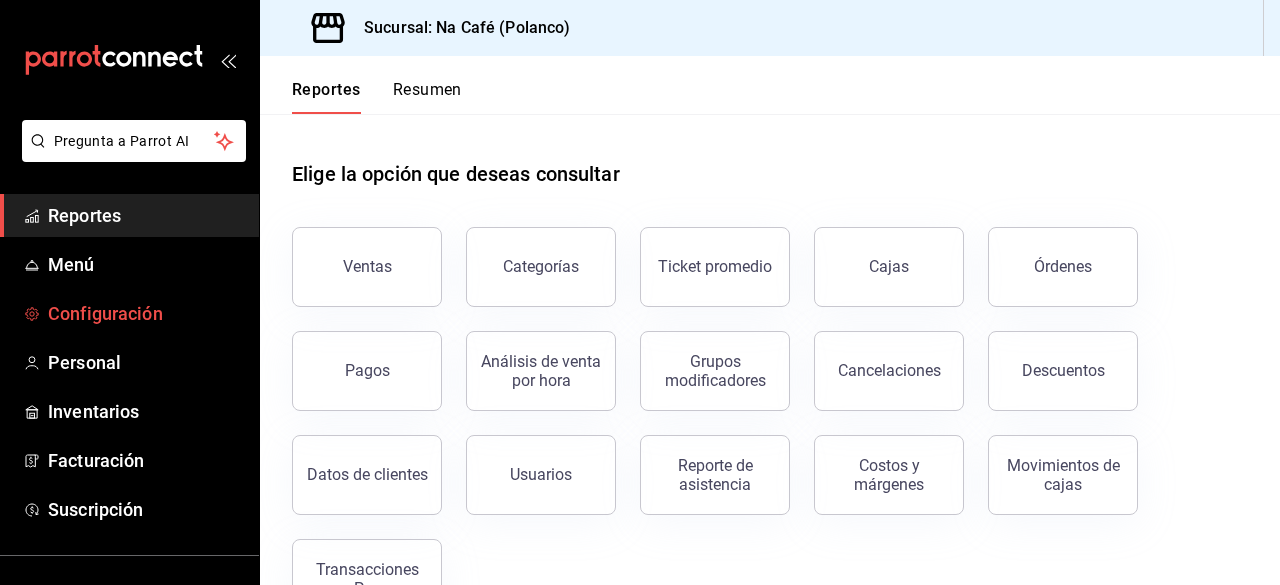 click on "Configuración" at bounding box center [145, 313] 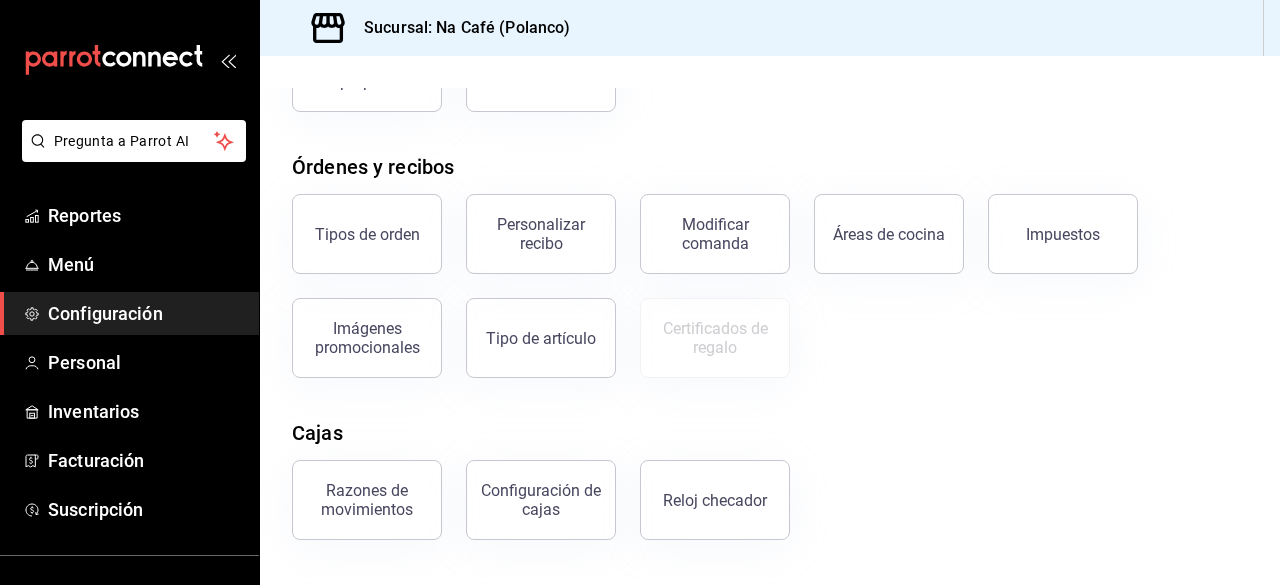 scroll, scrollTop: 320, scrollLeft: 0, axis: vertical 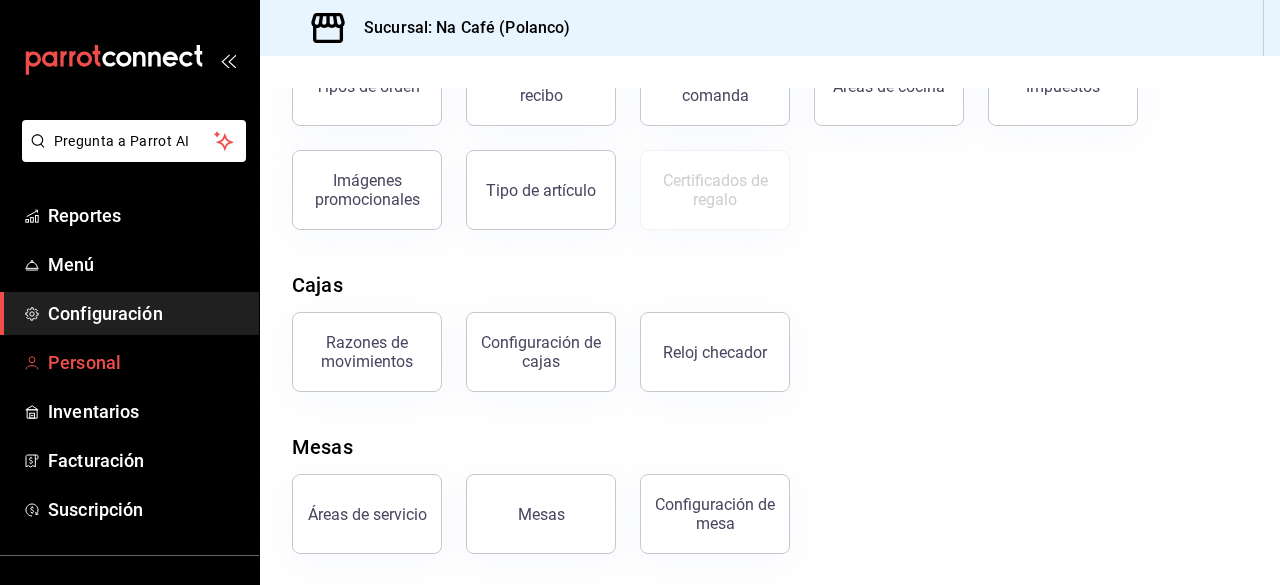 click on "Personal" at bounding box center (129, 362) 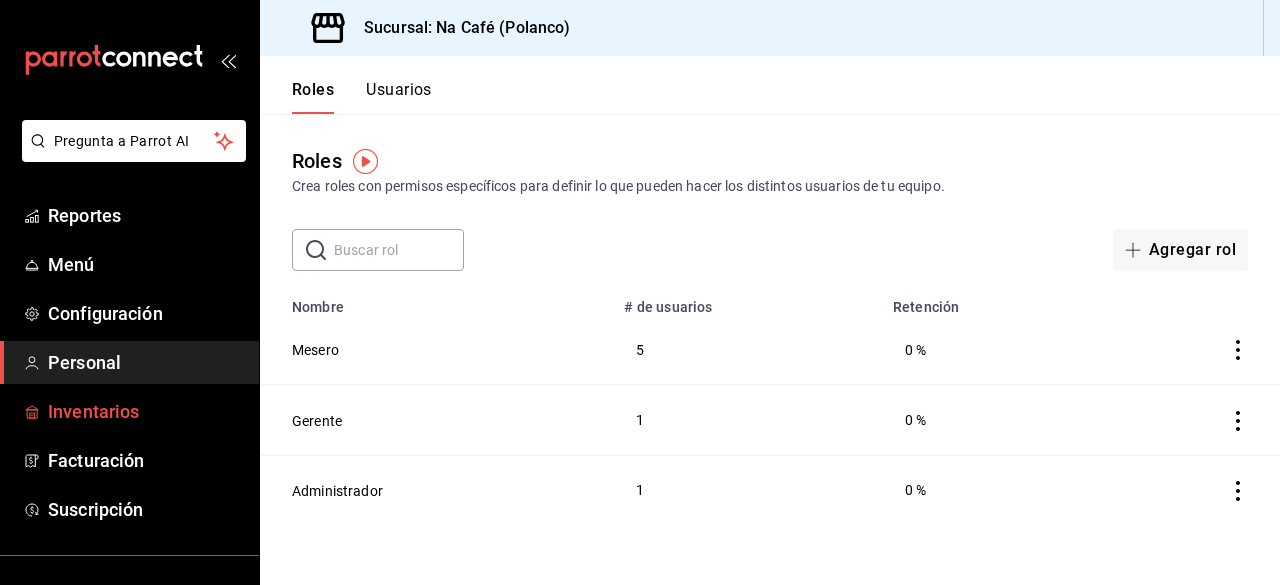 click on "Inventarios" at bounding box center [145, 411] 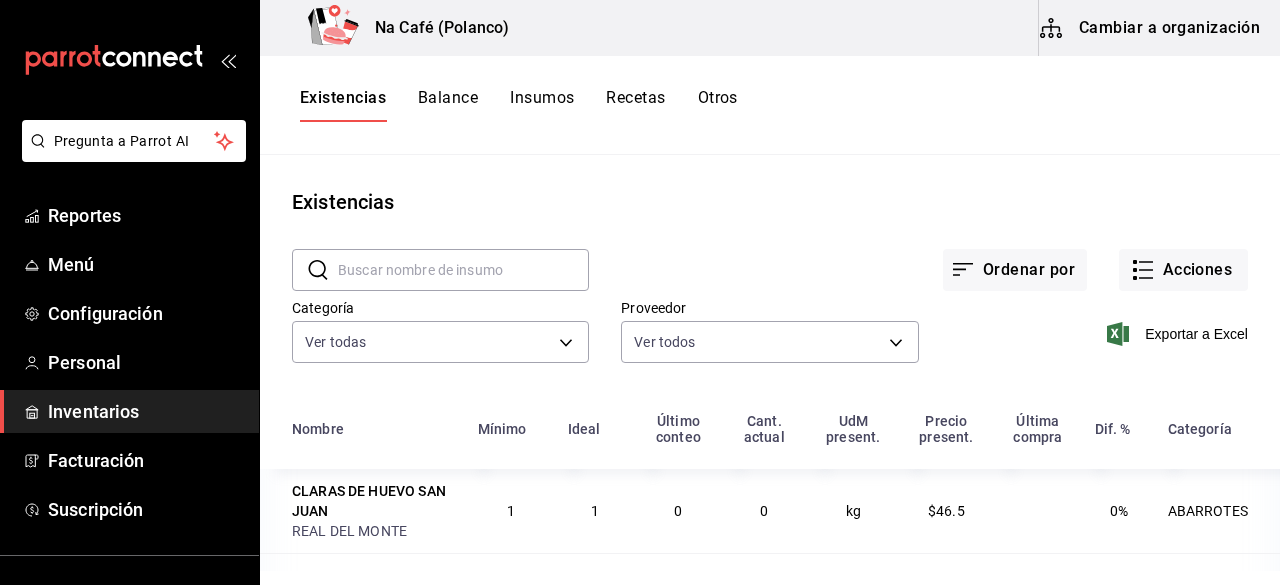 click on "Balance" at bounding box center [448, 105] 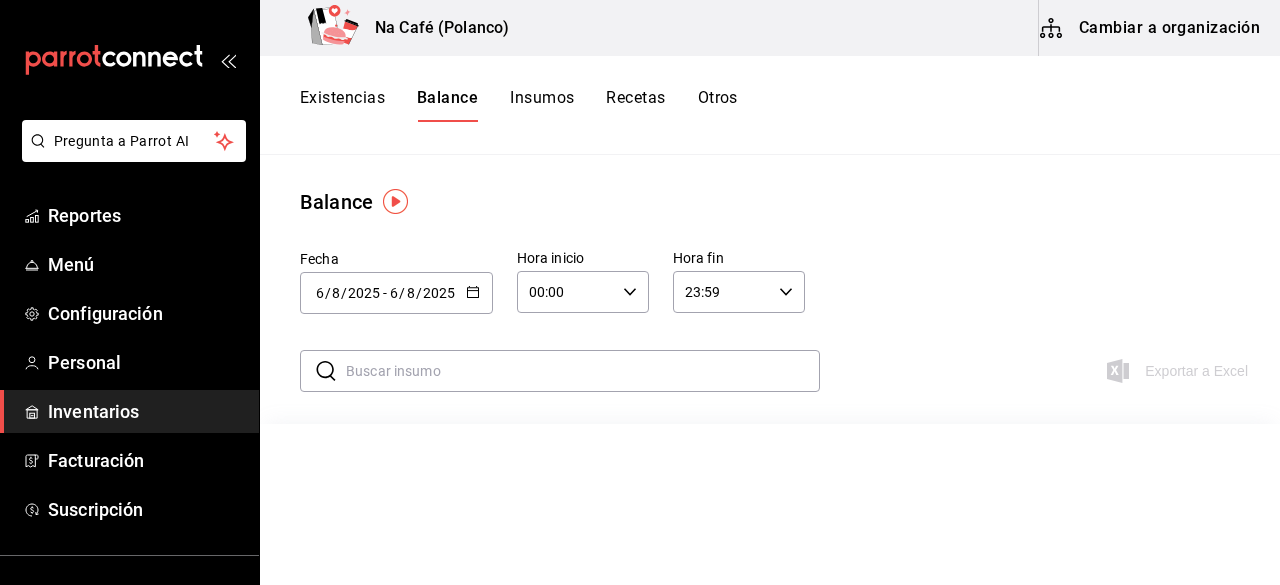 click on "Insumos" at bounding box center (542, 105) 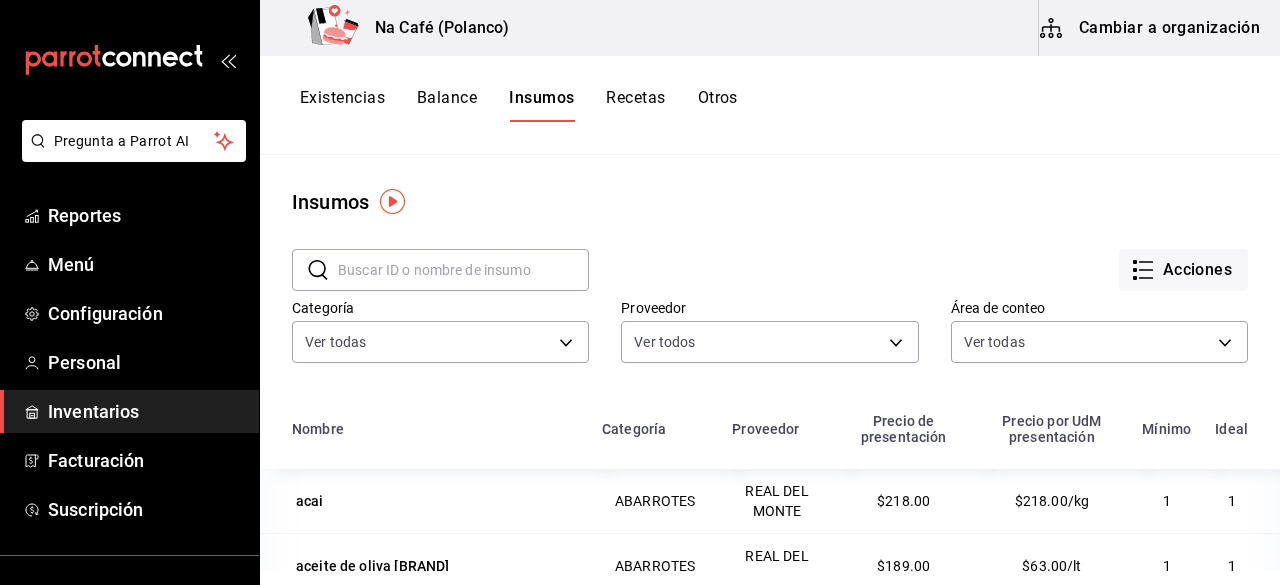 click on "Recetas" at bounding box center [635, 105] 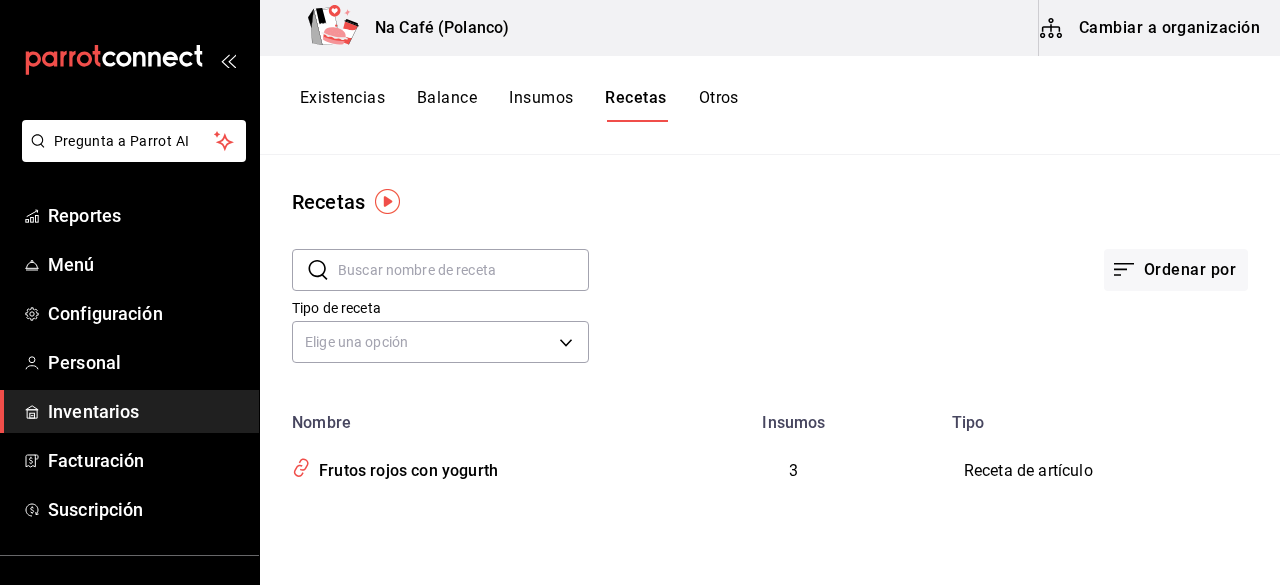 click at bounding box center [387, 201] 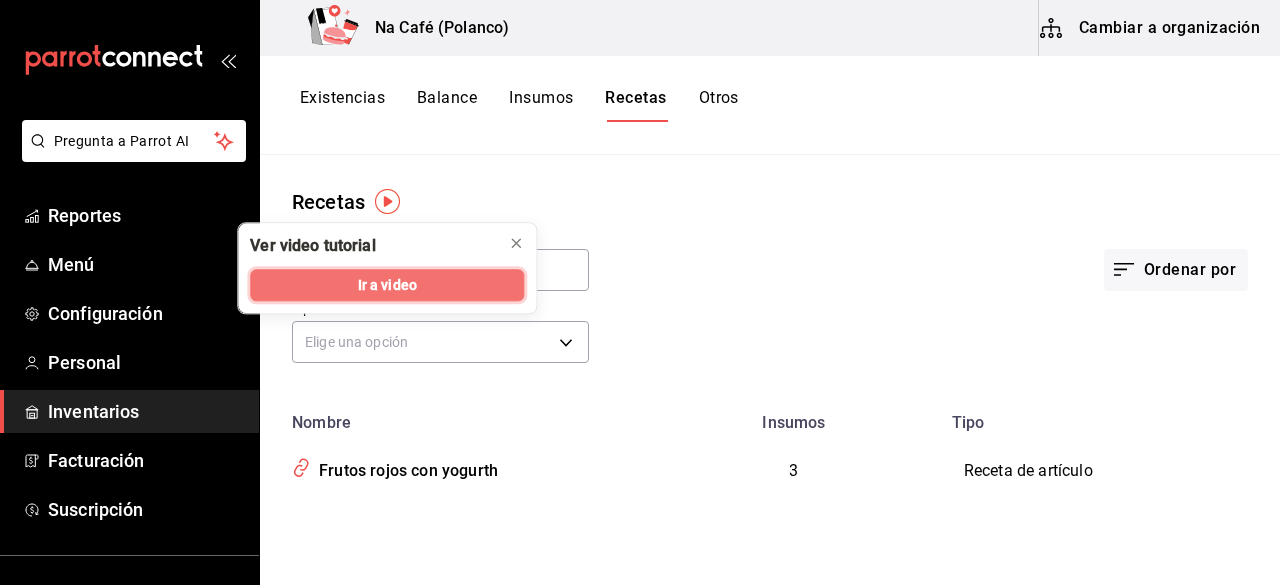 click on "Ir a video" at bounding box center (387, 285) 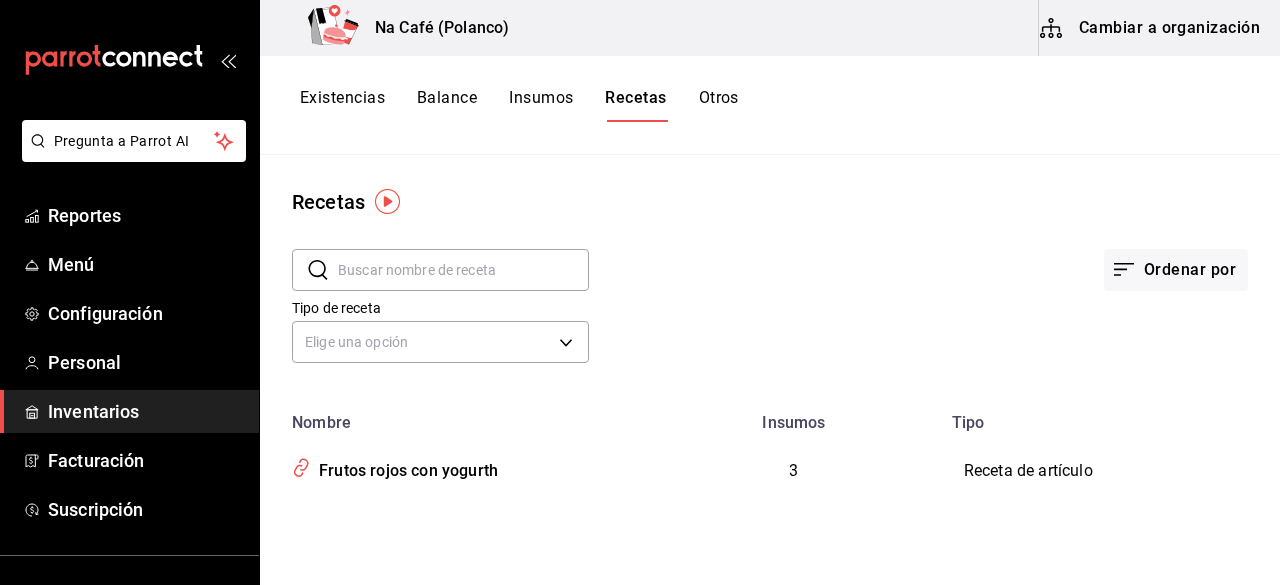 click on "Existencias" at bounding box center (342, 105) 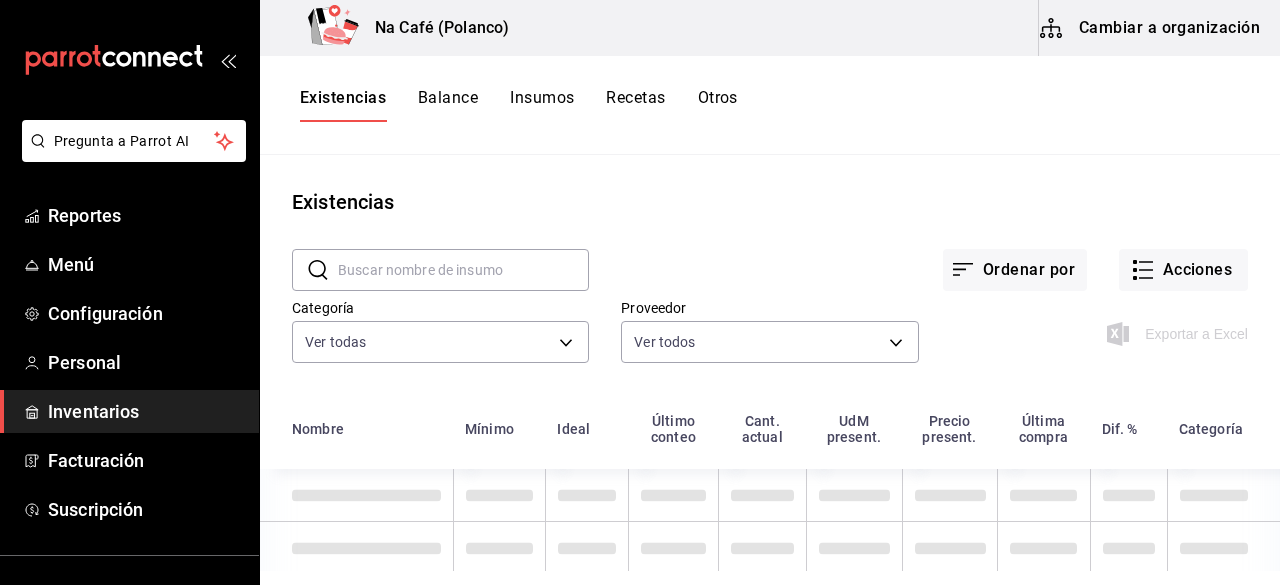click on "Balance" at bounding box center [448, 105] 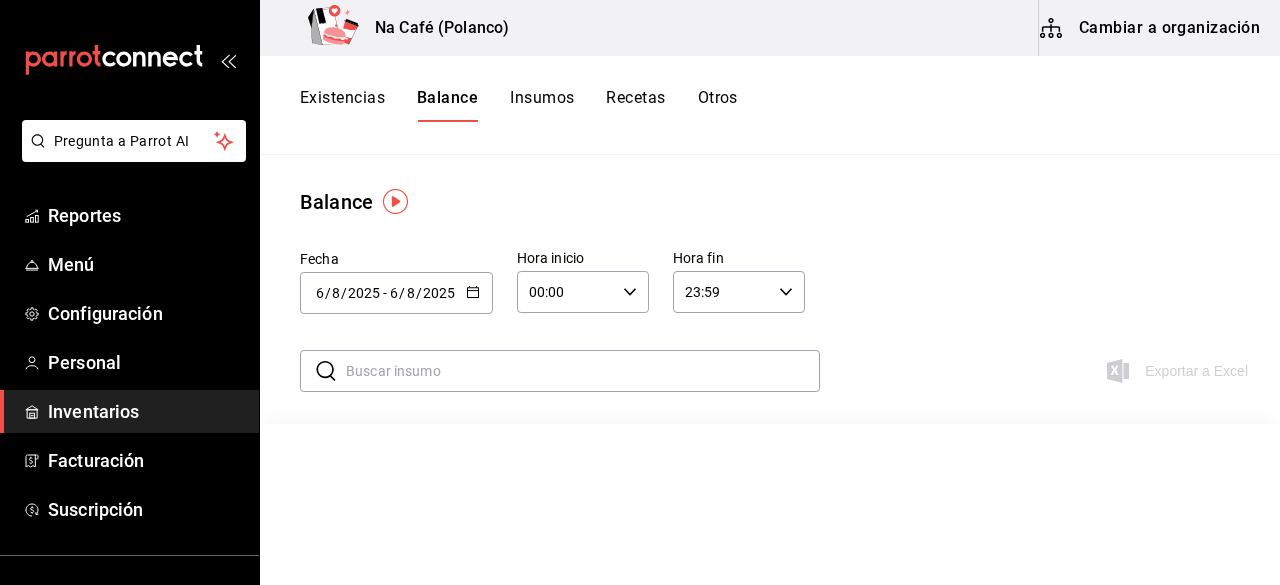 click at bounding box center (395, 201) 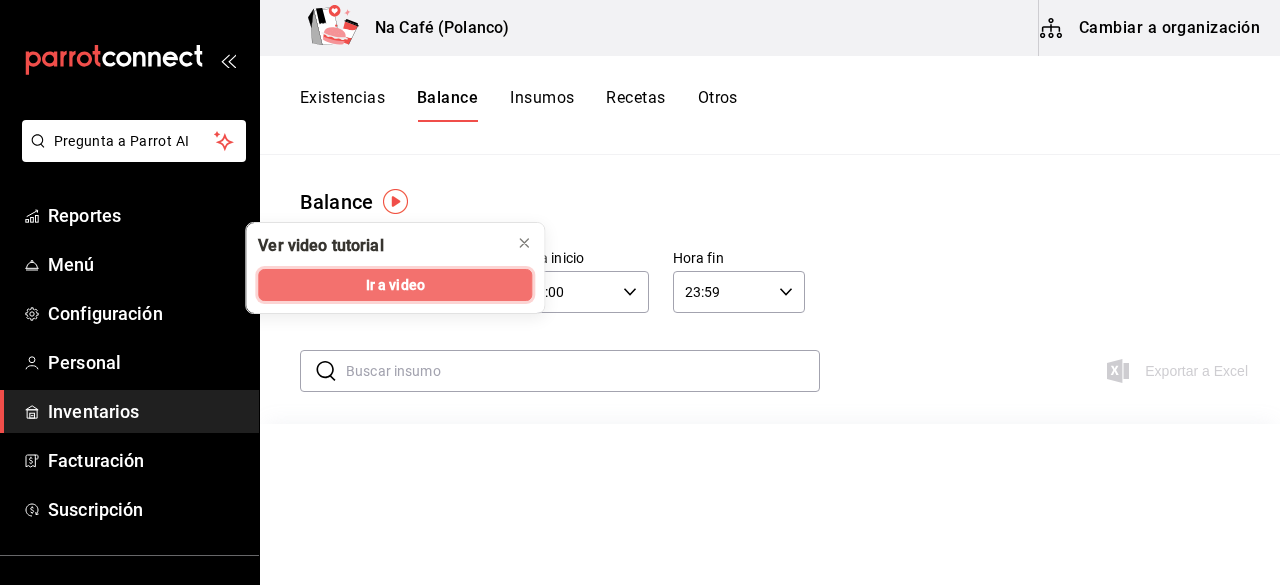 click on "Ir a video" at bounding box center [395, 285] 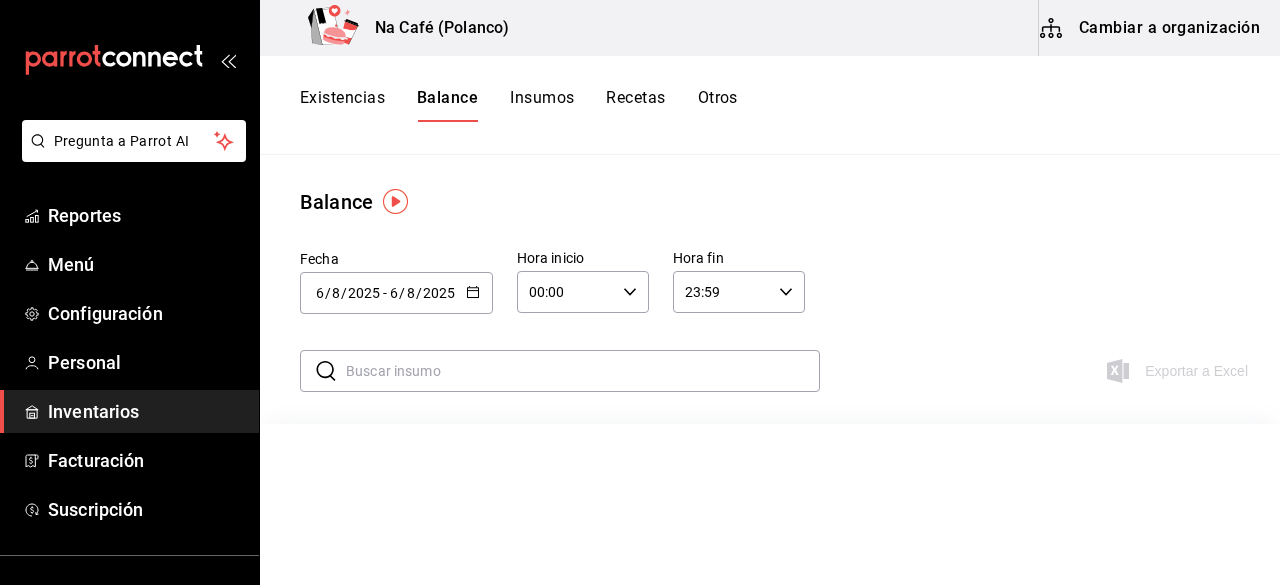 click on "2025-08-06 6 / 8 / 2025 - 2025-08-06 6 / 8 / 2025" at bounding box center [396, 293] 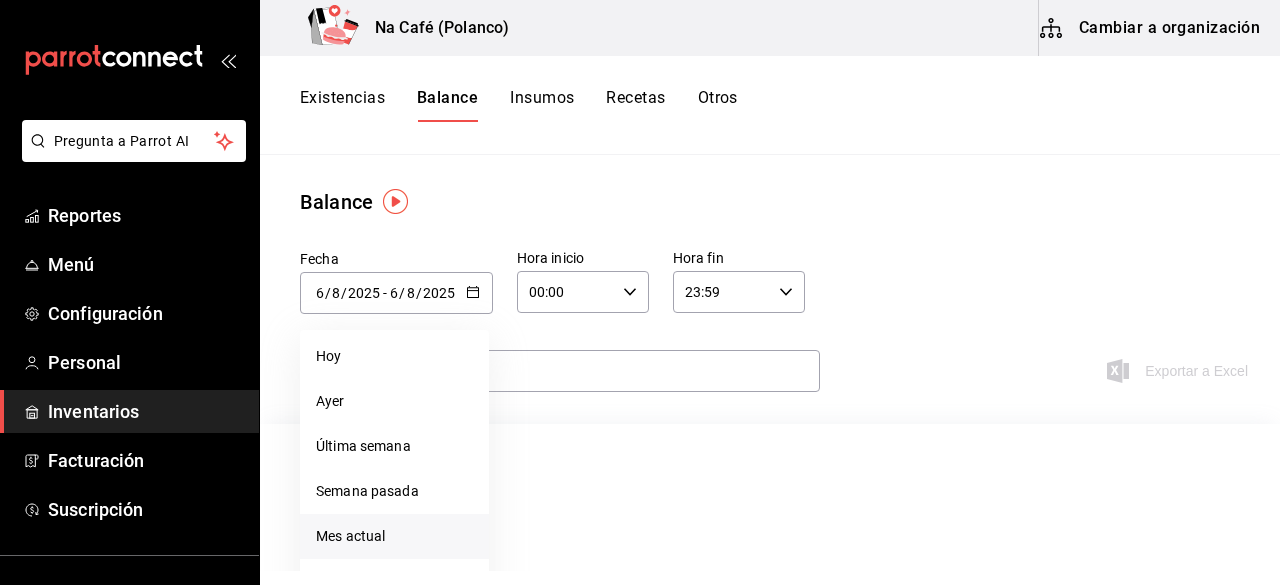 click on "Mes actual" at bounding box center [394, 536] 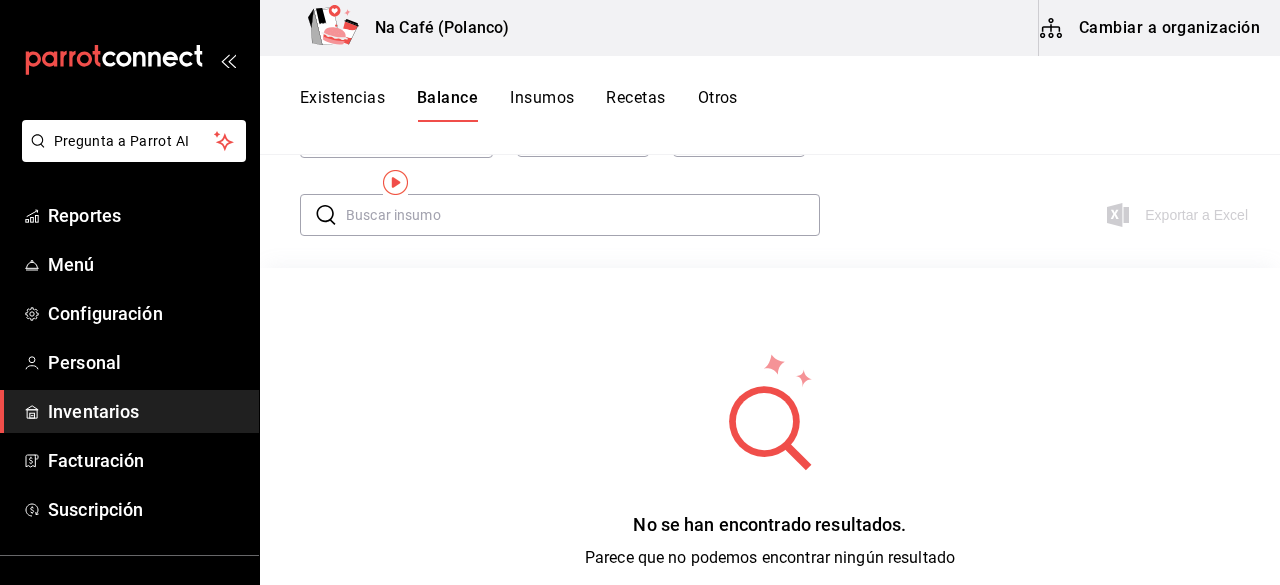 scroll, scrollTop: 0, scrollLeft: 0, axis: both 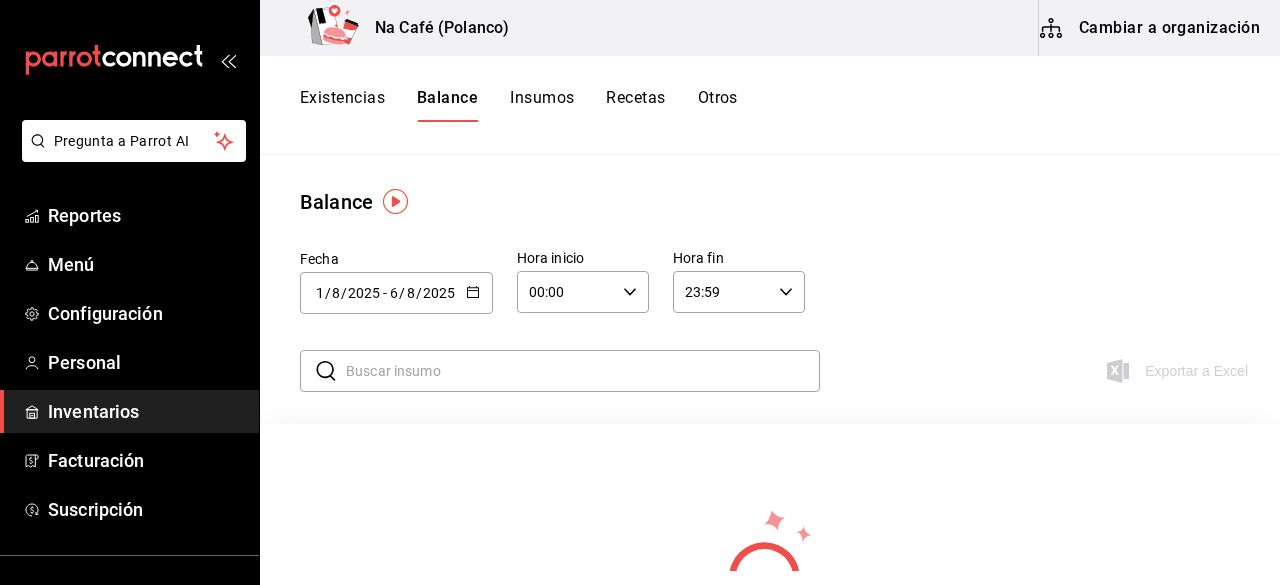 click on "Insumos" at bounding box center [542, 105] 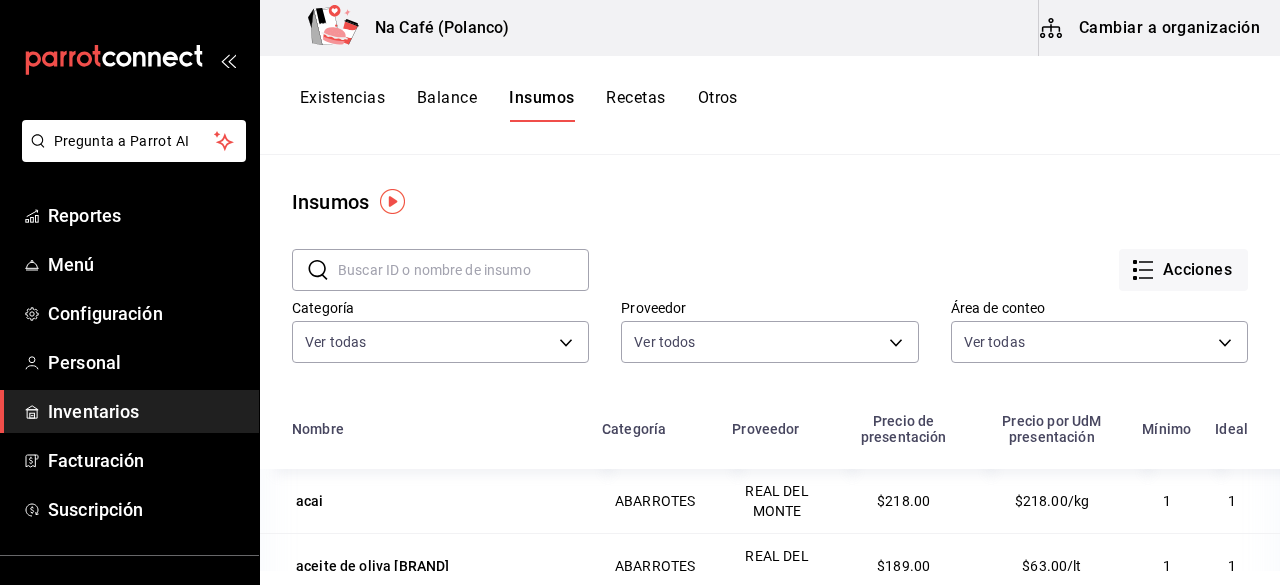 type 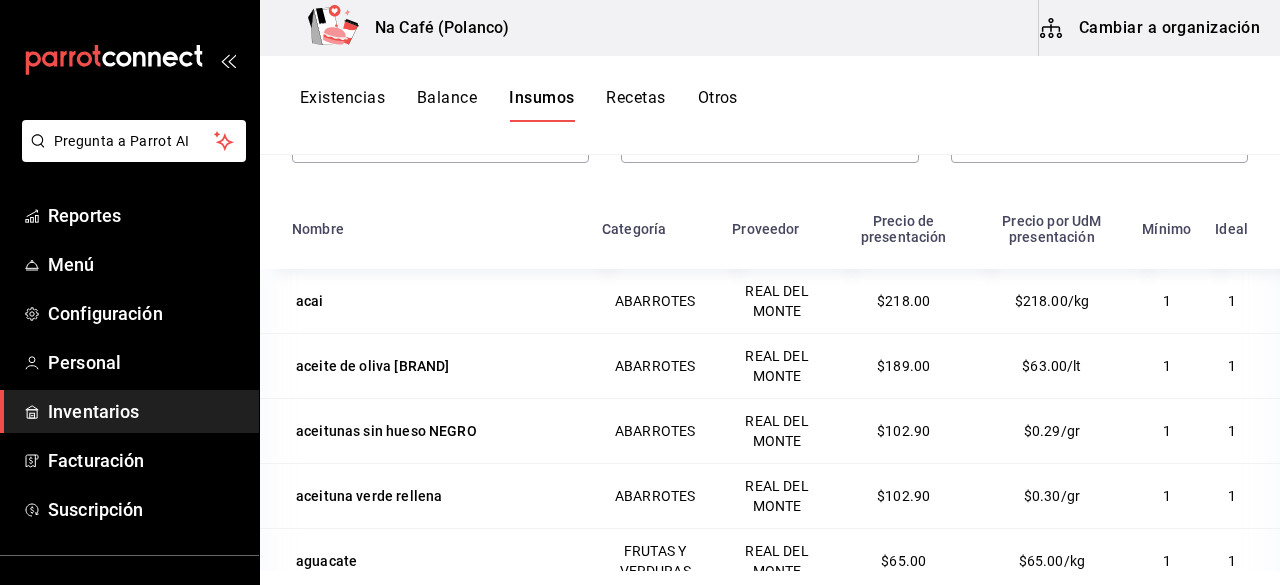 scroll, scrollTop: 240, scrollLeft: 0, axis: vertical 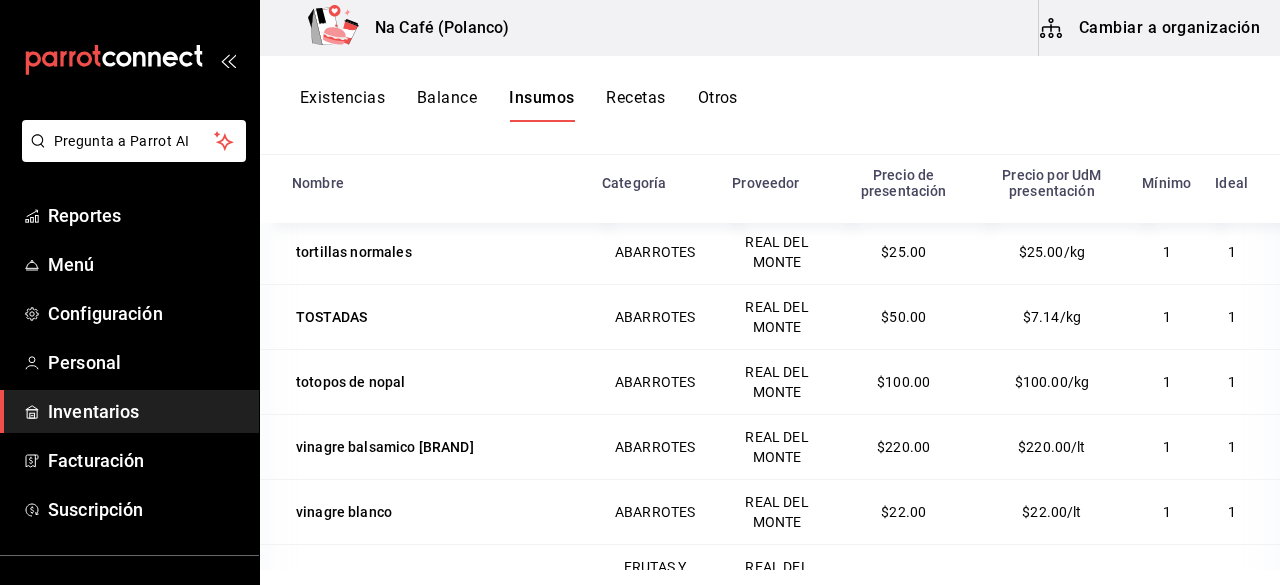 click on "Cambiar a organización" at bounding box center [1151, 28] 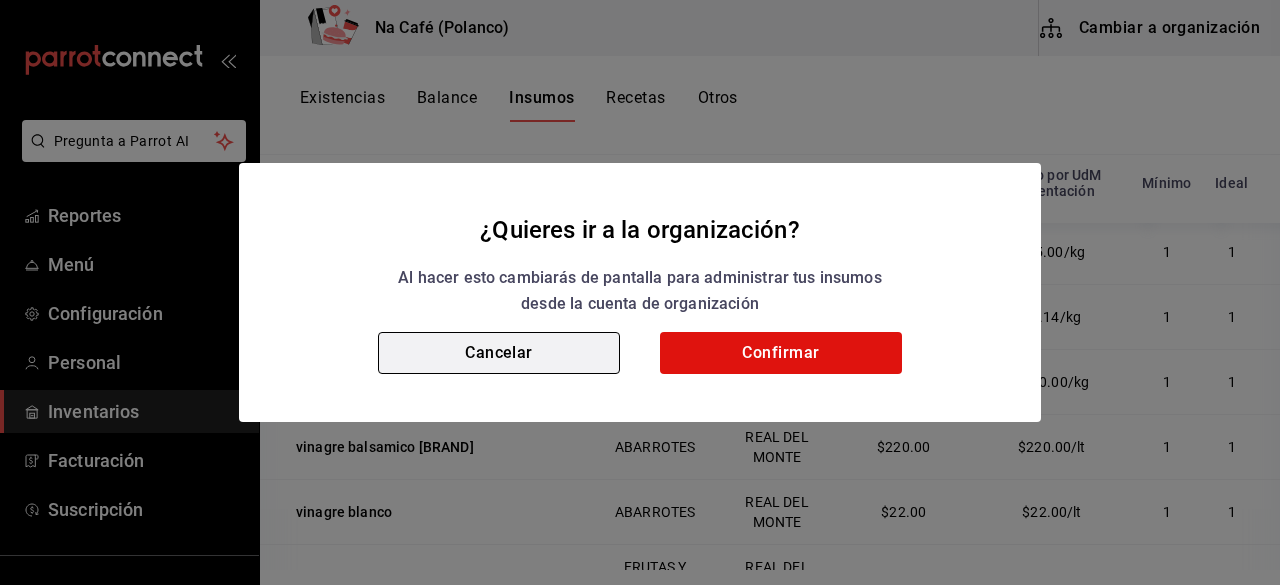click on "Cancelar" at bounding box center (499, 353) 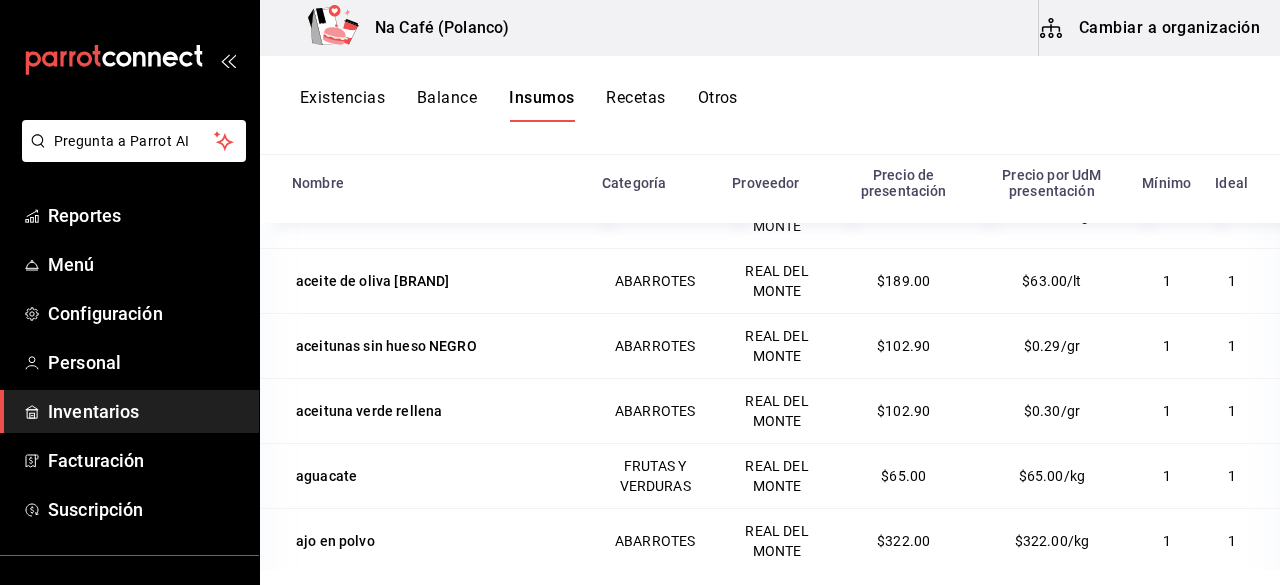 scroll, scrollTop: 0, scrollLeft: 0, axis: both 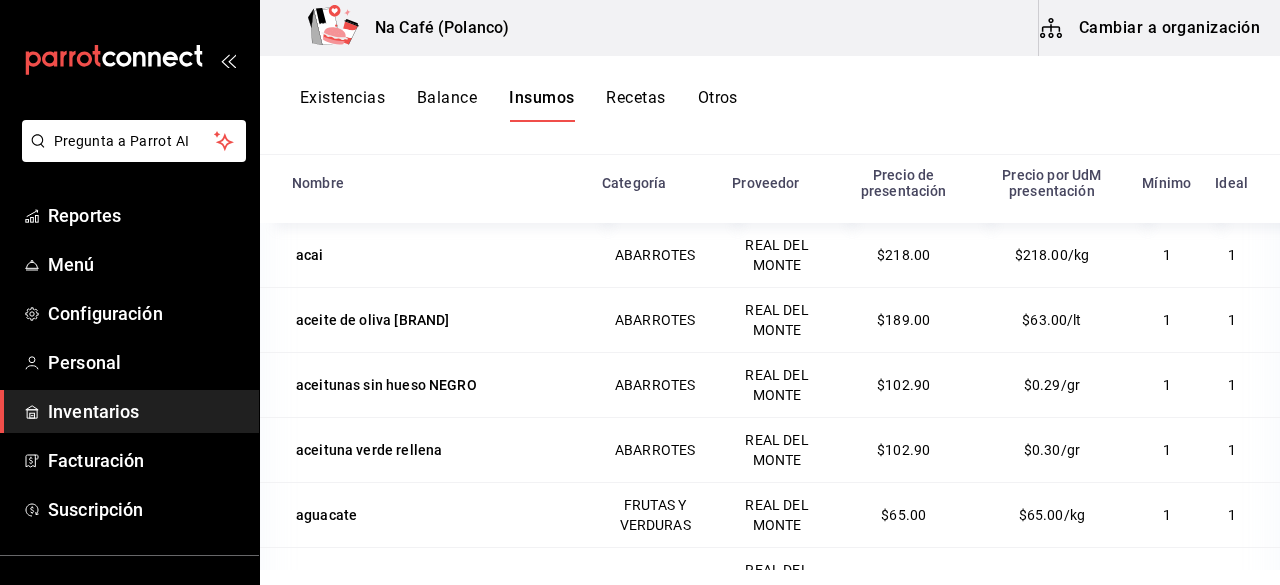 click on "Cambiar a organización" at bounding box center [1151, 28] 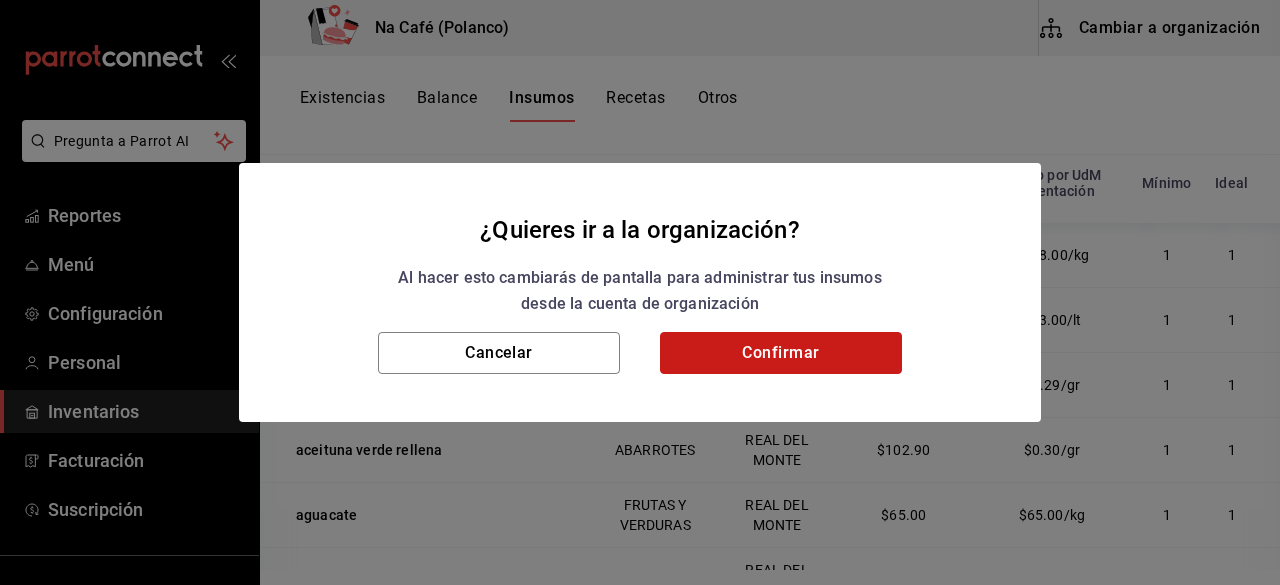 click on "Confirmar" at bounding box center [781, 353] 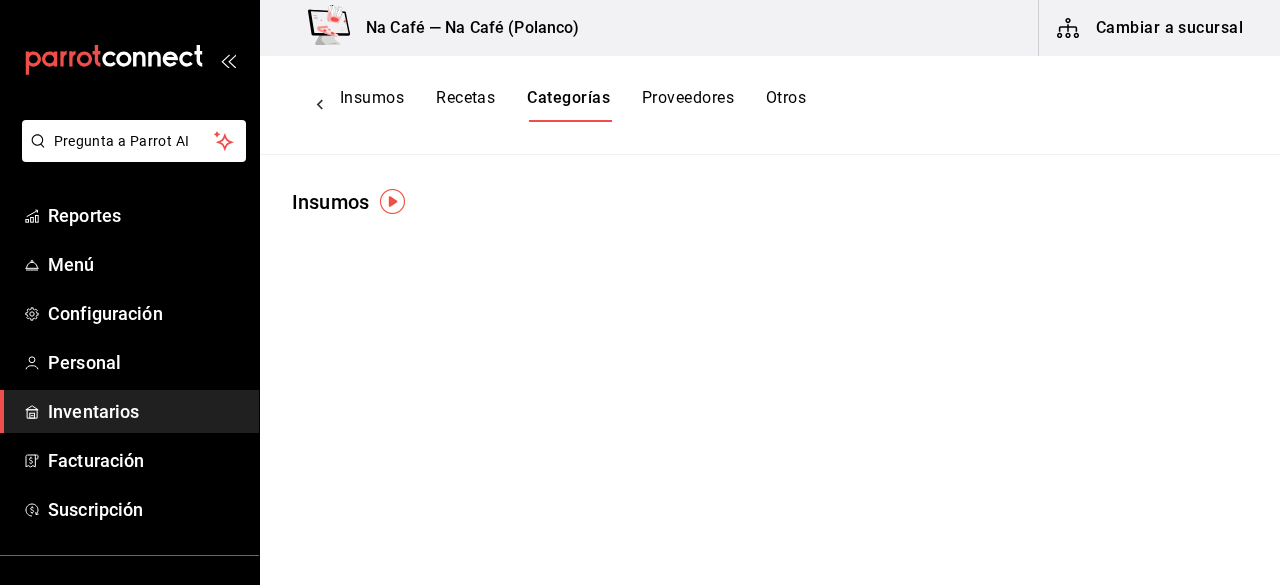 scroll, scrollTop: 0, scrollLeft: 0, axis: both 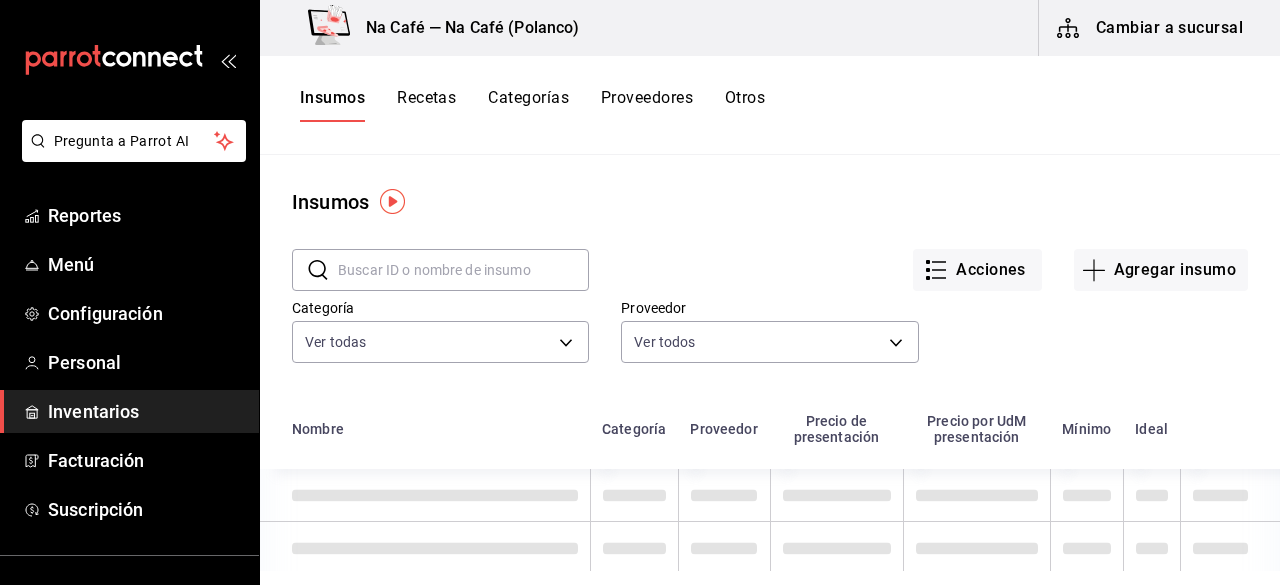 click at bounding box center [392, 201] 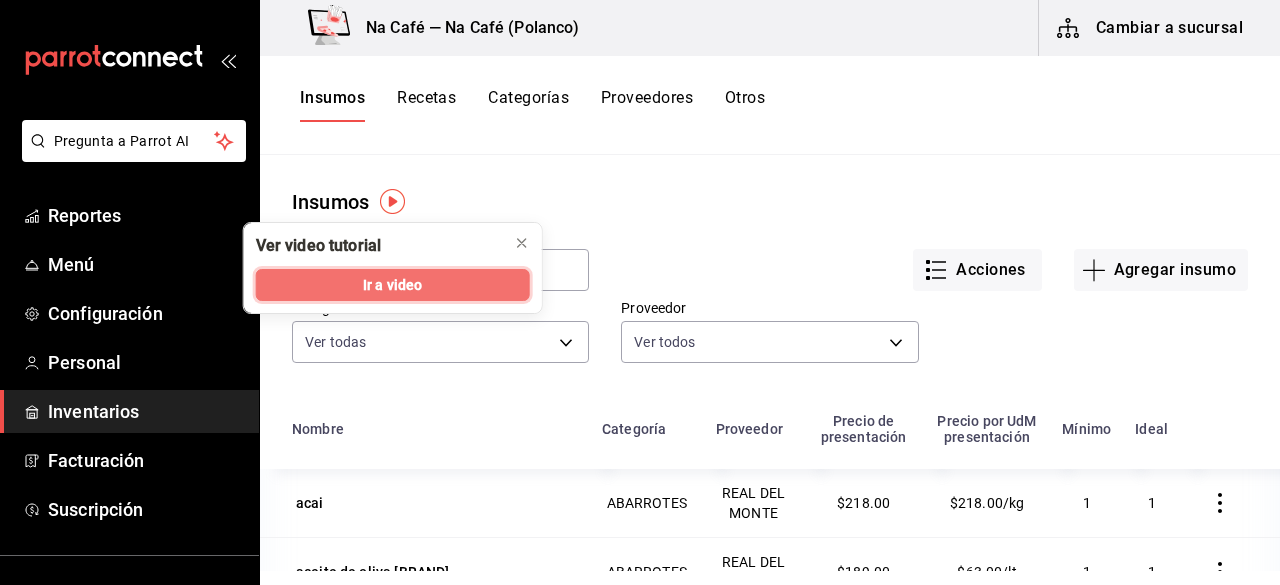 click on "Ir a video" at bounding box center [392, 285] 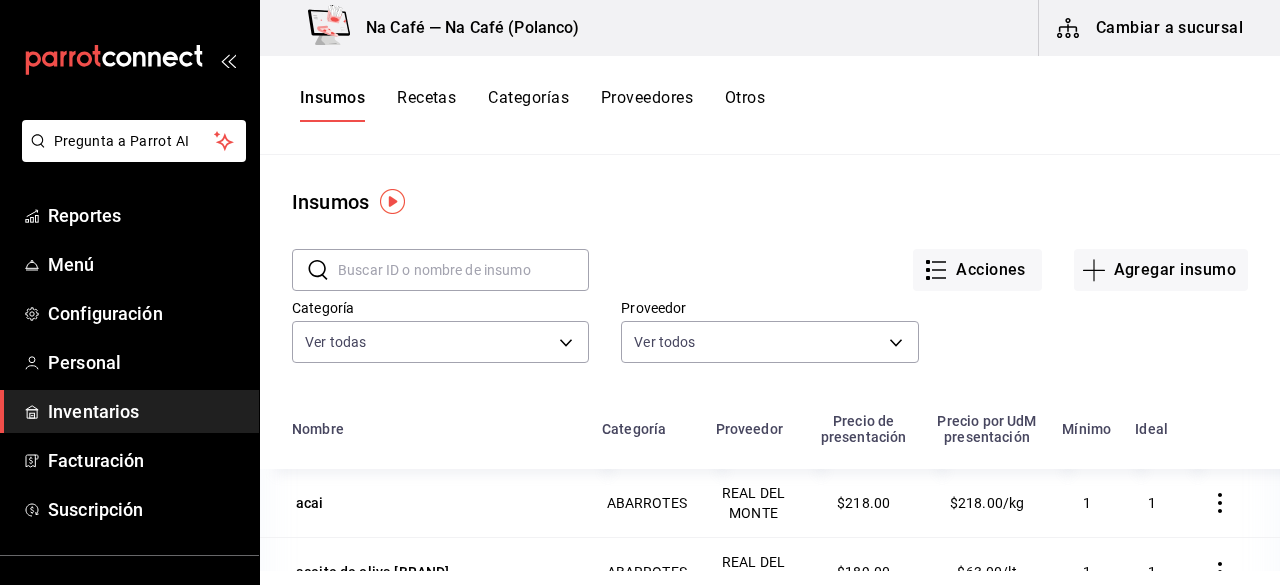 click on "Insumos" at bounding box center (770, 202) 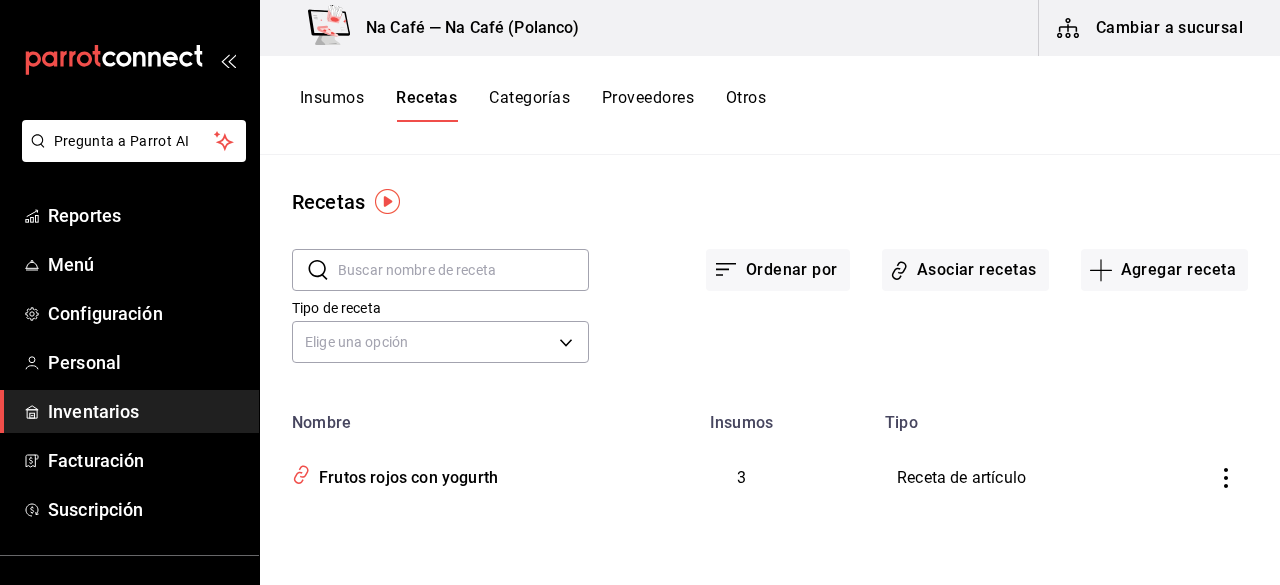 click on "Categorías" at bounding box center (529, 105) 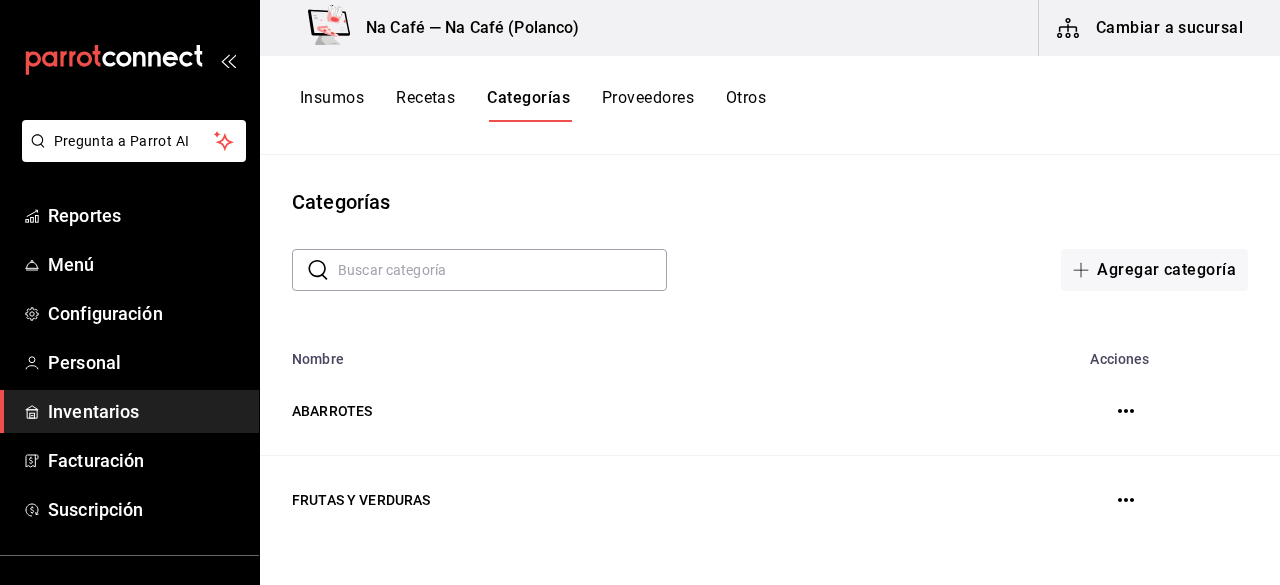 click on "Proveedores" at bounding box center (648, 105) 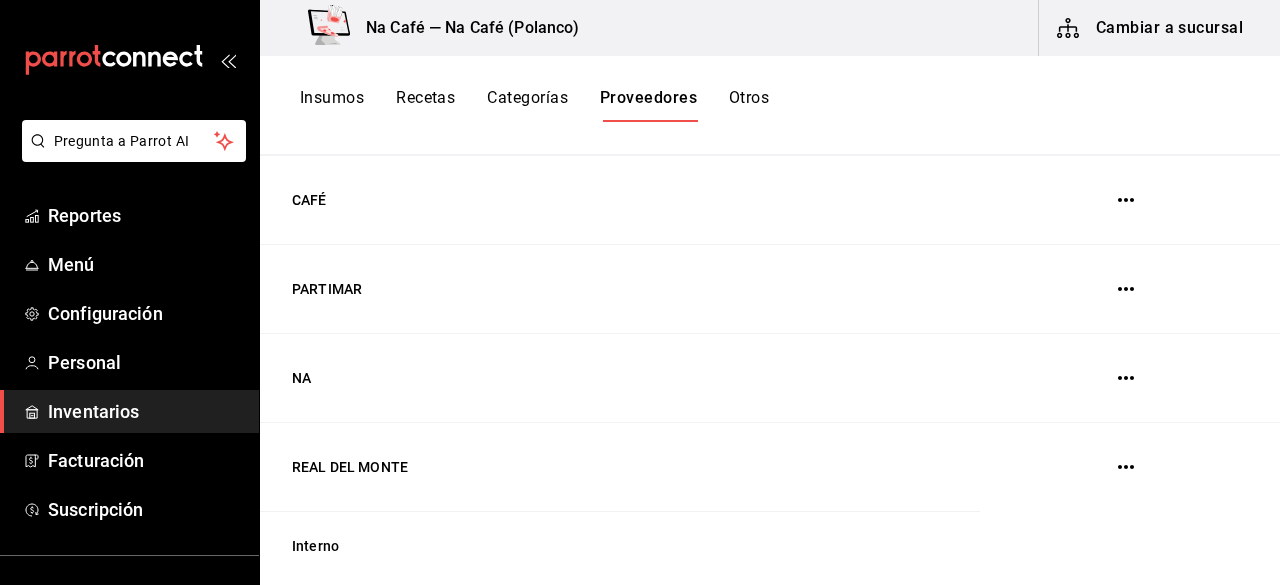 scroll, scrollTop: 307, scrollLeft: 0, axis: vertical 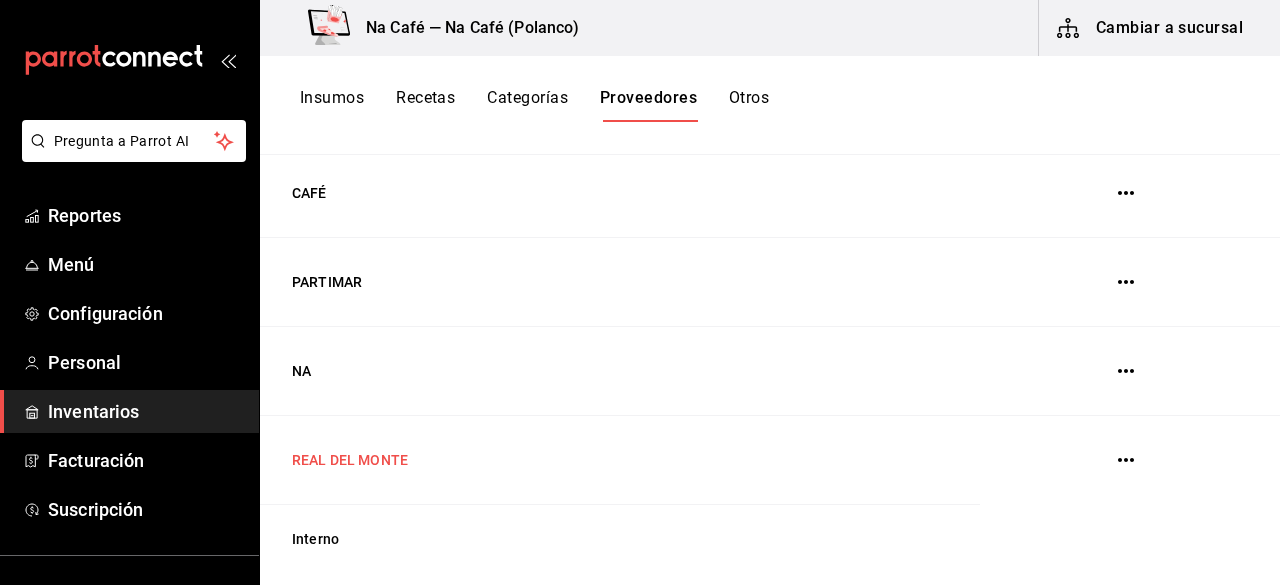 click on "REAL DEL MONTE" at bounding box center [620, 460] 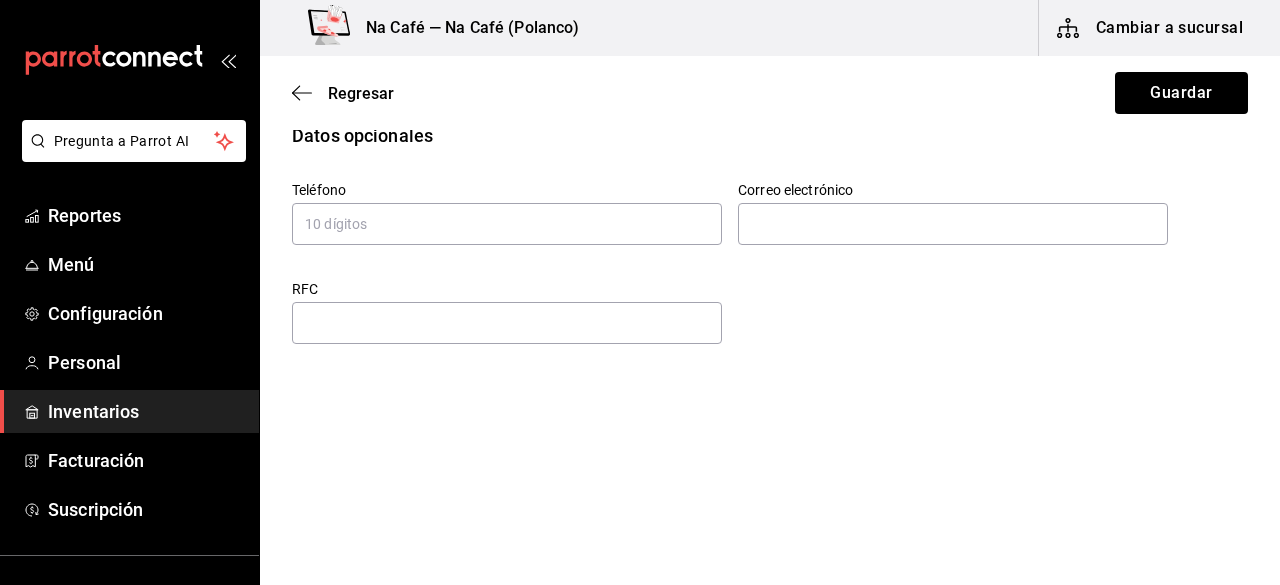 scroll, scrollTop: 209, scrollLeft: 0, axis: vertical 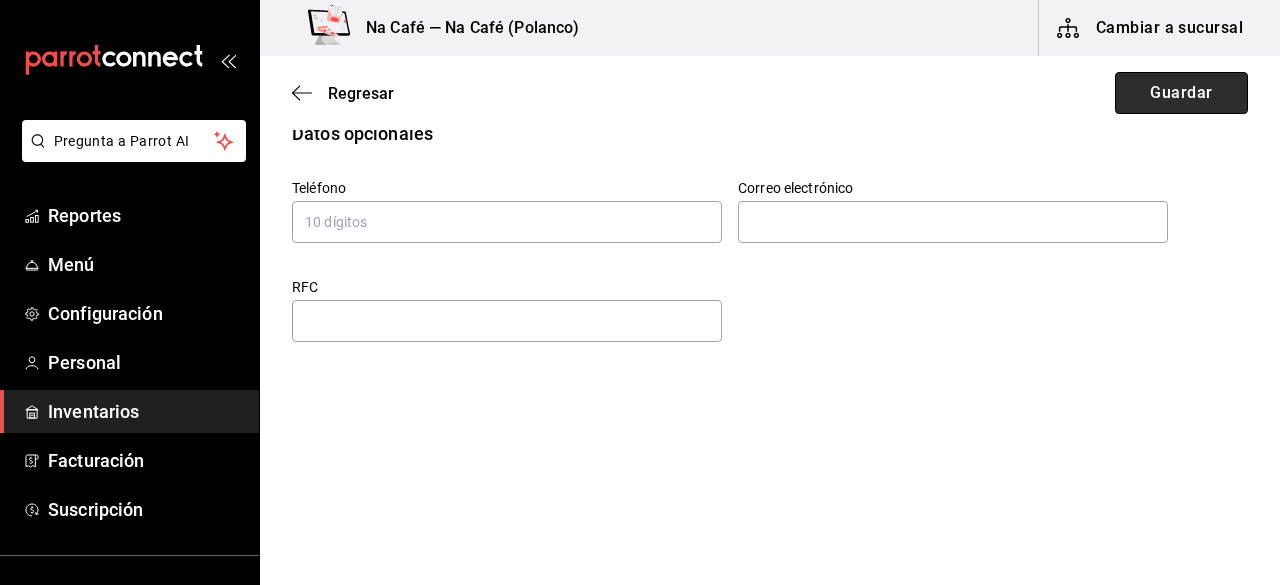 click on "Guardar" at bounding box center [1181, 93] 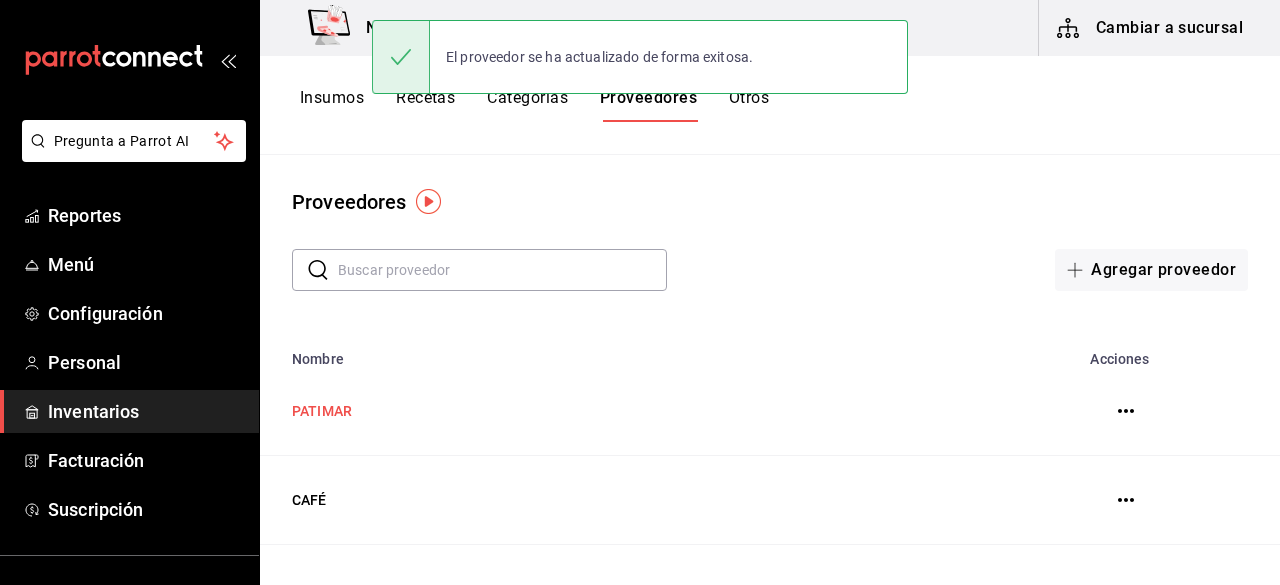 click on "PATIMAR" at bounding box center (620, 411) 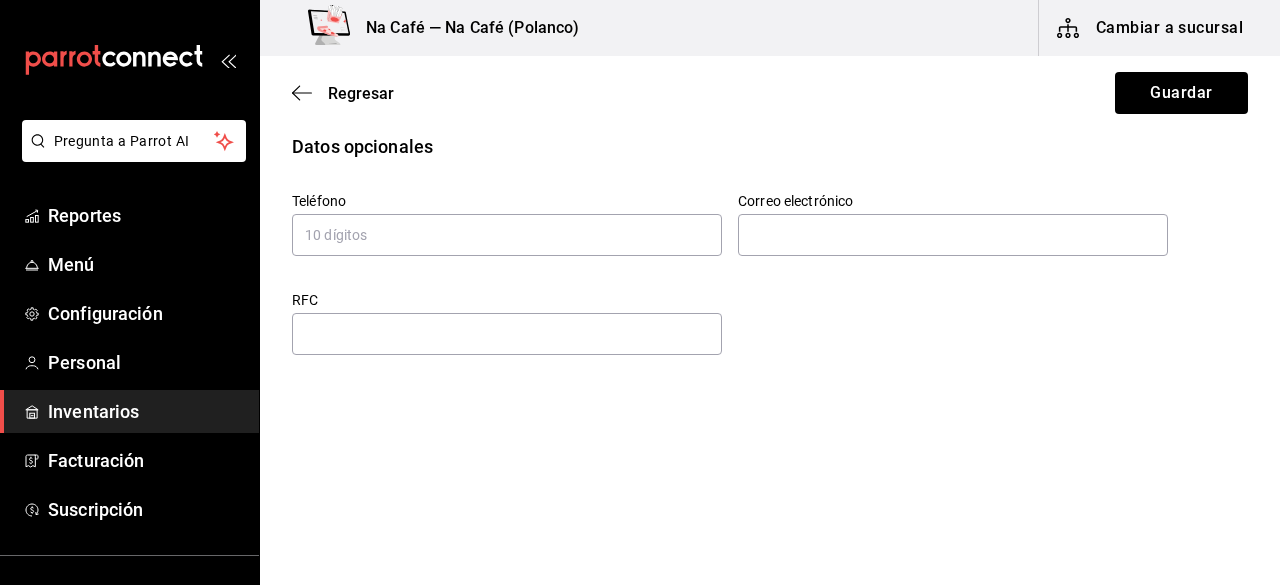 scroll, scrollTop: 209, scrollLeft: 0, axis: vertical 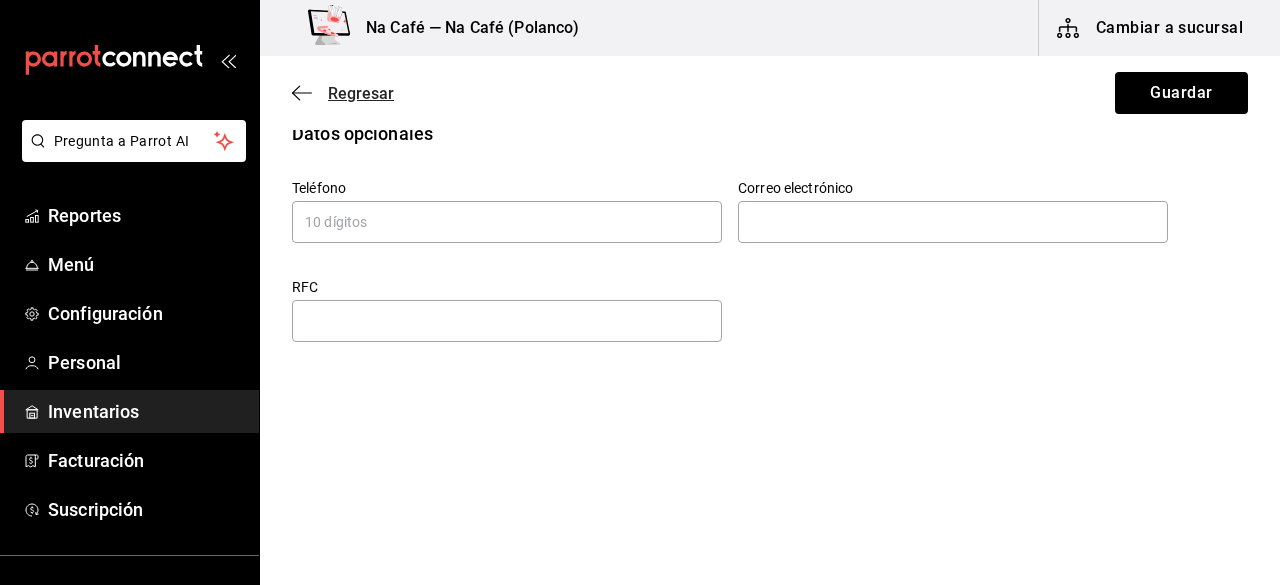 click 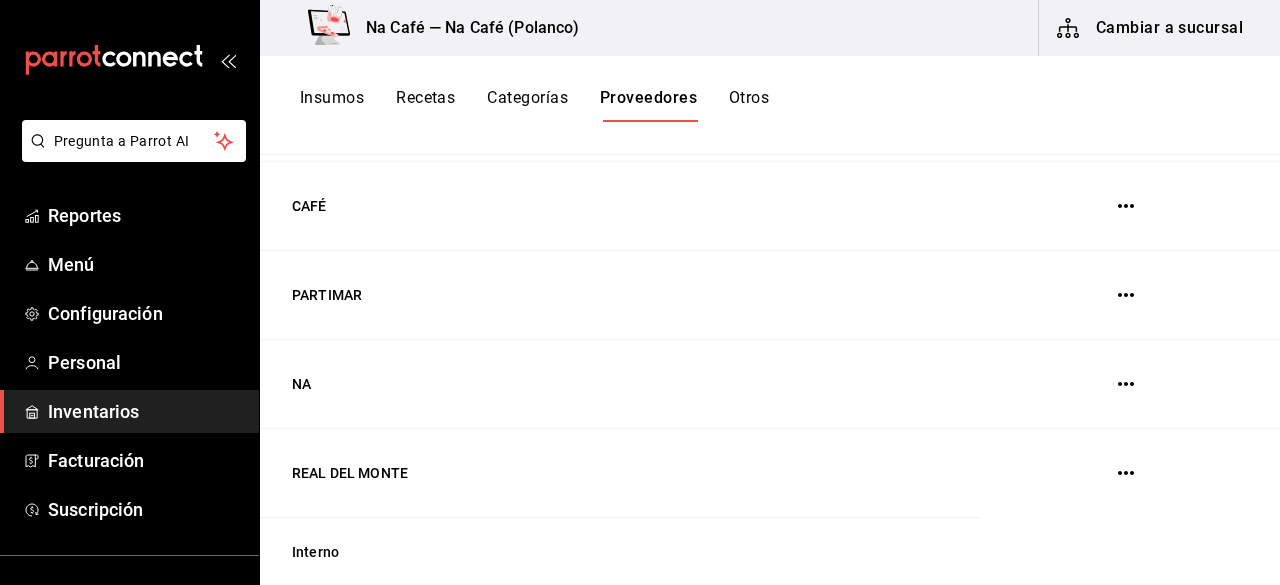scroll, scrollTop: 307, scrollLeft: 0, axis: vertical 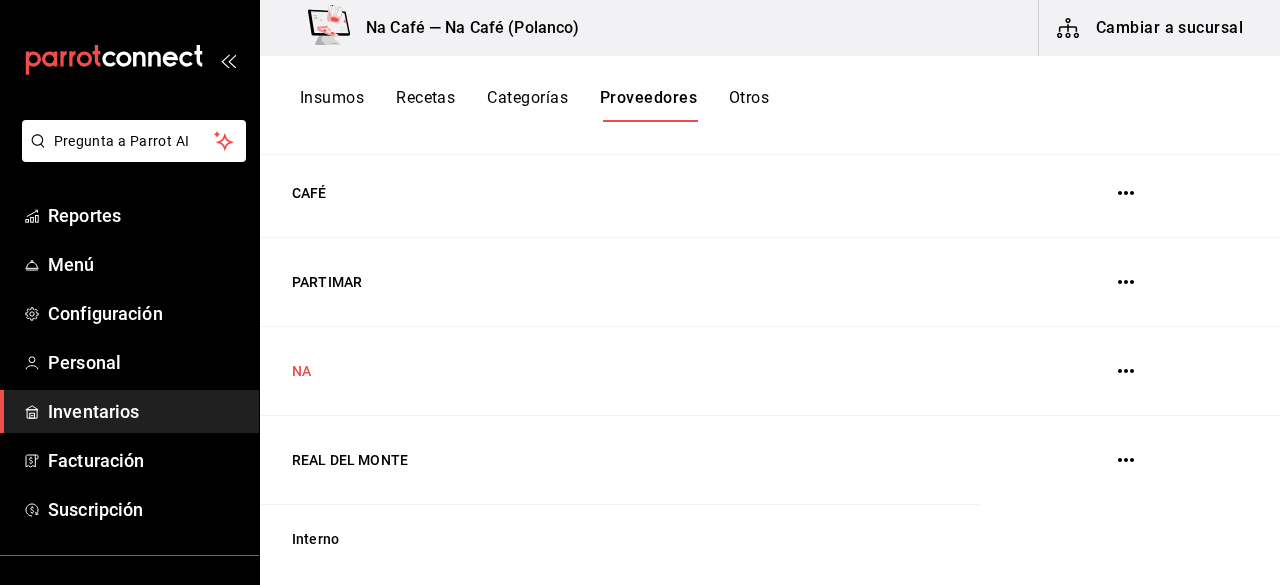 click on "NA" at bounding box center [620, 371] 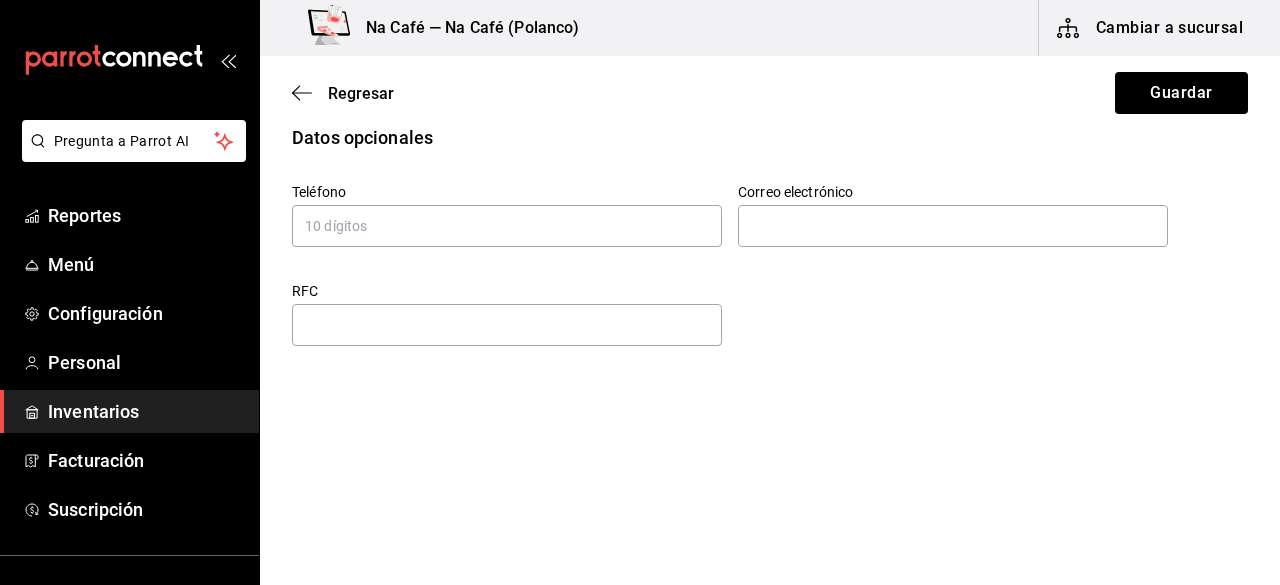 scroll, scrollTop: 209, scrollLeft: 0, axis: vertical 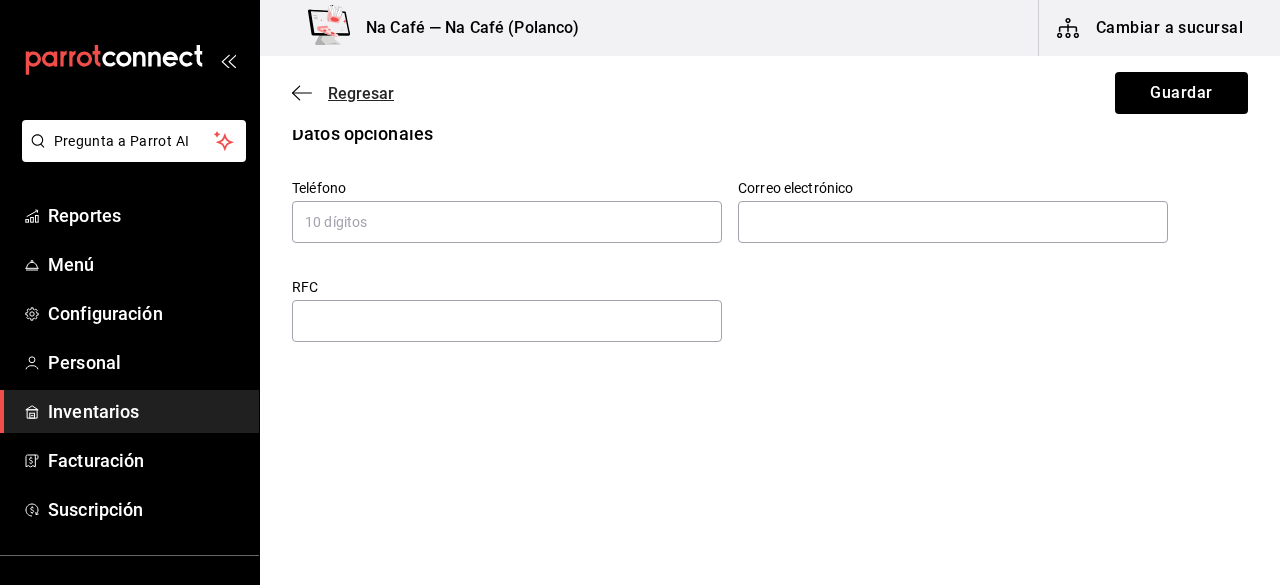 click on "Regresar" at bounding box center [361, 93] 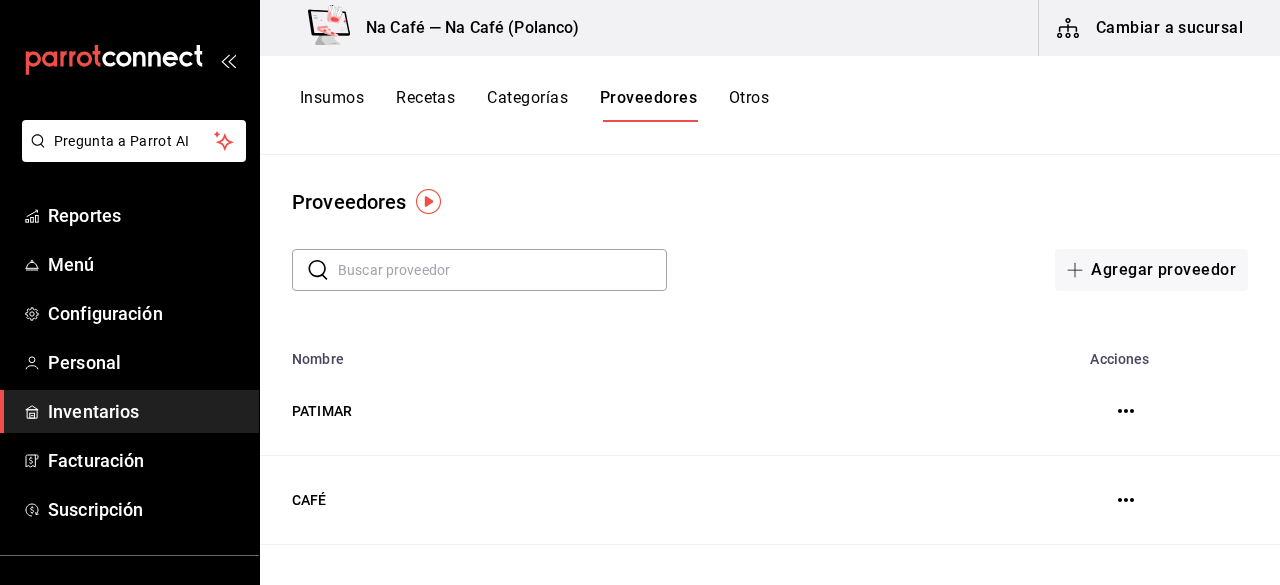 click on "Otros" at bounding box center (749, 105) 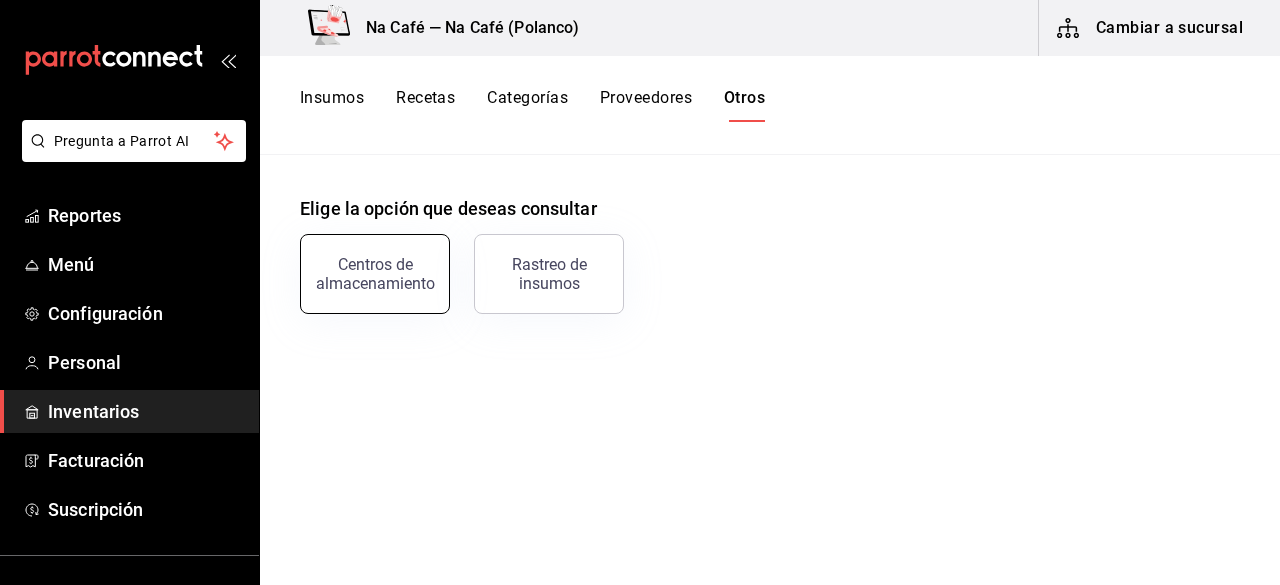 click on "Centros de almacenamiento" at bounding box center [375, 274] 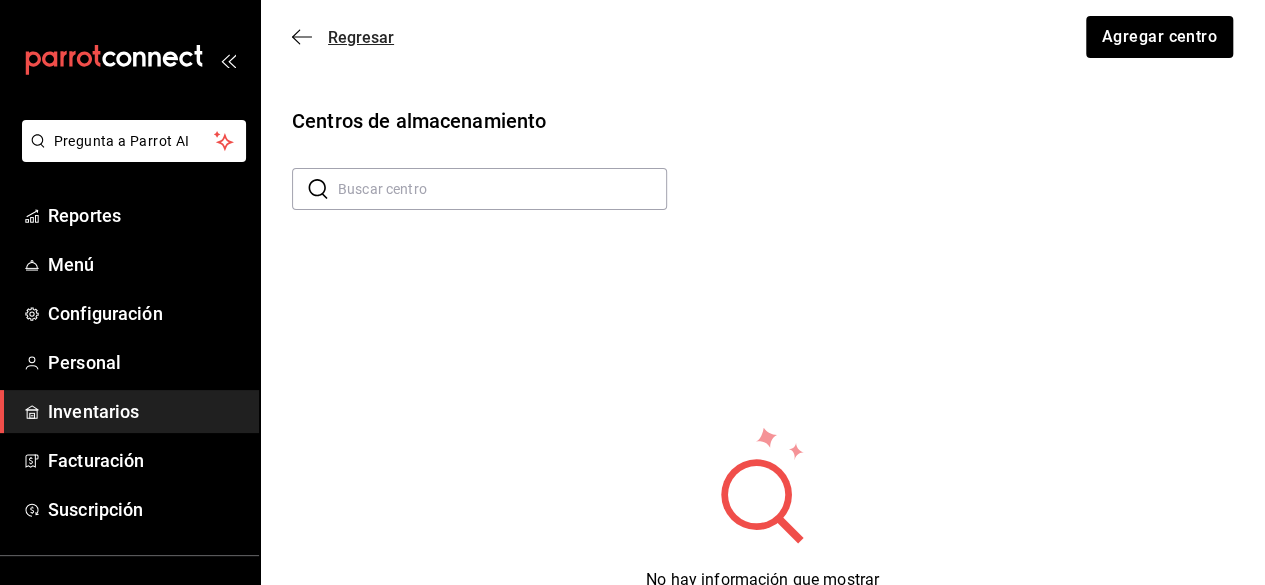 click 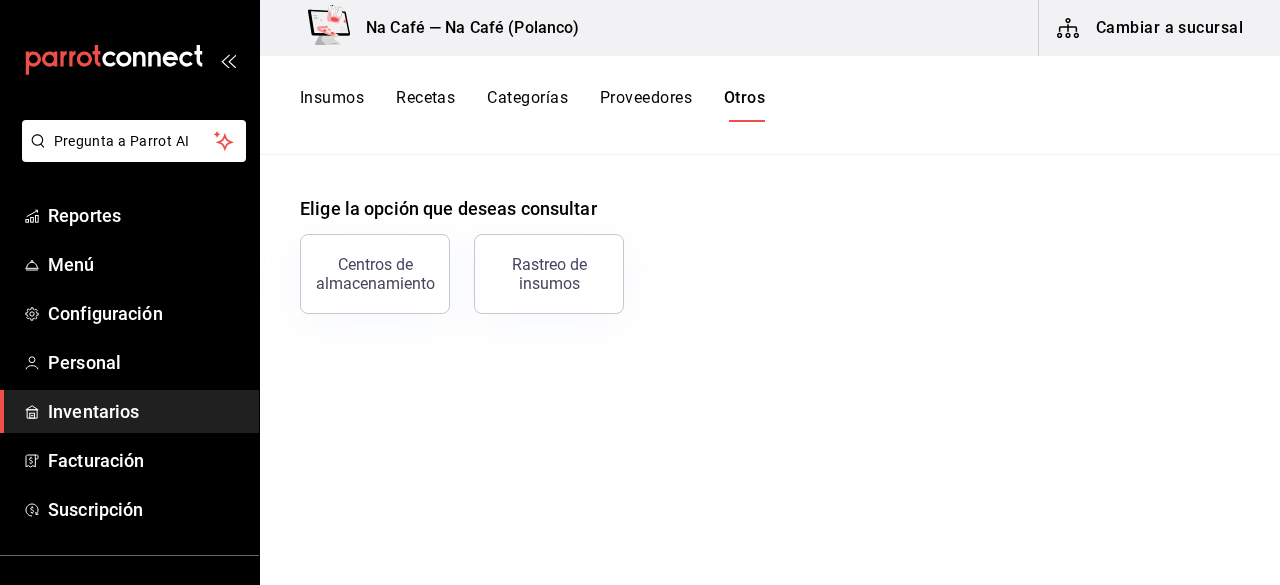 click on "Insumos" at bounding box center (332, 105) 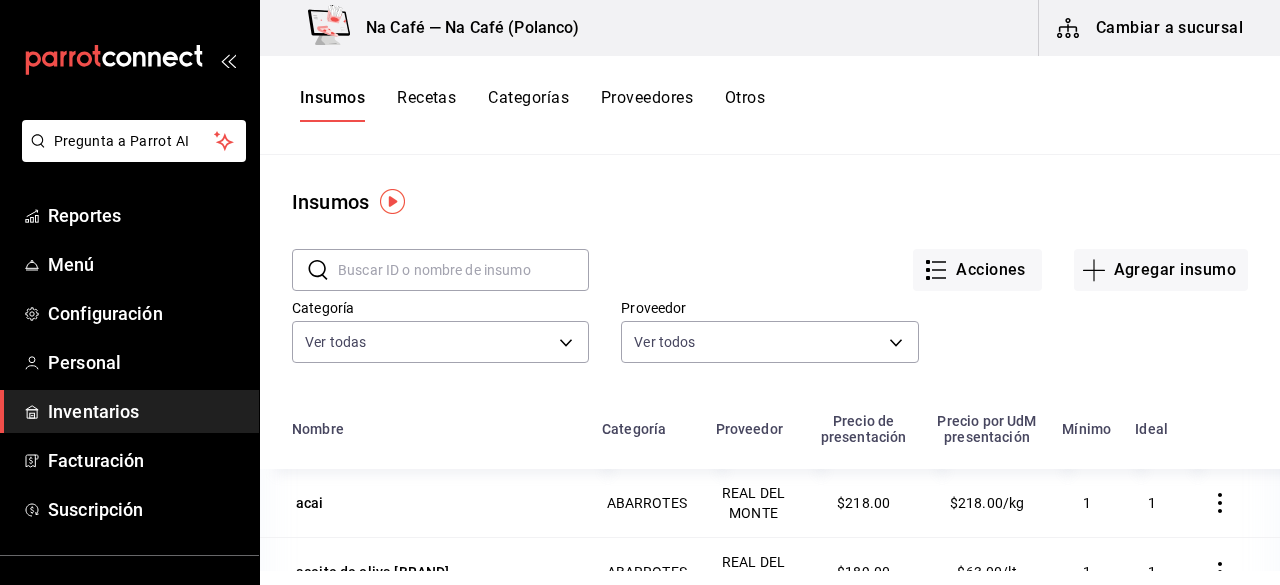 click on "Recetas" at bounding box center (426, 105) 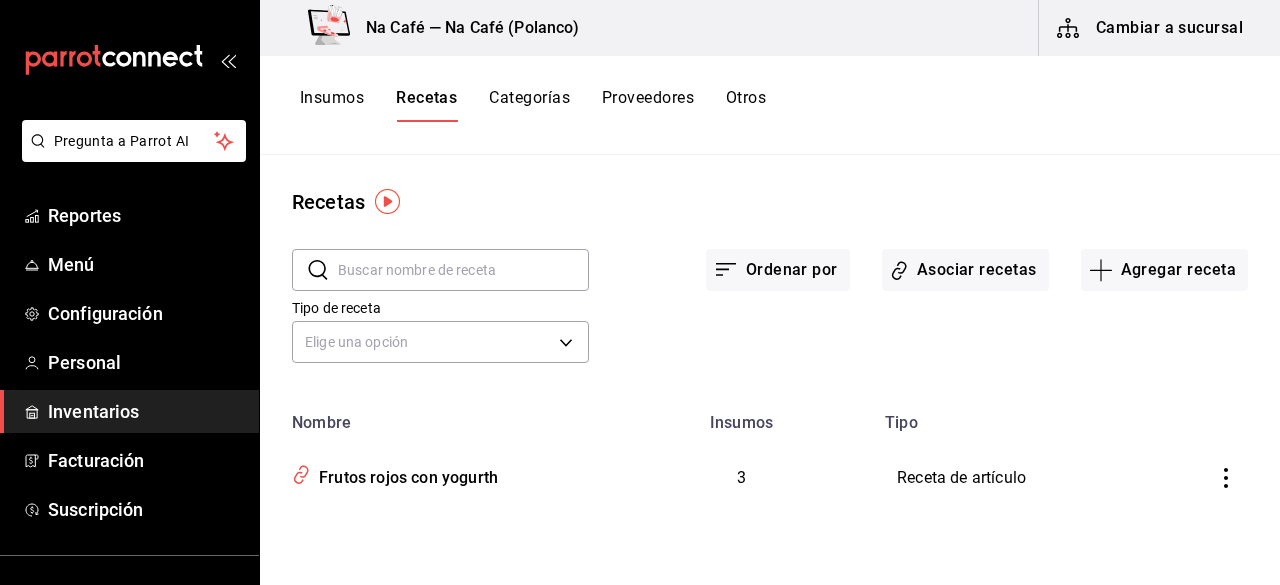 click on "Insumos" at bounding box center (332, 105) 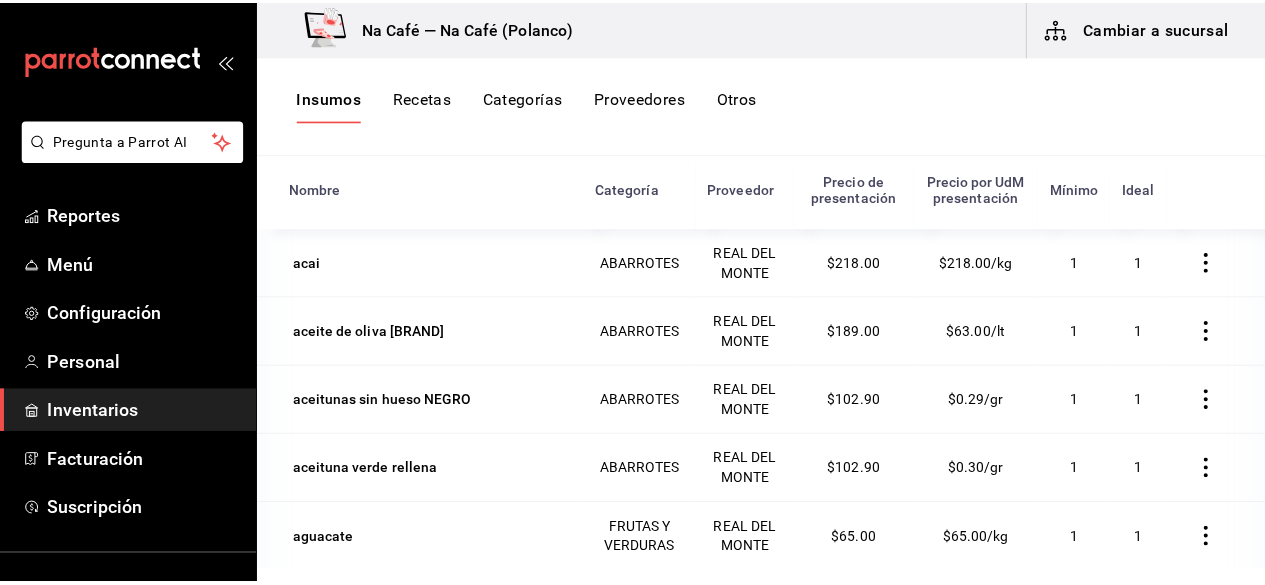 scroll, scrollTop: 246, scrollLeft: 0, axis: vertical 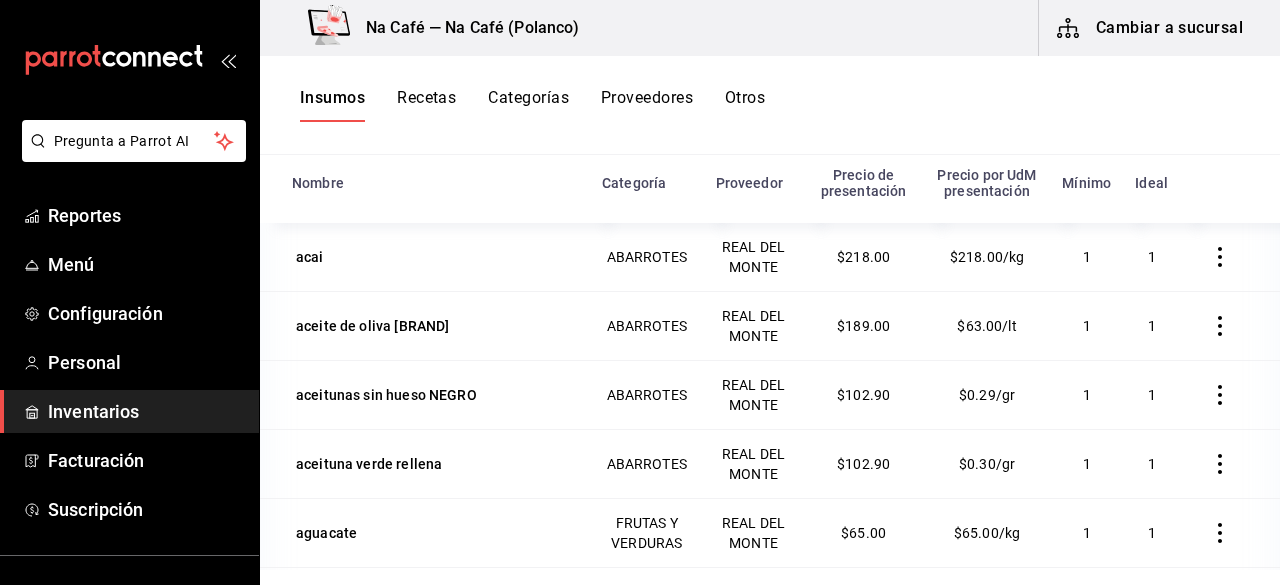 click 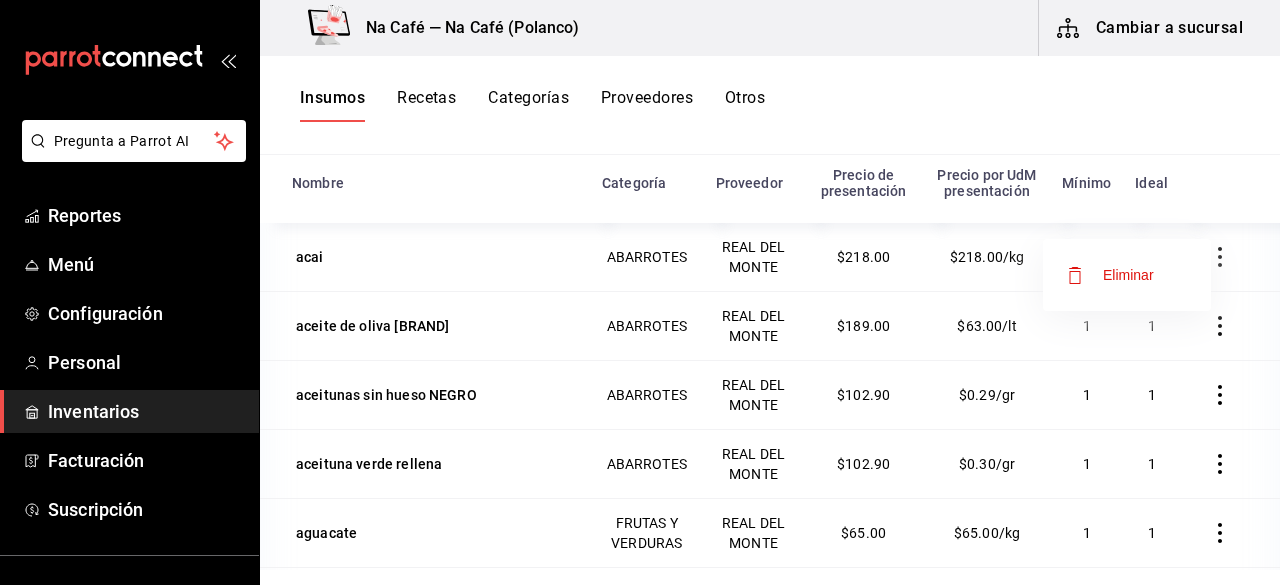 click at bounding box center (640, 292) 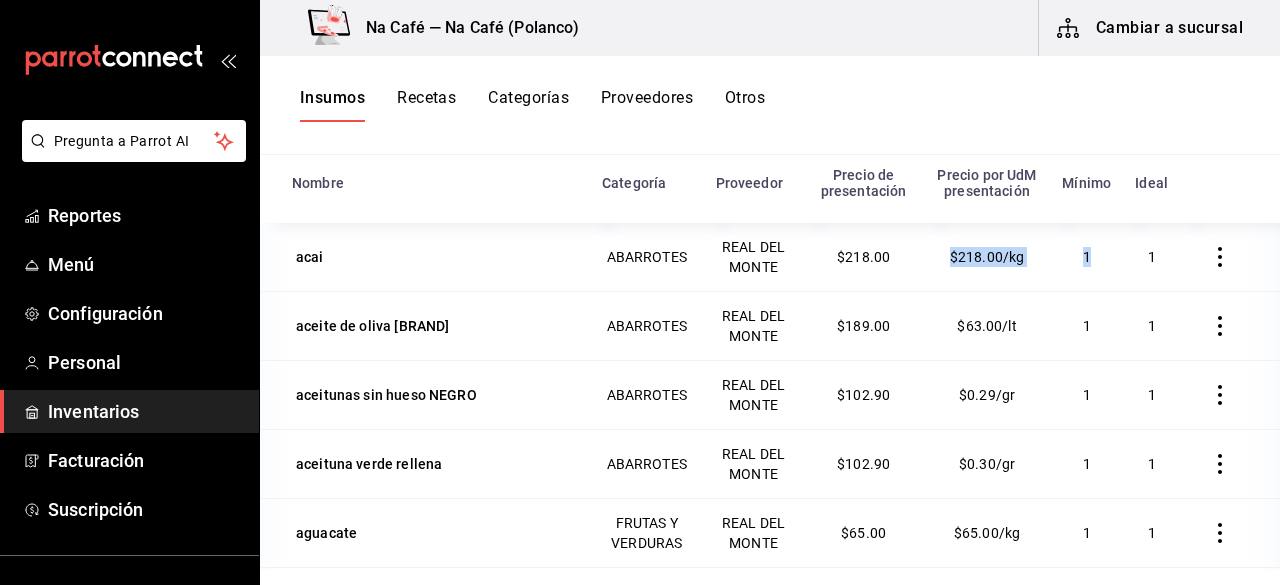 drag, startPoint x: 908, startPoint y: 297, endPoint x: 1092, endPoint y: 263, distance: 187.11494 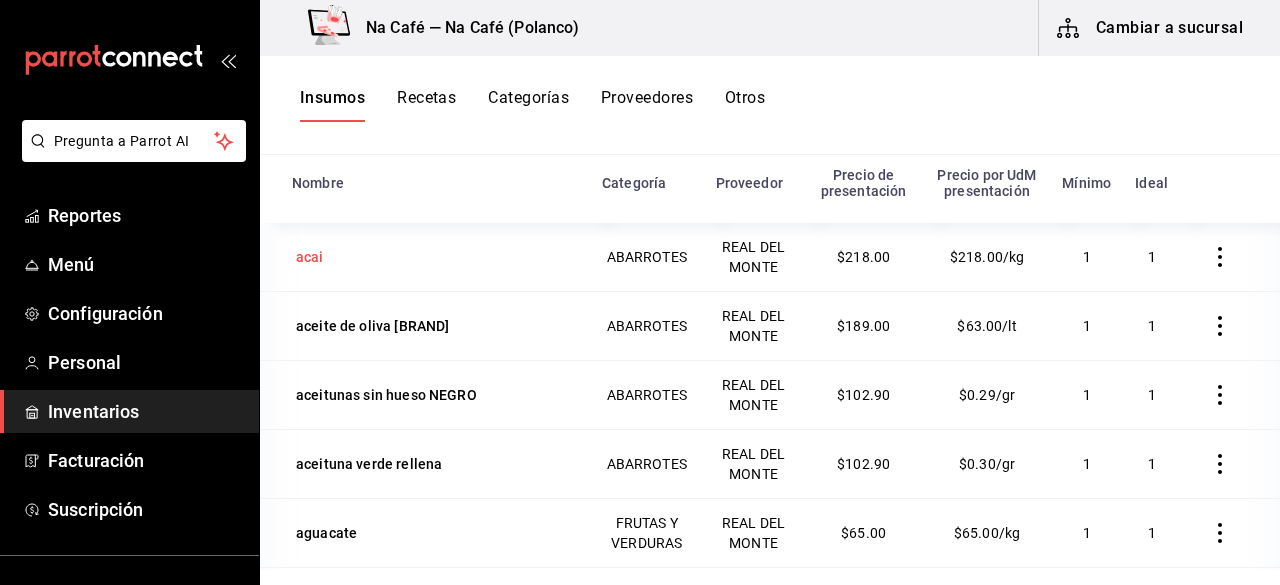click on "acai" at bounding box center (310, 257) 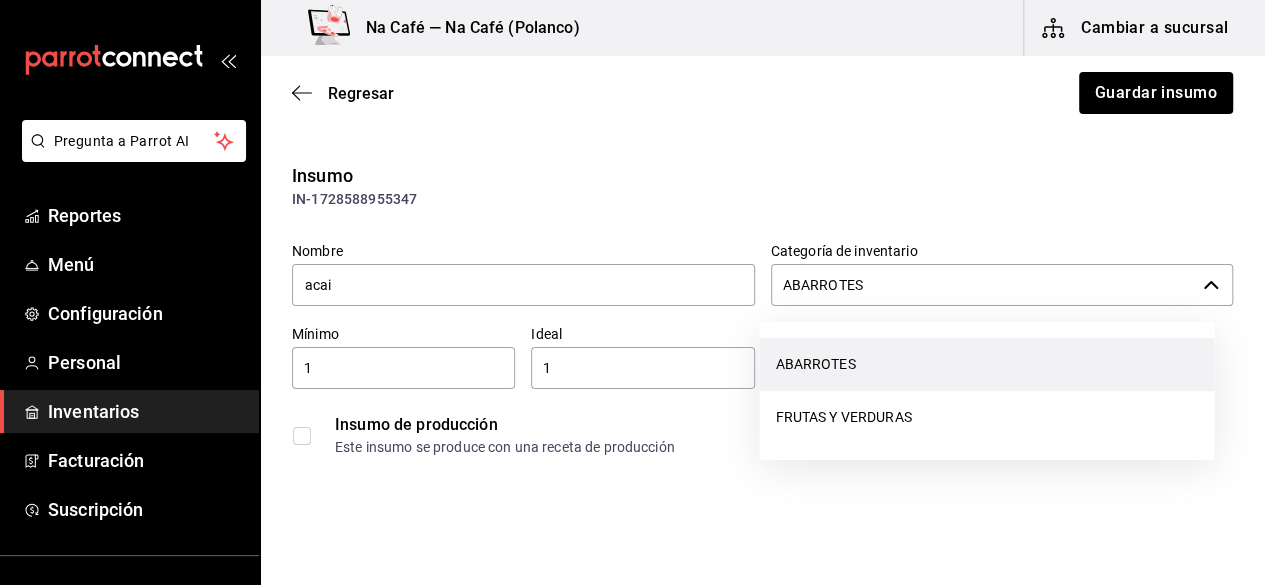 click 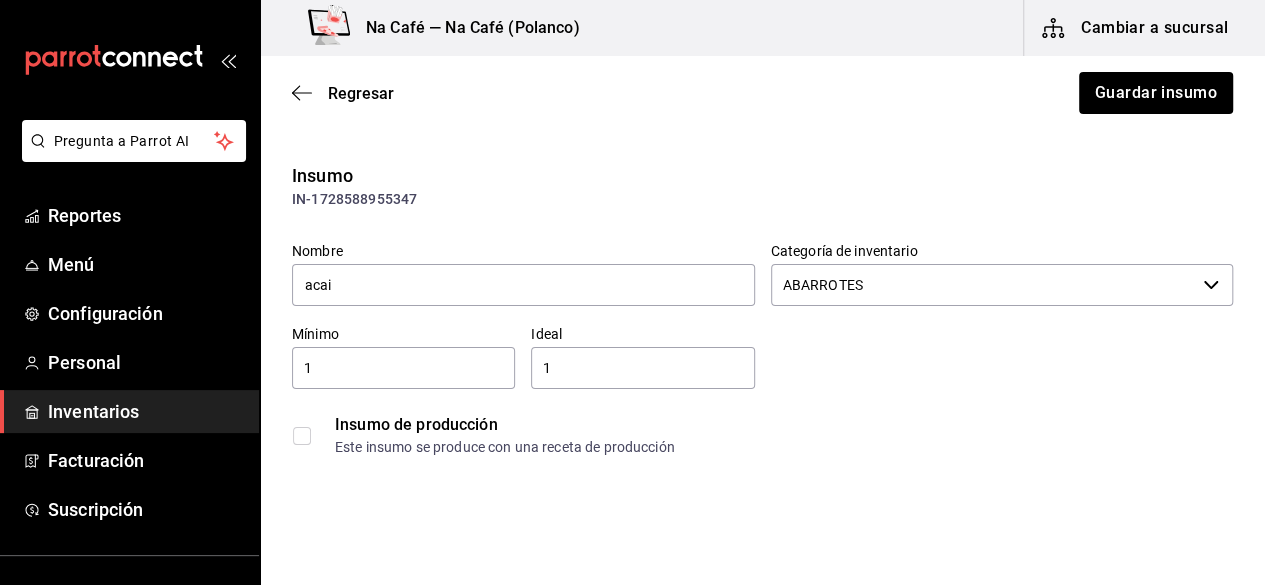 scroll, scrollTop: 34, scrollLeft: 0, axis: vertical 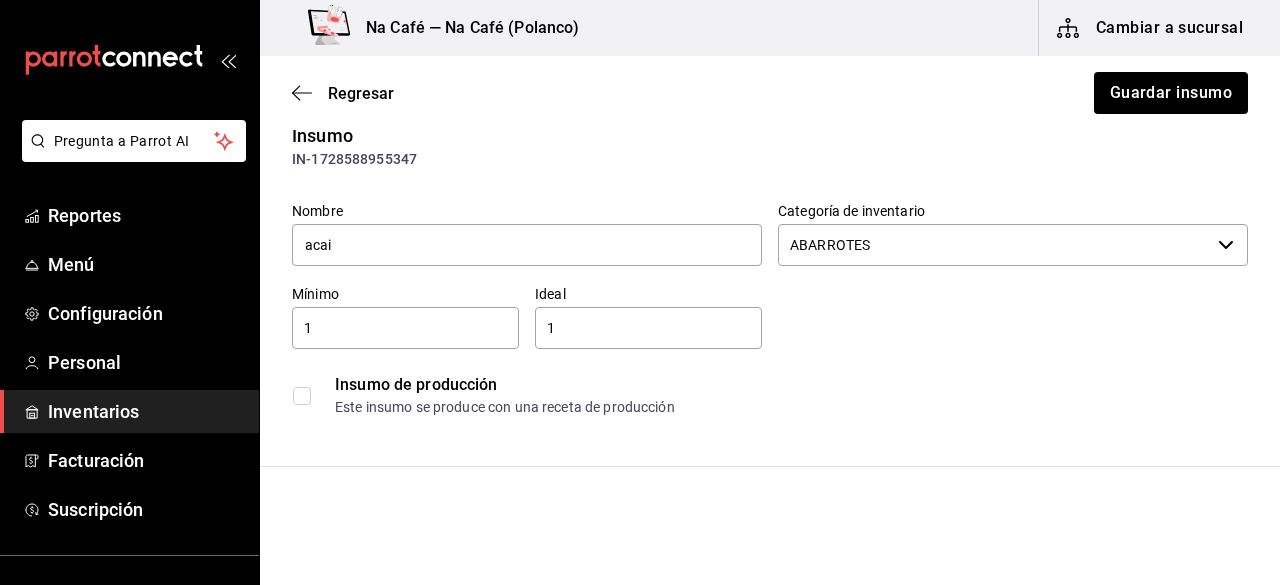 click on "acai ABARROTES REAL DEL MONTE $218.00 $218.00/kg 1" at bounding box center [770, 710] 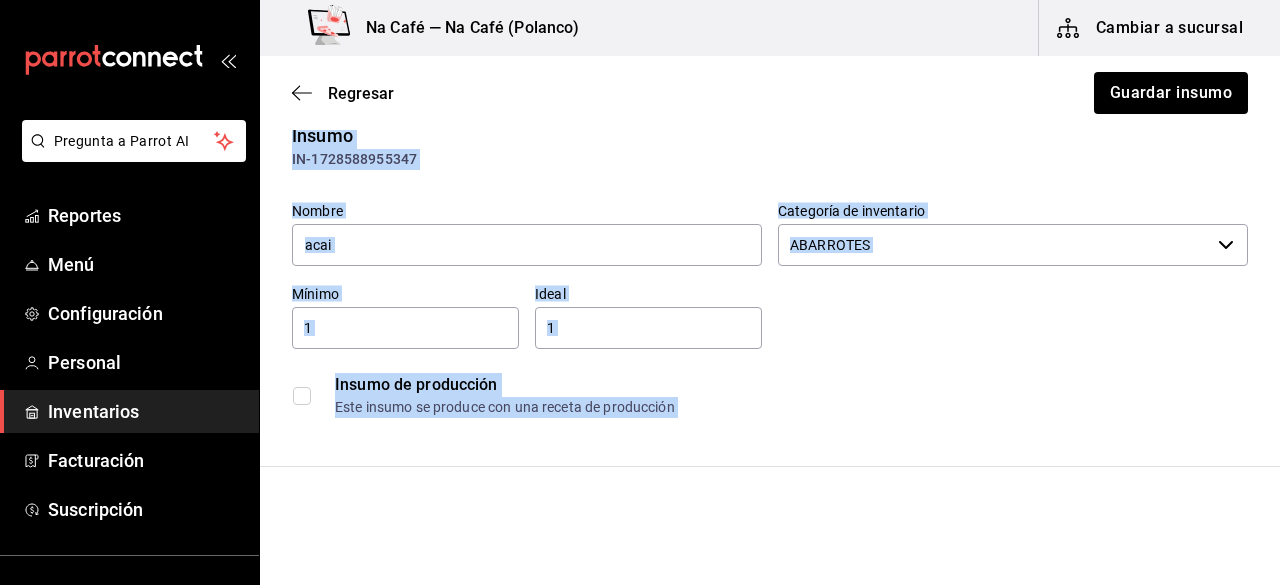 click on "acai ABARROTES REAL DEL MONTE $218.00 $218.00/kg 1" at bounding box center [770, 710] 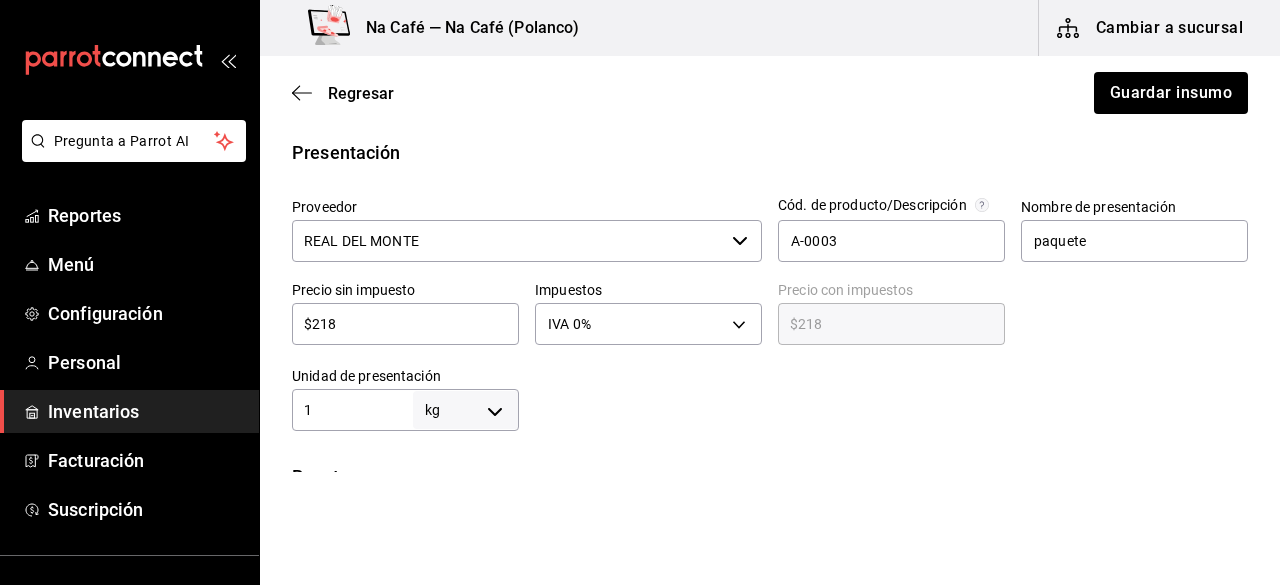 scroll, scrollTop: 440, scrollLeft: 0, axis: vertical 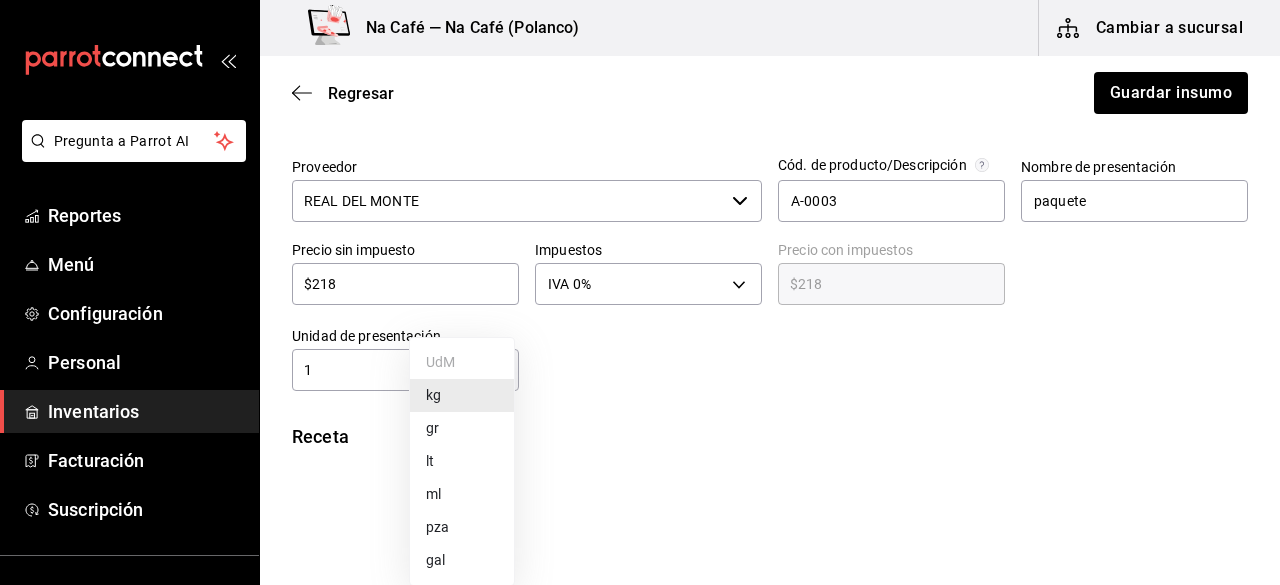 click on "Pregunta a Parrot AI Reportes   Menú   Configuración   Personal   Inventarios   Facturación   Suscripción   Ayuda Recomienda Parrot   [PERSON]   Sugerir nueva función   Na Café — Na Café (Polanco) Cambiar a sucursal Regresar Guardar insumo Insumo IN-1728588955347 Nombre acai Categoría de inventario ABARROTES ​ Mínimo 1 ​ Ideal 1 ​ Insumo de producción Este insumo se produce con una receta de producción Presentación Proveedor REAL DEL MONTE ​ Cód. de producto/Descripción A-0003 Nombre de presentación paquete Precio sin impuesto $218 ​ Impuestos IVA 0% IVA_0 Precio con impuestos $218 ​ Unidad de presentación 1 kg KILOGRAM ​ Receta Unidad de receta gr GRAM Factor de conversión 1,000 ​ 1 kg de paquete = 1,000 gr receta Ver ayuda de conversiones ¿La presentación (paquete) viene en otra caja? Si No Unidades de conteo kg paquete (1 kg) ; GANA 1 MES GRATIS EN TU SUSCRIPCIÓN AQUÍ Pregunta a Parrot AI Reportes   Menú   Configuración   Personal   Inventarios   Facturación" at bounding box center [640, 236] 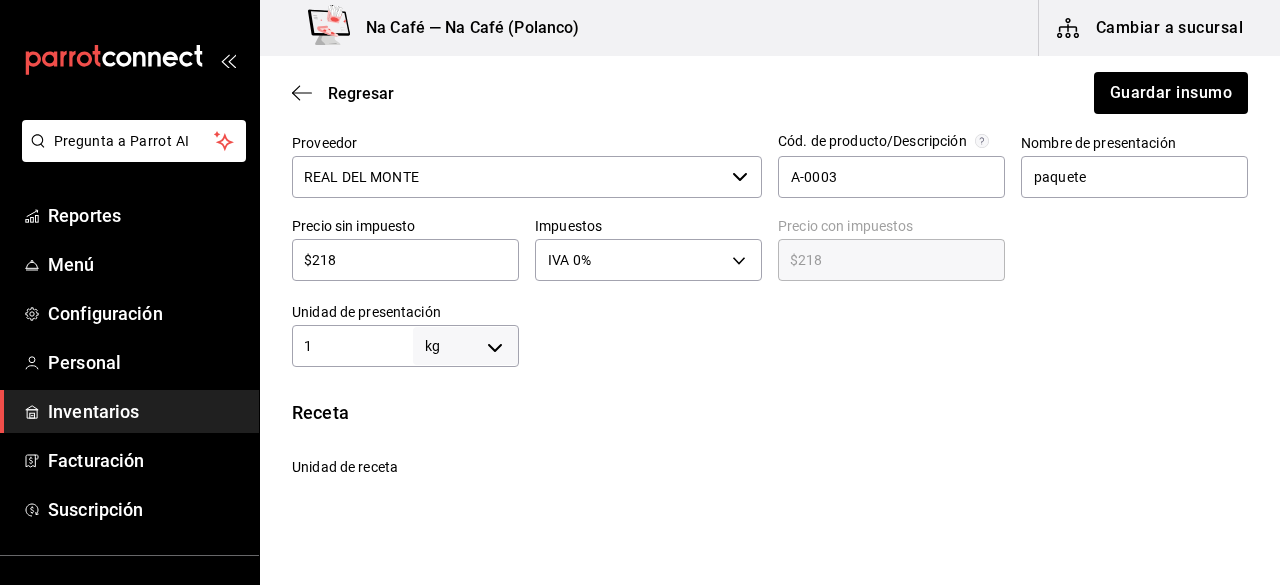 scroll, scrollTop: 493, scrollLeft: 0, axis: vertical 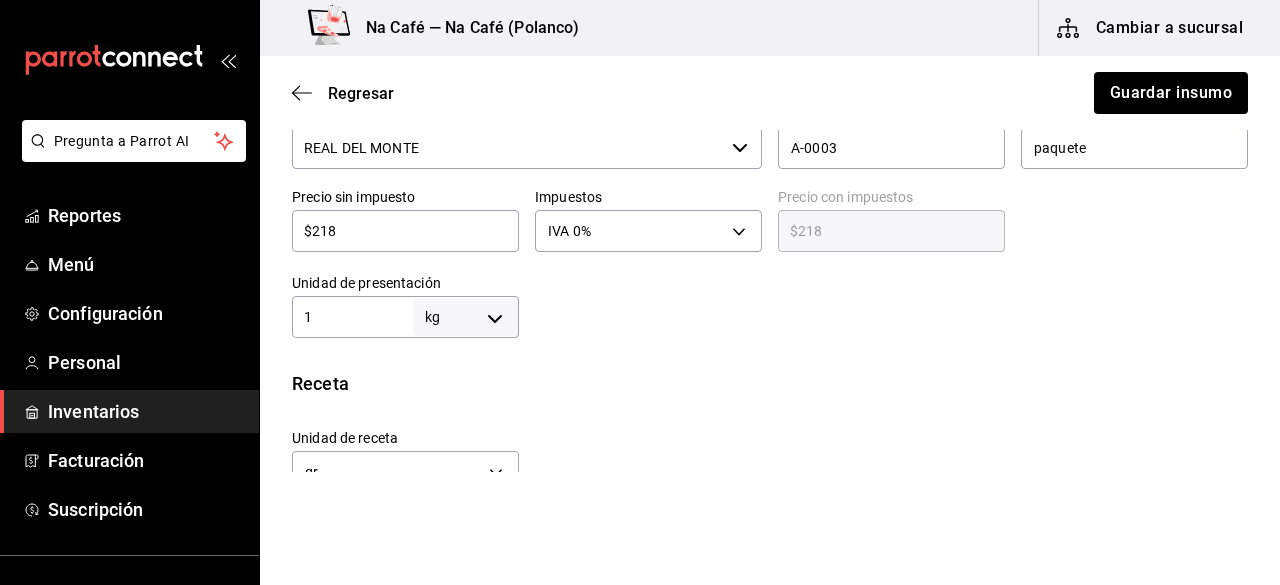 click on "$218" at bounding box center [405, 231] 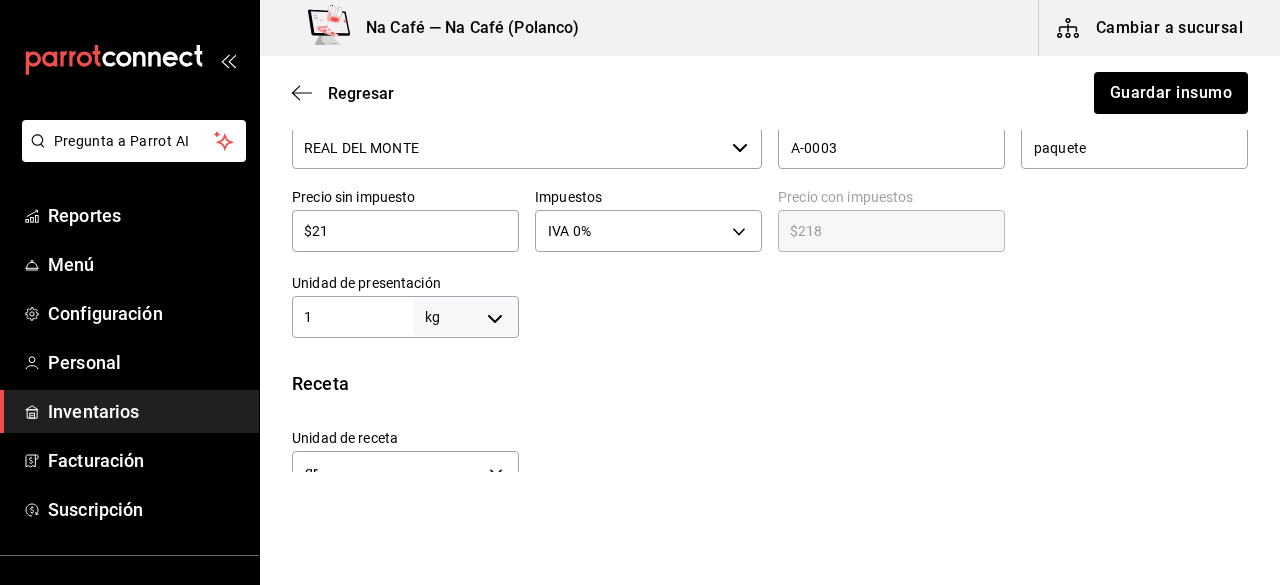 type on "$21.00" 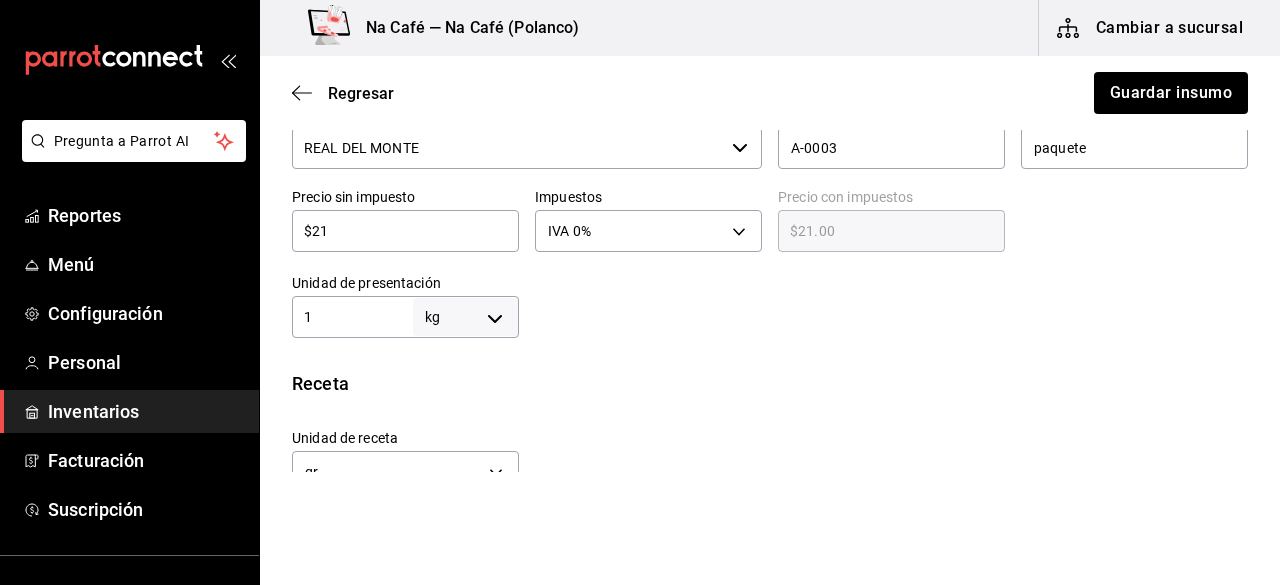 type on "$2" 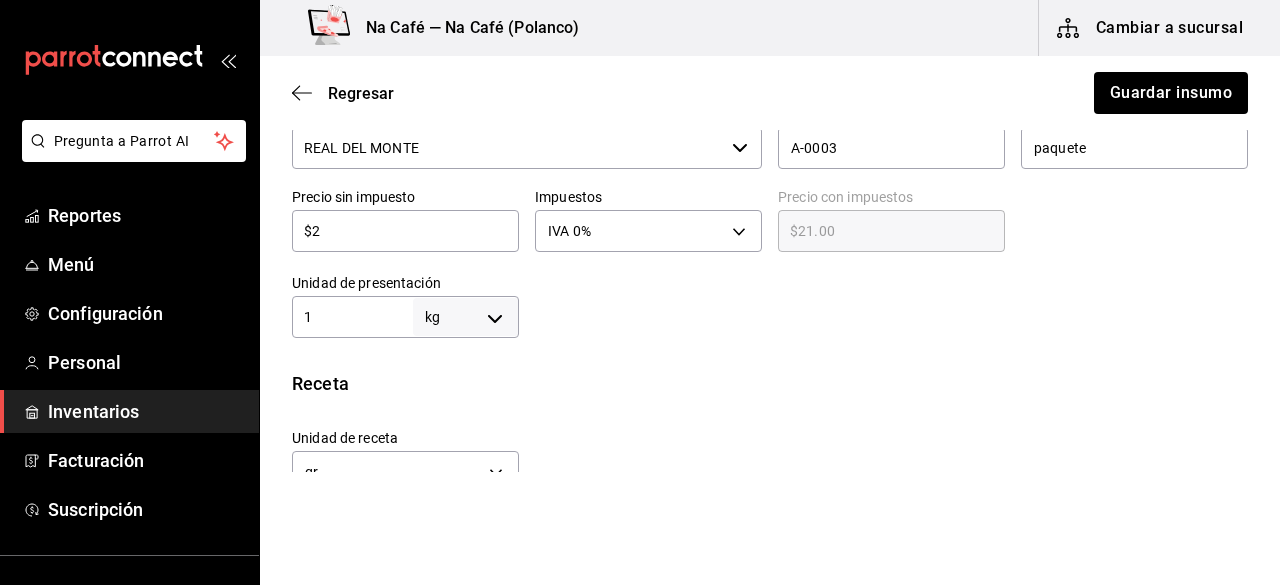 type on "$2.00" 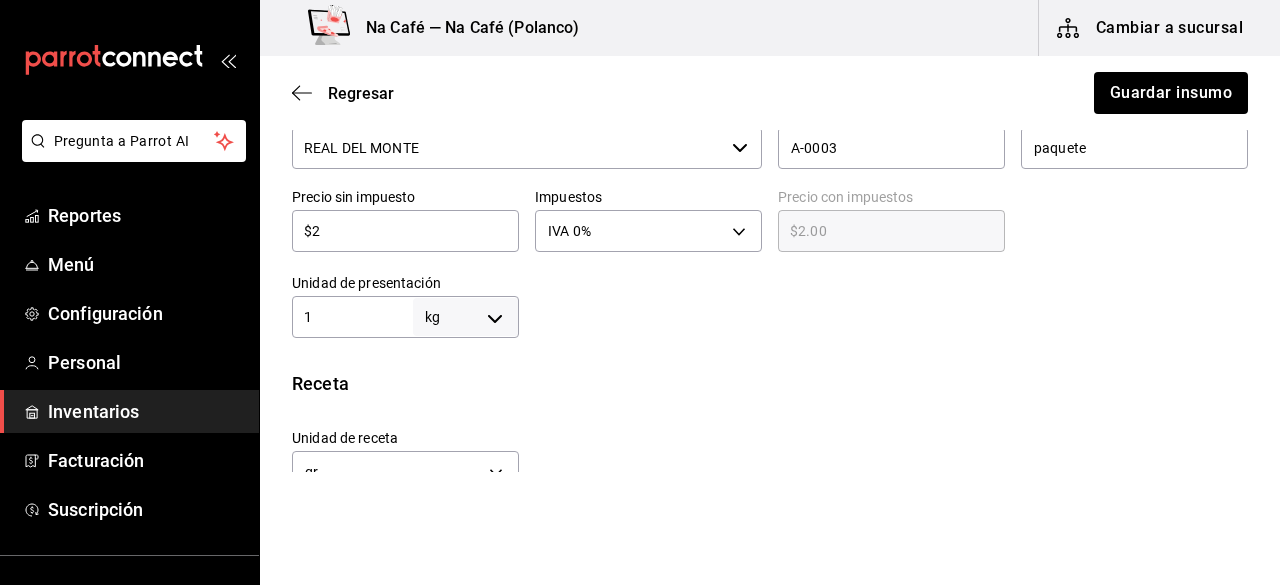type 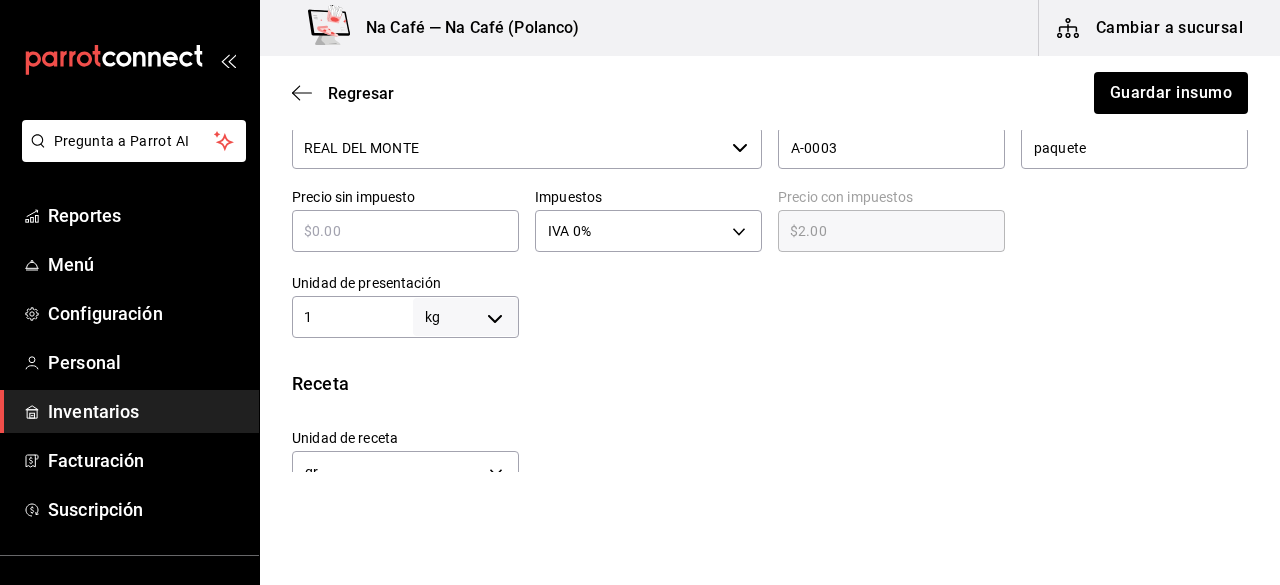 type on "$0.00" 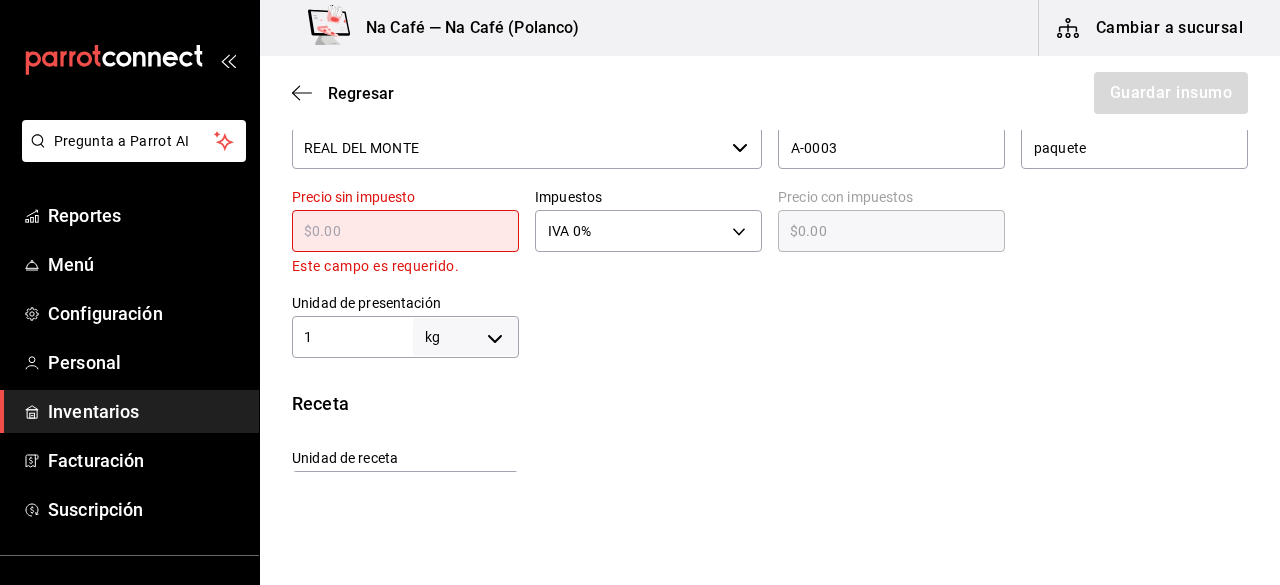 type on "$1" 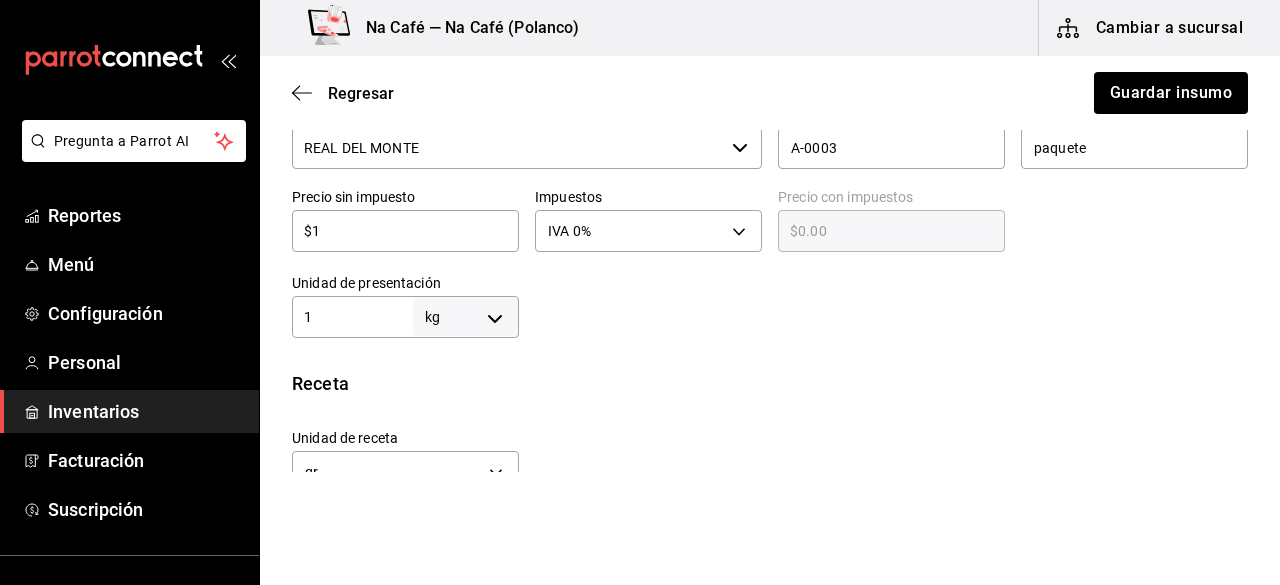 type on "$1.00" 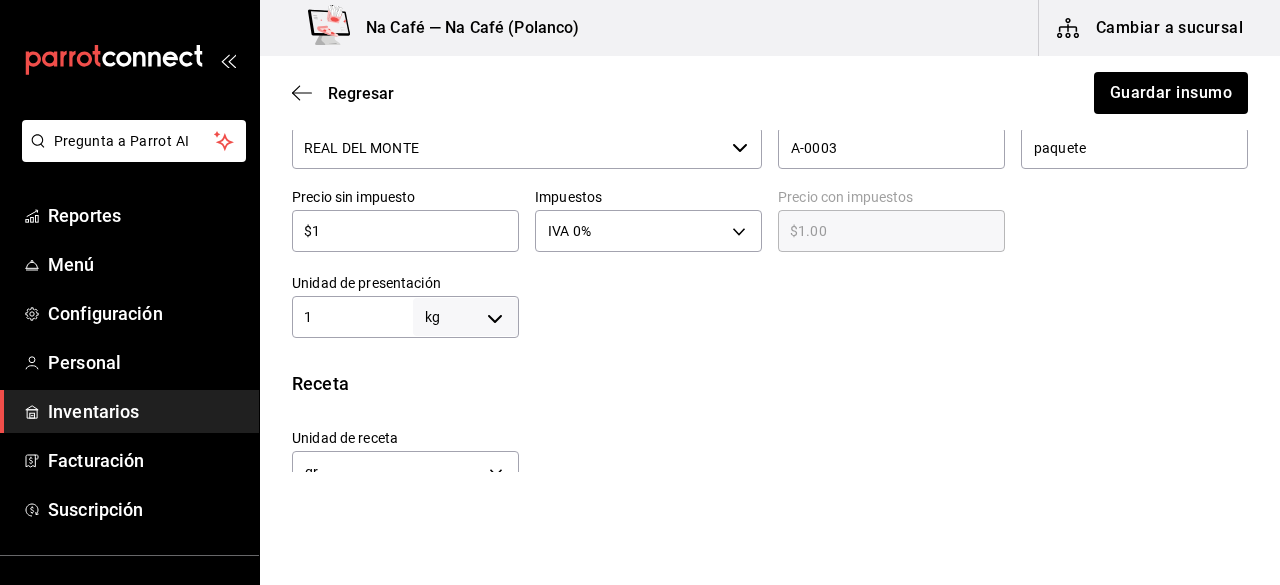 type on "$13" 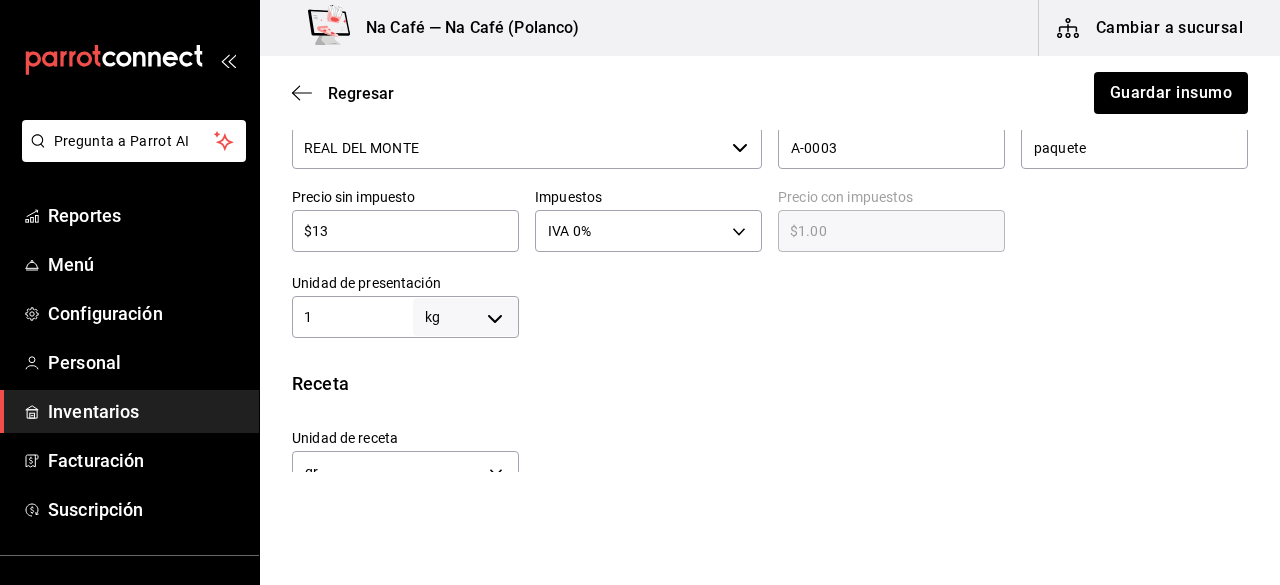 type on "$13.00" 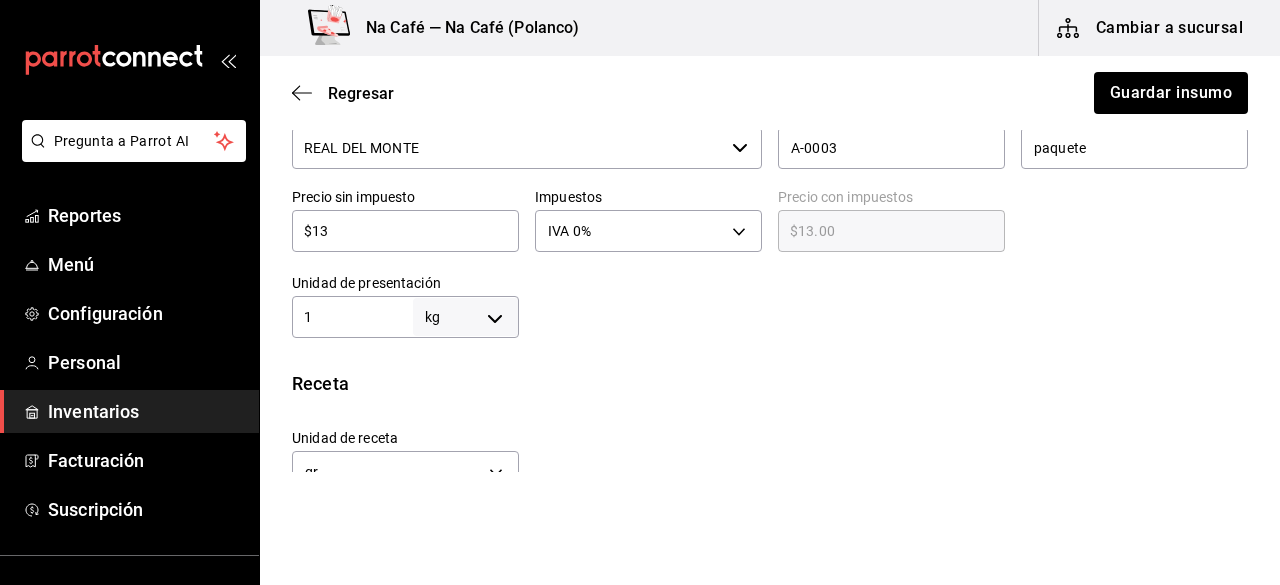type on "$130" 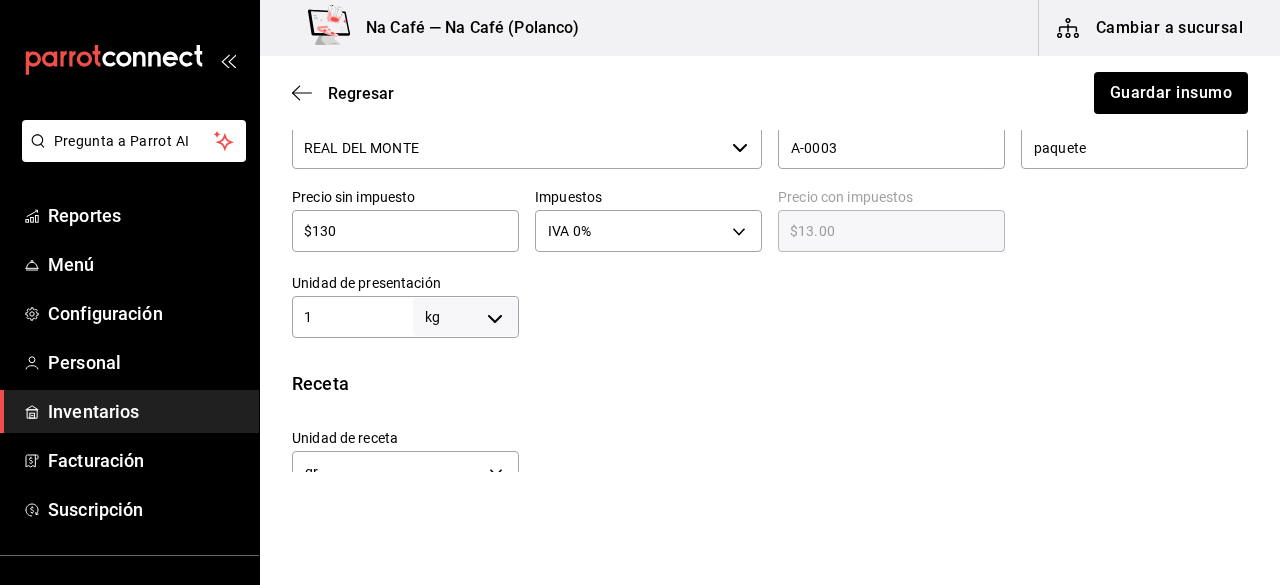 type on "$130.00" 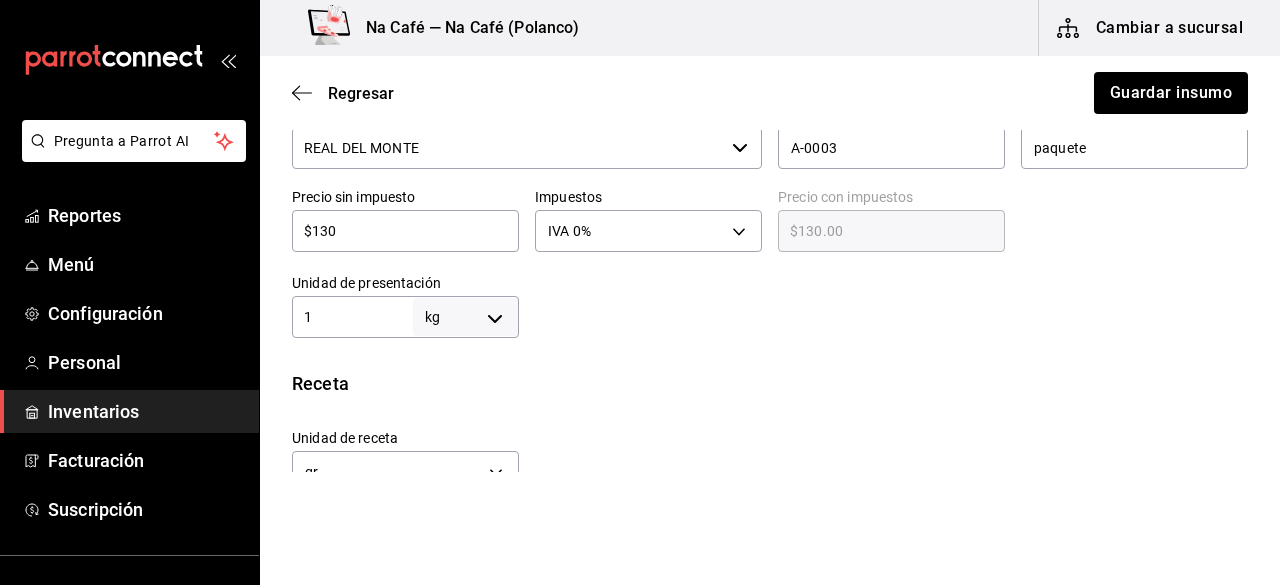 type on "$1,300" 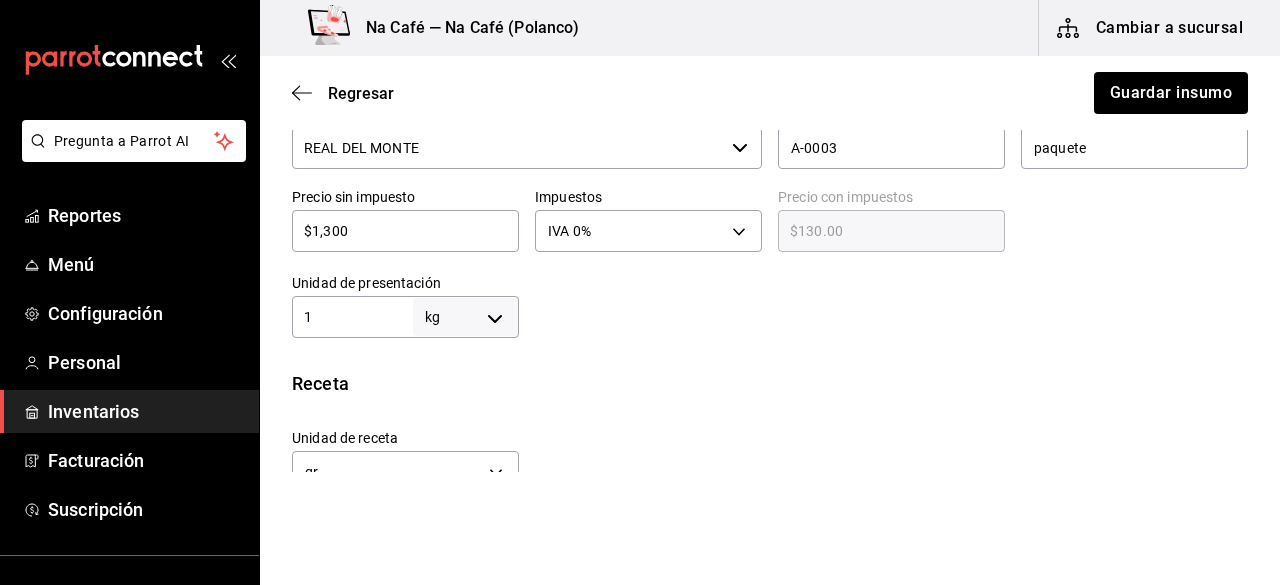 type on "$1,300.00" 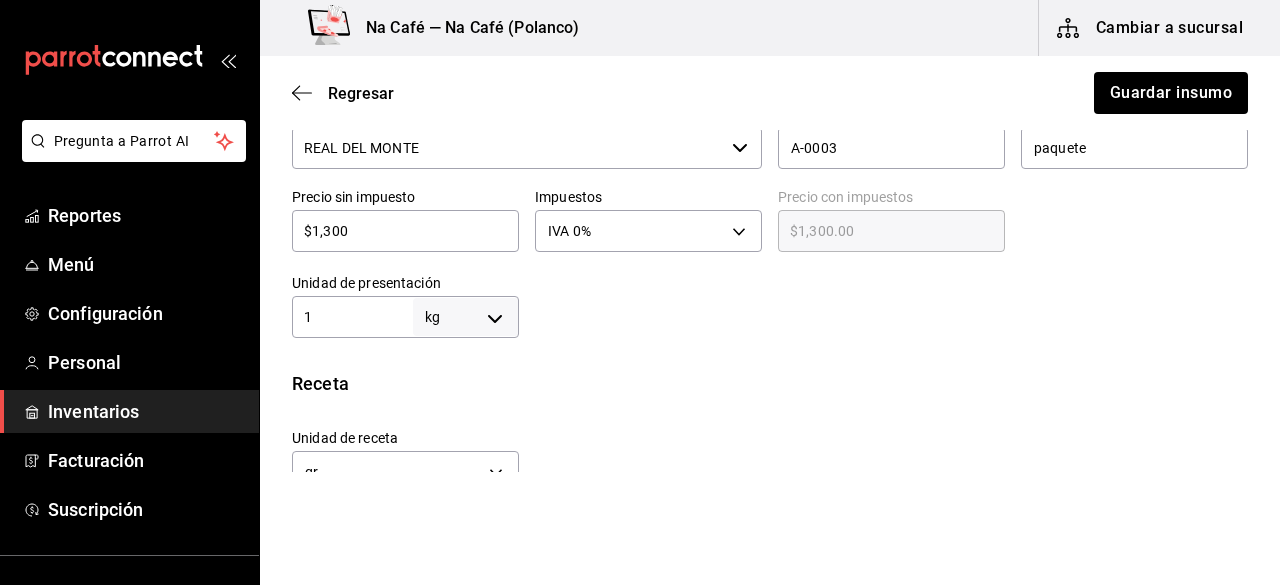 type on "$1,300" 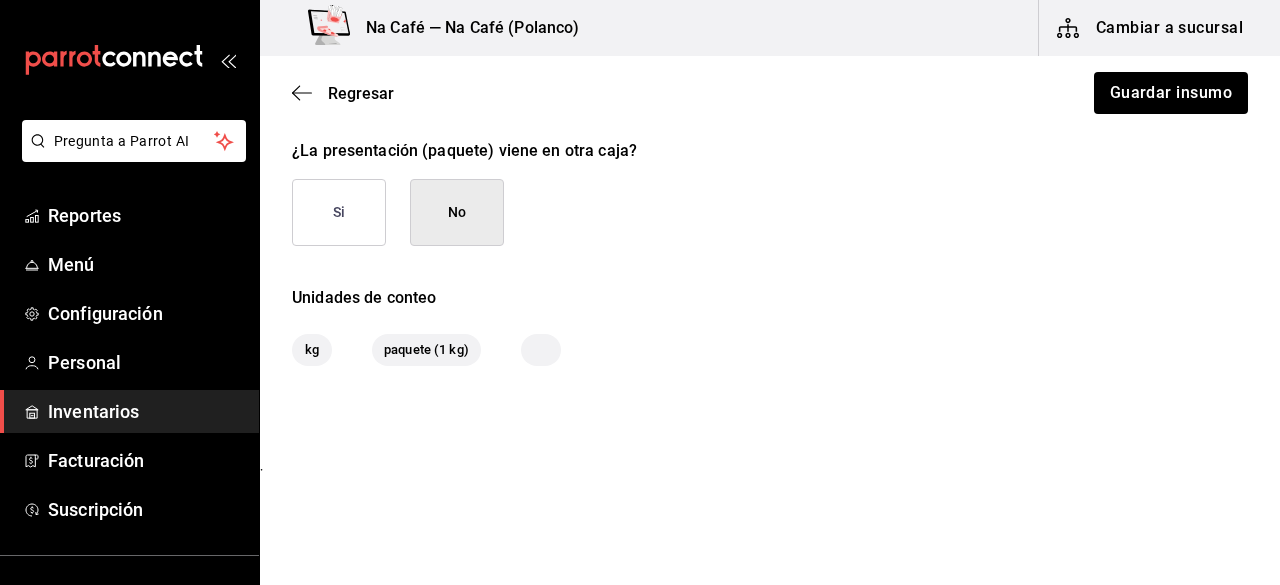 scroll, scrollTop: 982, scrollLeft: 0, axis: vertical 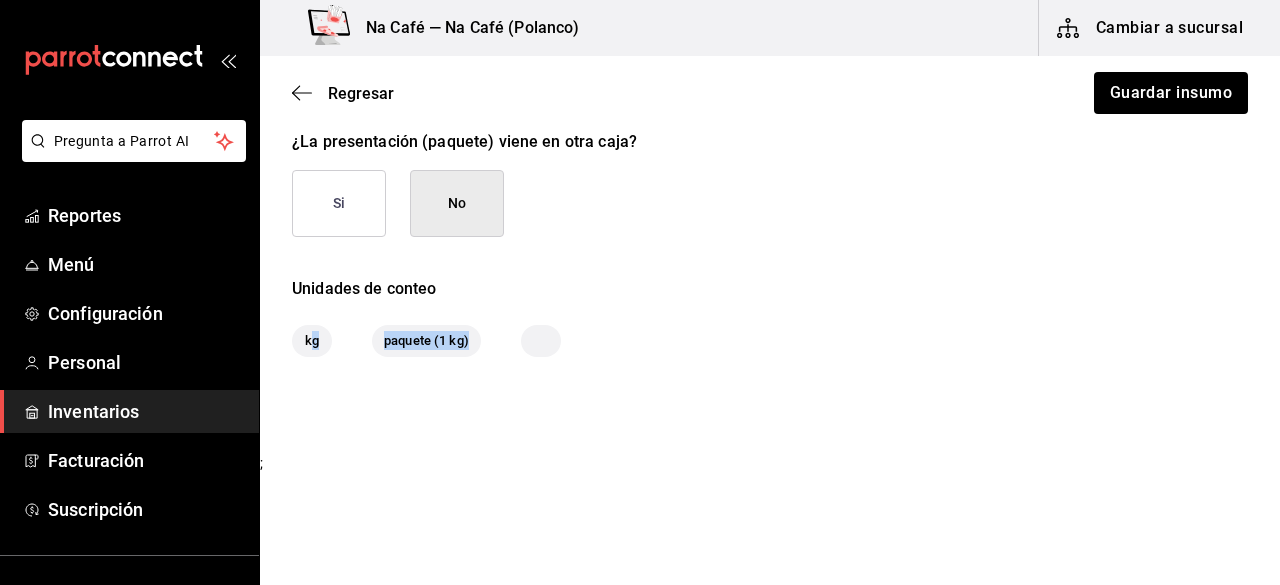 drag, startPoint x: 313, startPoint y: 345, endPoint x: 698, endPoint y: 399, distance: 388.76855 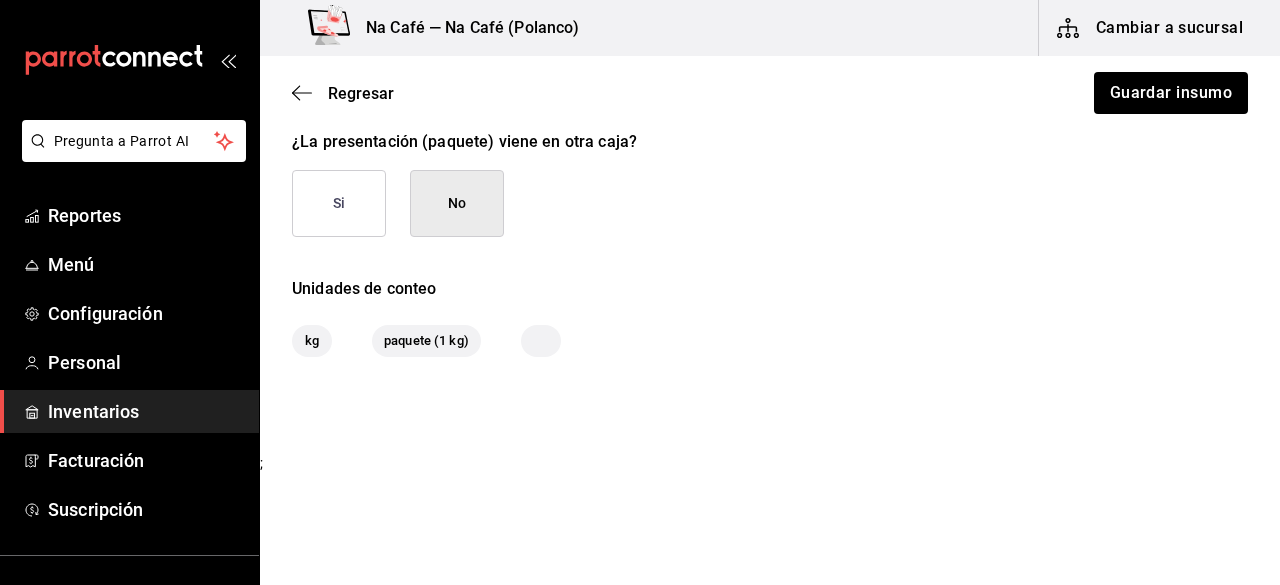 click on "Regresar Guardar insumo" at bounding box center (770, 93) 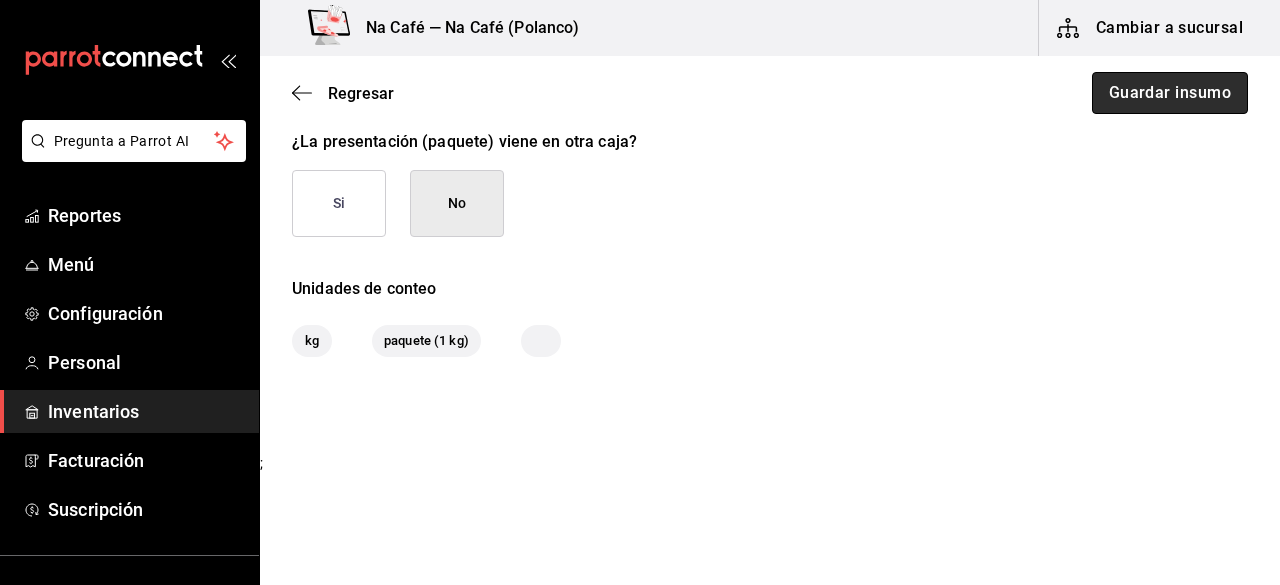 click on "Guardar insumo" at bounding box center [1170, 93] 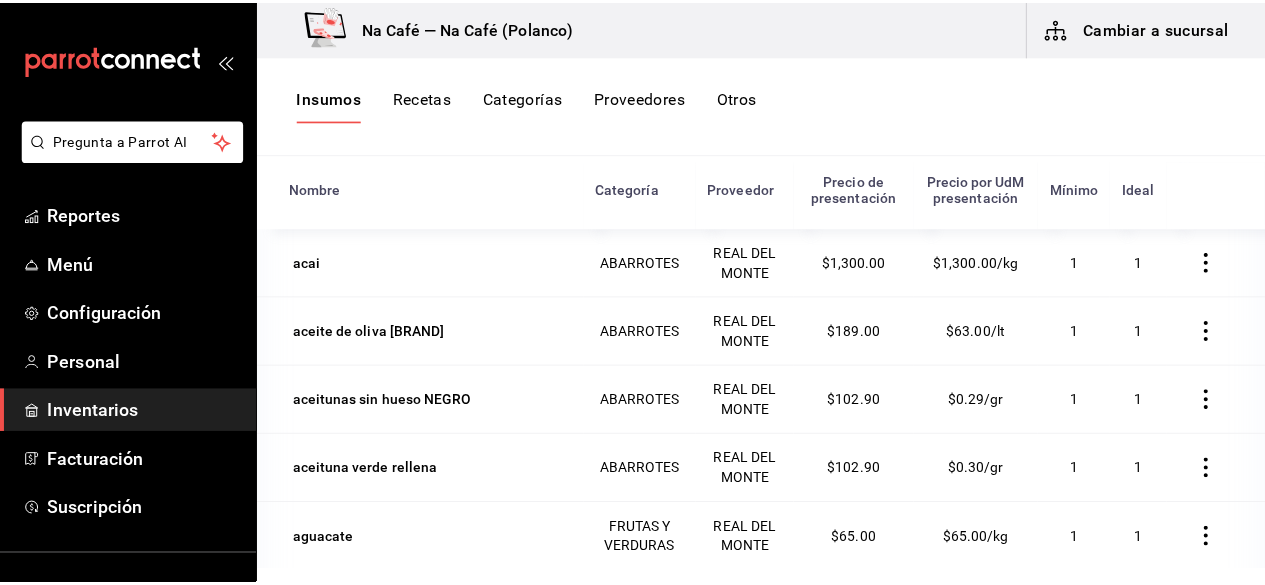 scroll, scrollTop: 246, scrollLeft: 0, axis: vertical 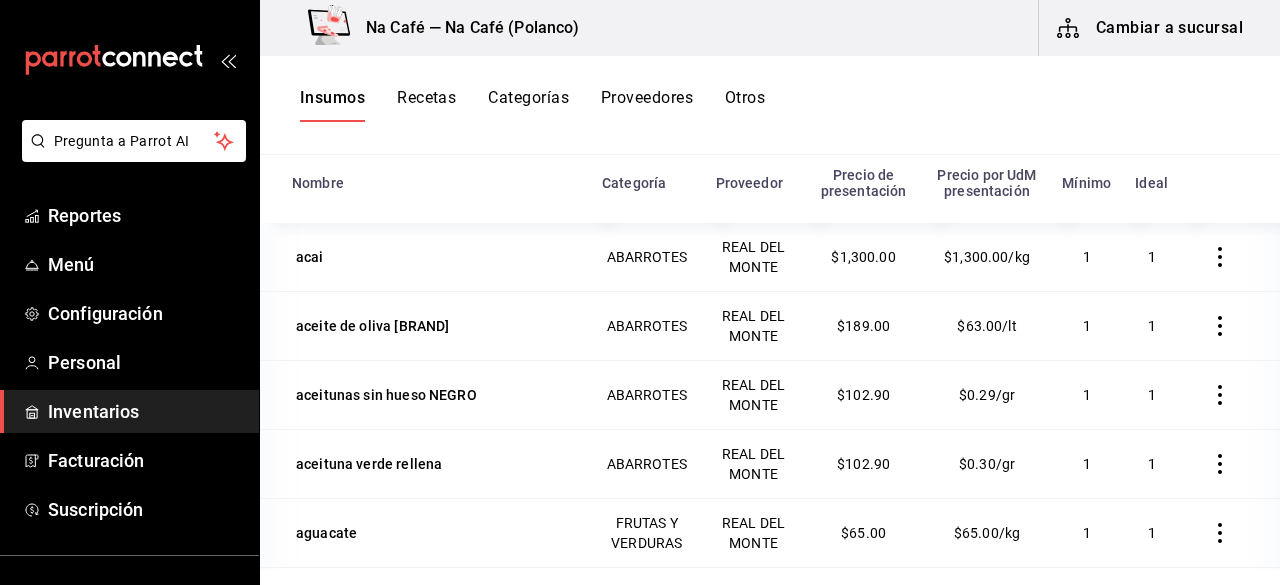 click at bounding box center (1220, 395) 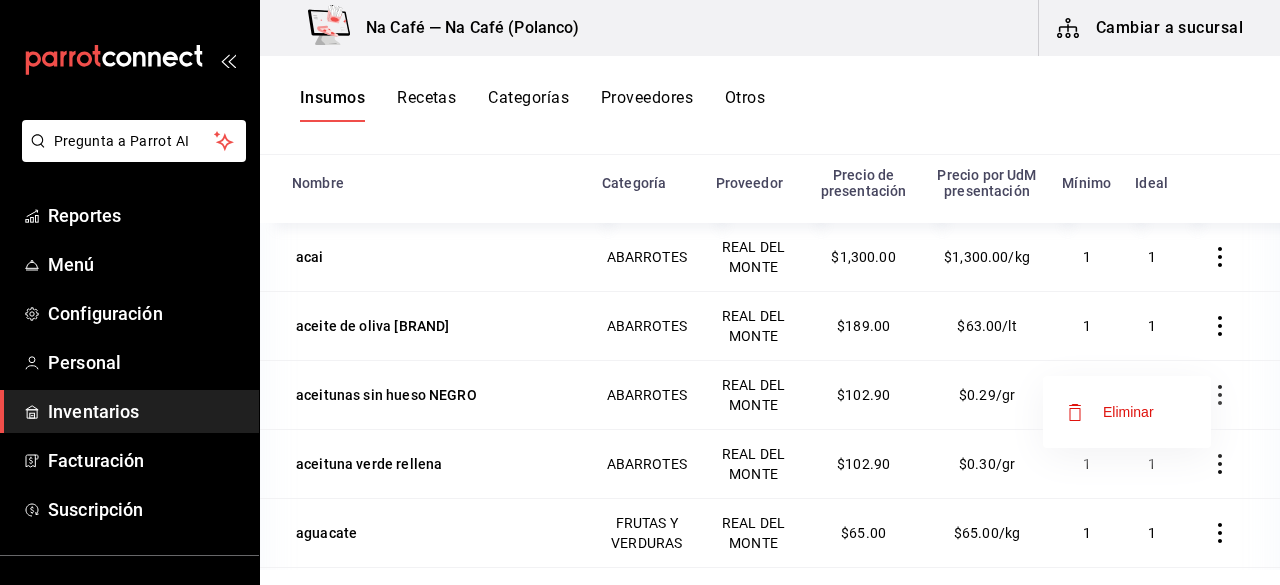 drag, startPoint x: 416, startPoint y: 423, endPoint x: 430, endPoint y: 410, distance: 19.104973 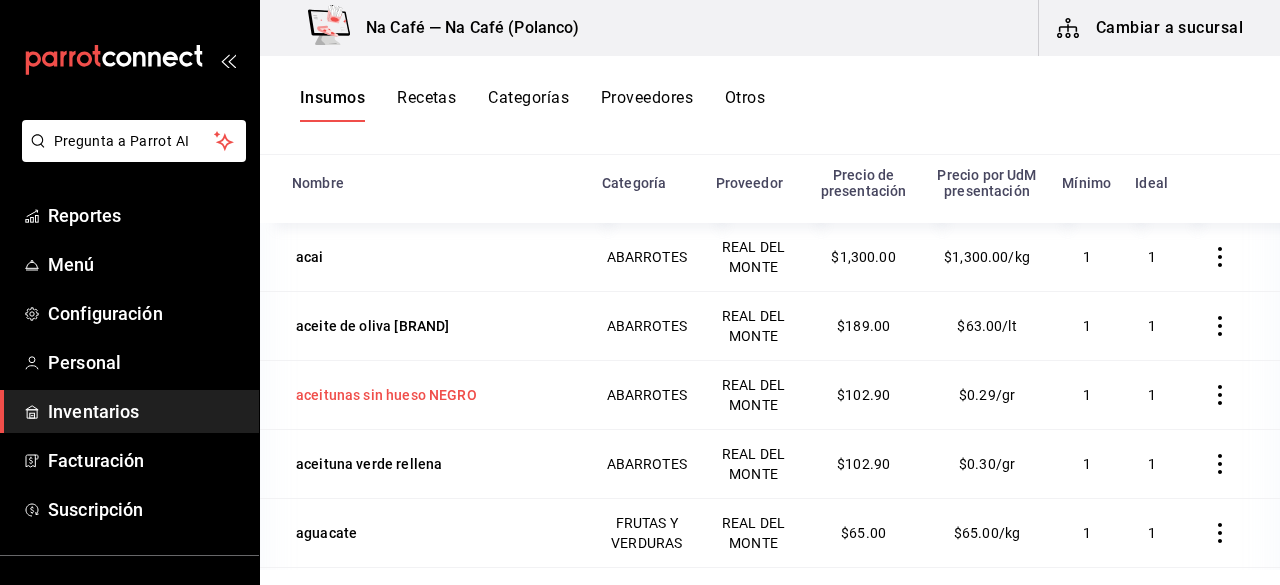 click on "aceitunas sin hueso NEGRO" at bounding box center (386, 395) 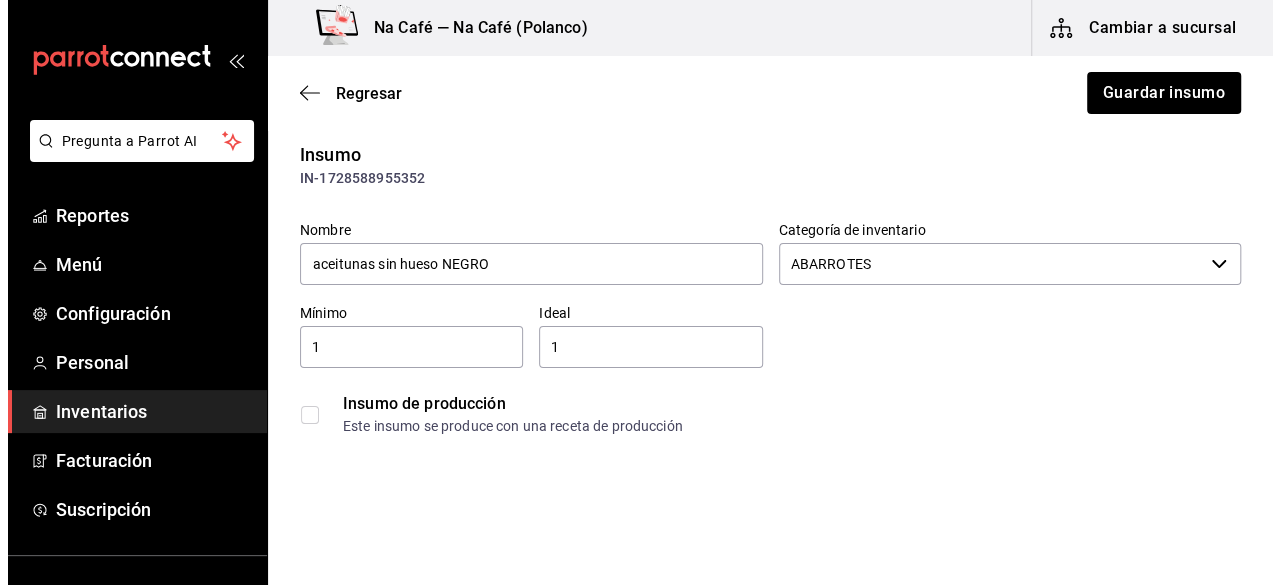 scroll, scrollTop: 40, scrollLeft: 0, axis: vertical 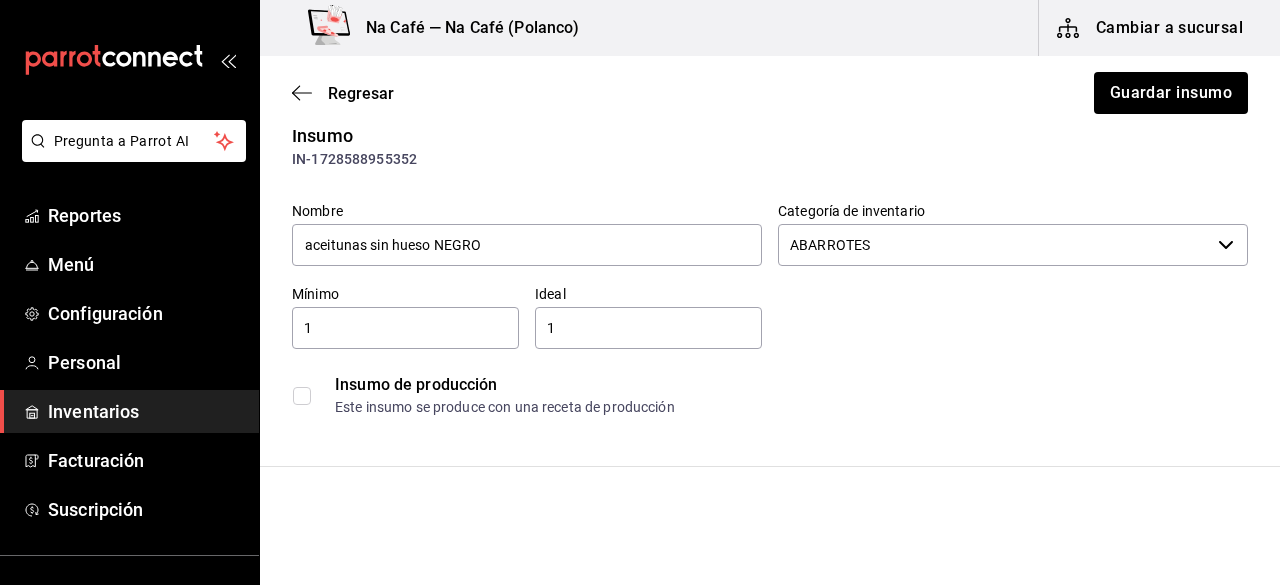 click on "Insumo IN-1728588955352 Nombre aceitunas sin hueso NEGRO Categoría de inventario ABARROTES ​ Mínimo 1 ​ Ideal 1 ​ Insumo de producción Este insumo se produce con una receta de producción Presentación Proveedor [BRAND] ​ Cód. de producto/Descripción A-0006 Nombre de presentación paquete Precio sin impuesto $102.9 ​ Impuestos IVA 0% IVA_0 Precio con impuestos $102.9 ​ Unidad de presentación 350 gr GRAM ​ Receta Unidad de receta gr GRAM Factor de conversión 350 ​ 1 gr de paquete = 1 gr receta Ver ayuda de conversiones ¿La presentación (paquete) viene en otra caja? Si No Unidades de conteo gr paquete (350 gr)" at bounding box center (770, 710) 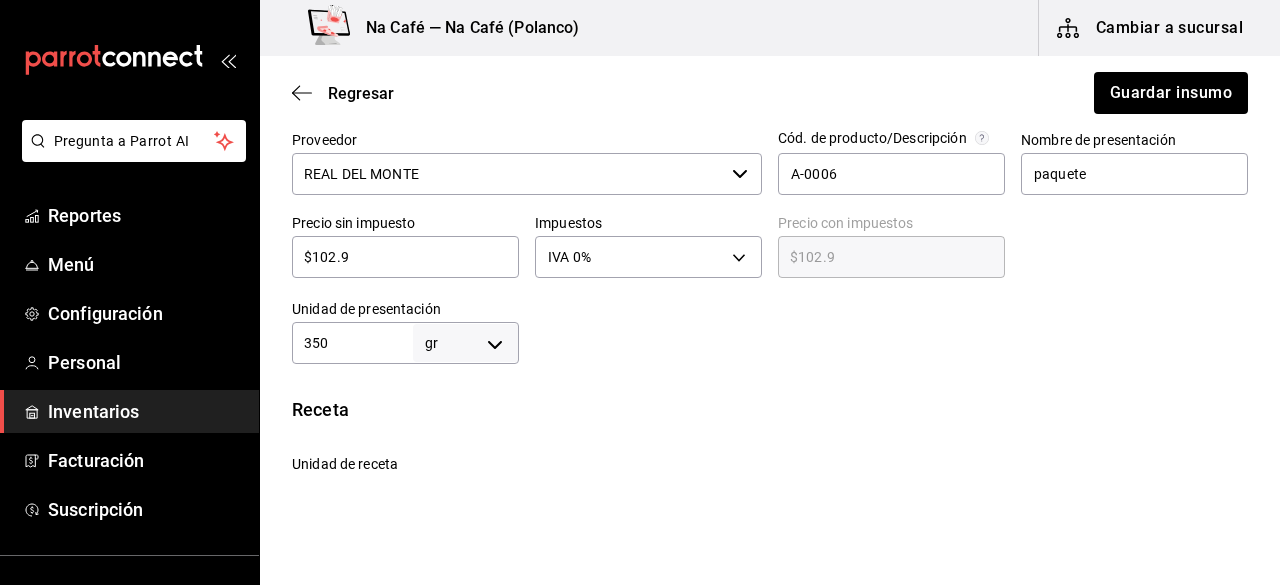scroll, scrollTop: 480, scrollLeft: 0, axis: vertical 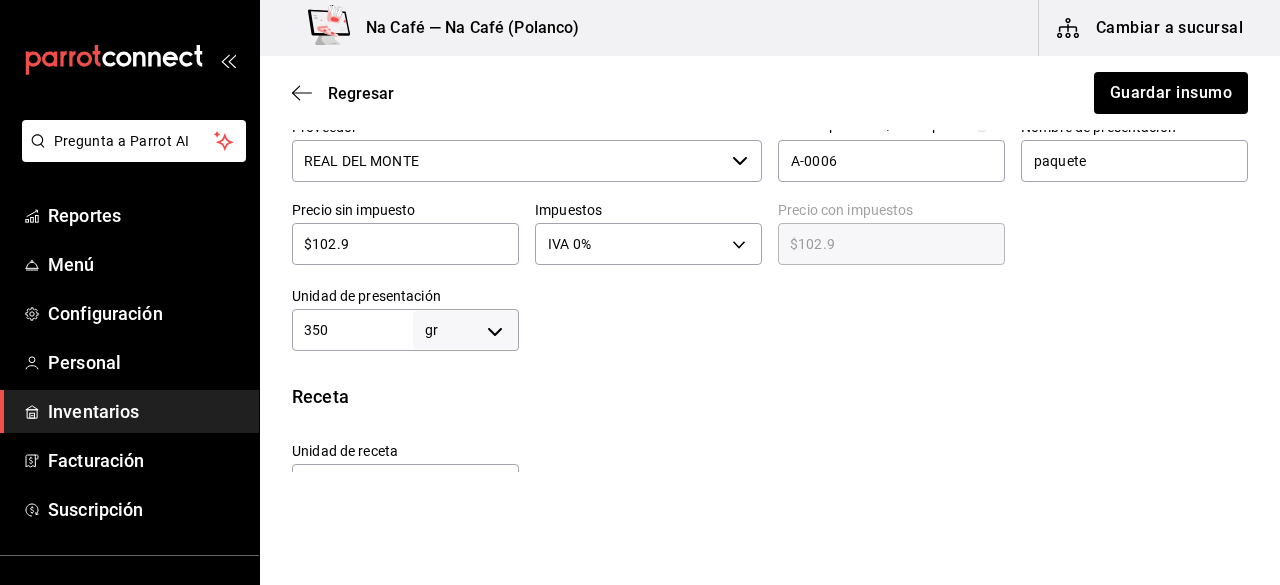 click on "$102.9" at bounding box center [405, 244] 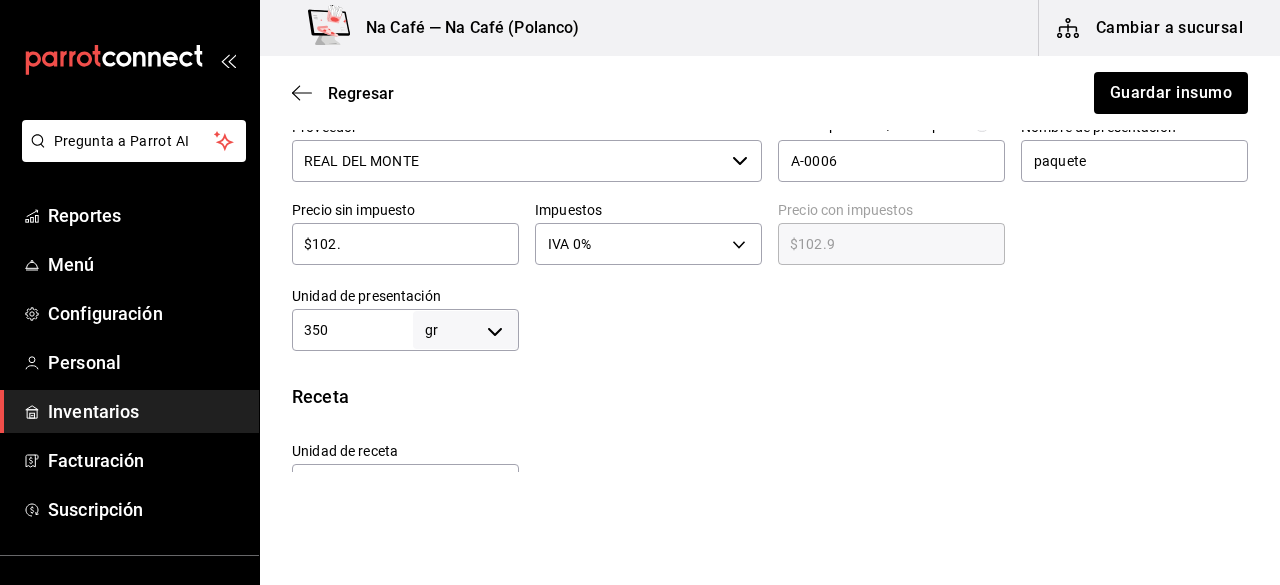 type on "$102.00" 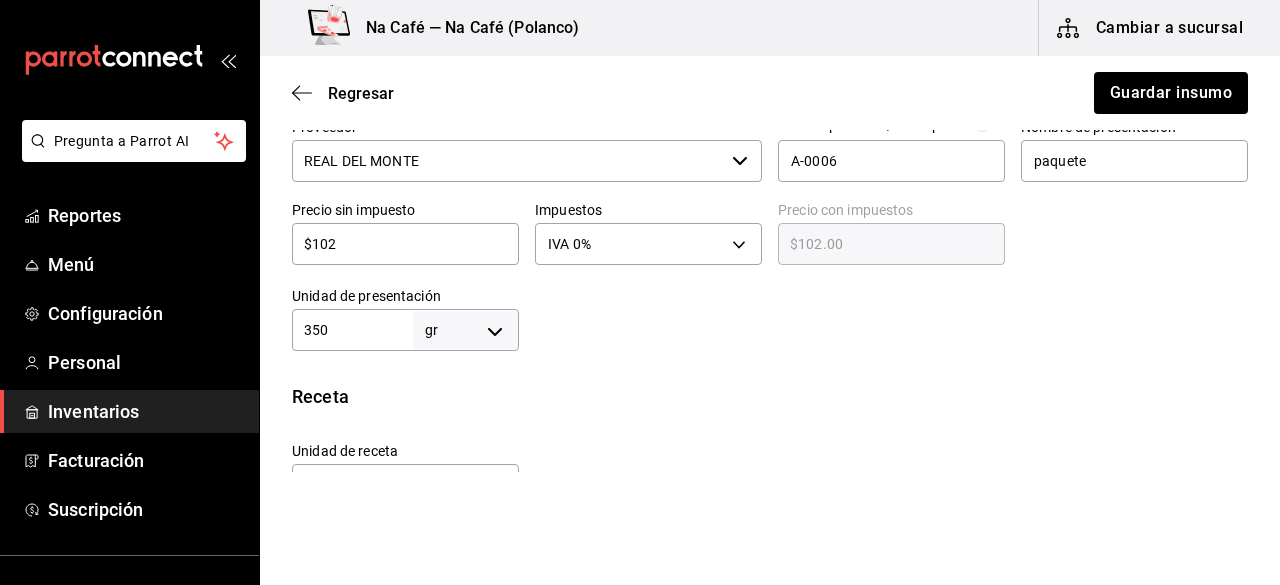 type on "$10" 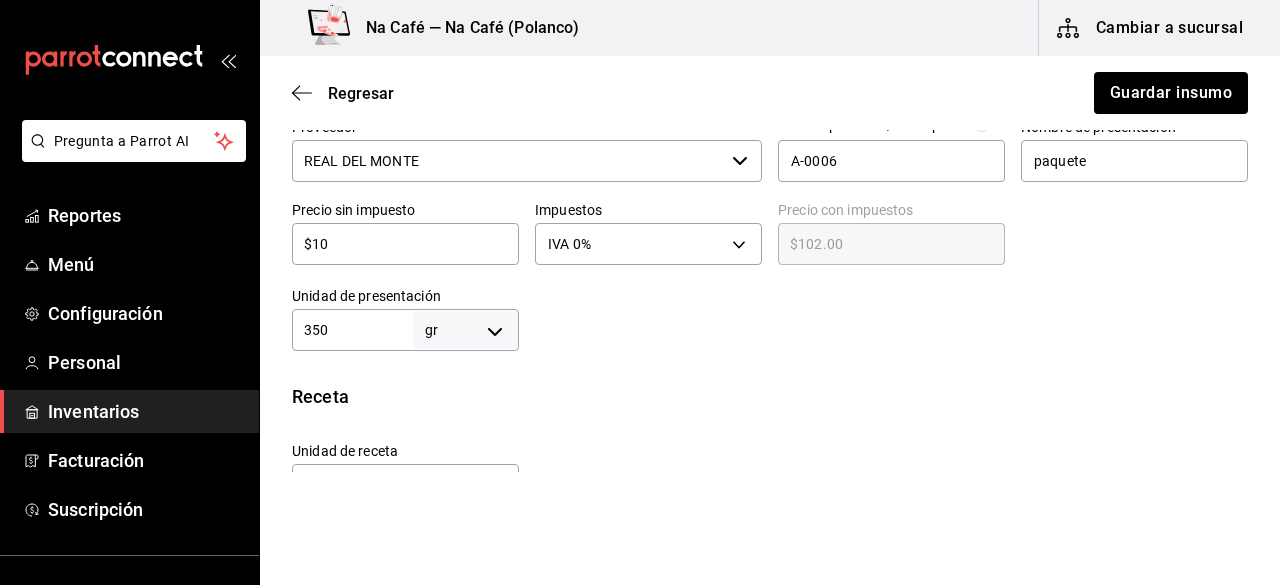 type on "$10.00" 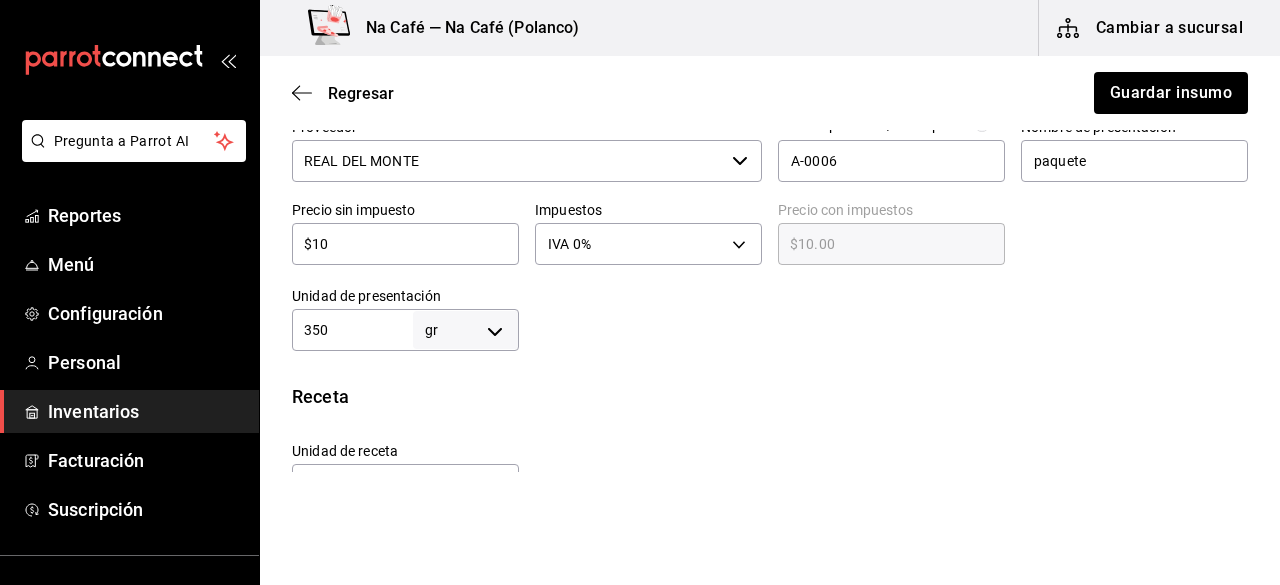 type on "$1" 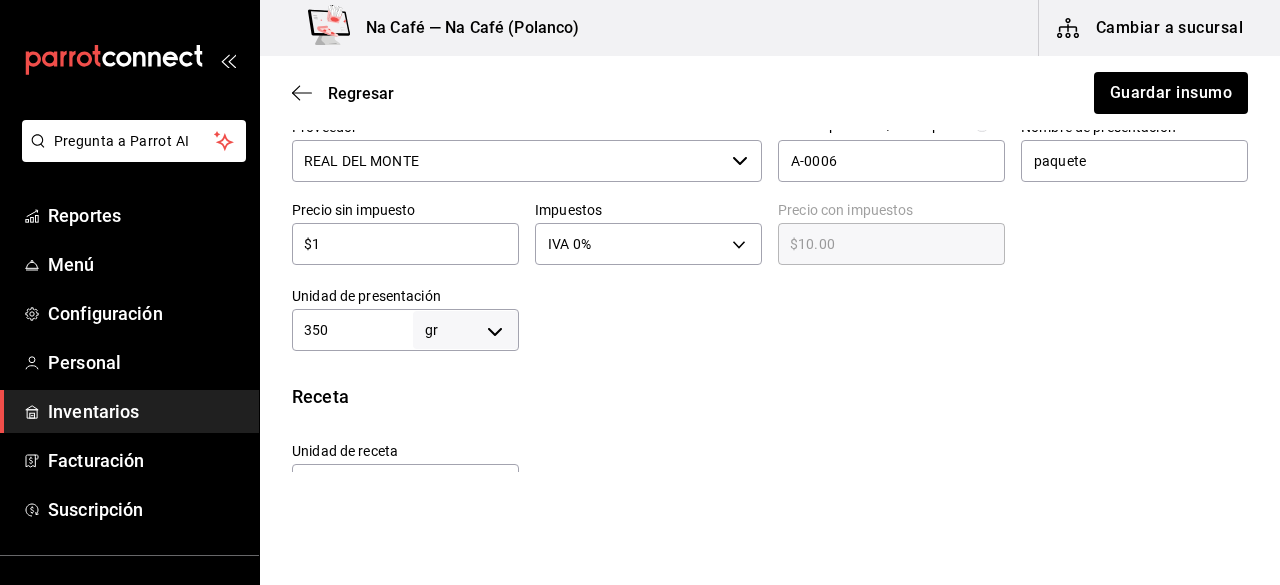 type on "$1.00" 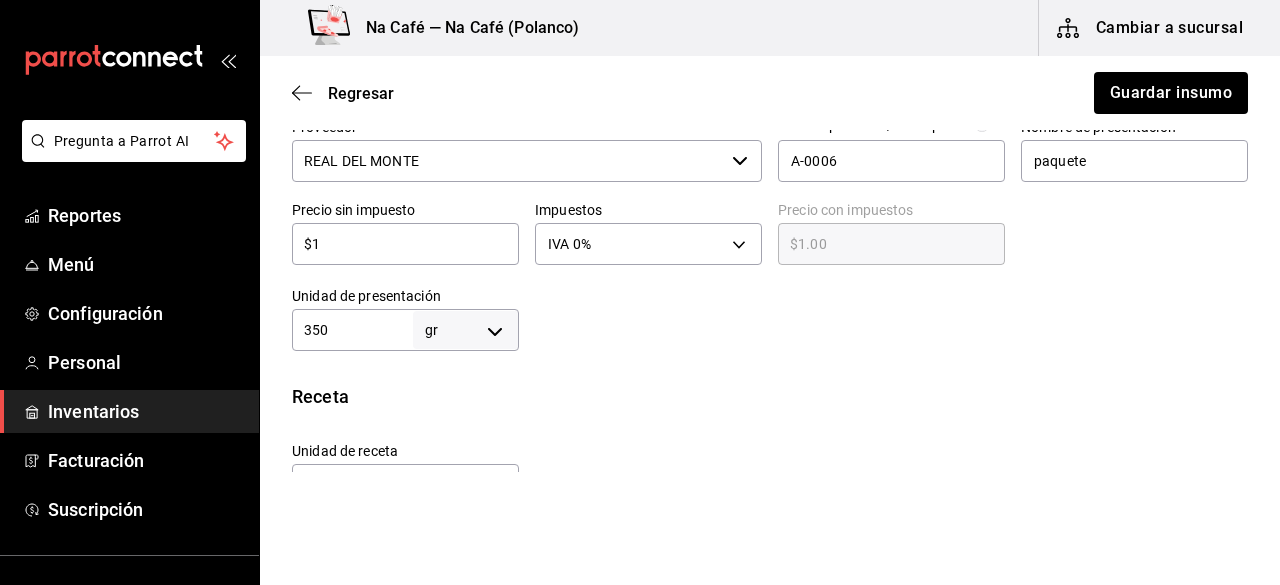 type 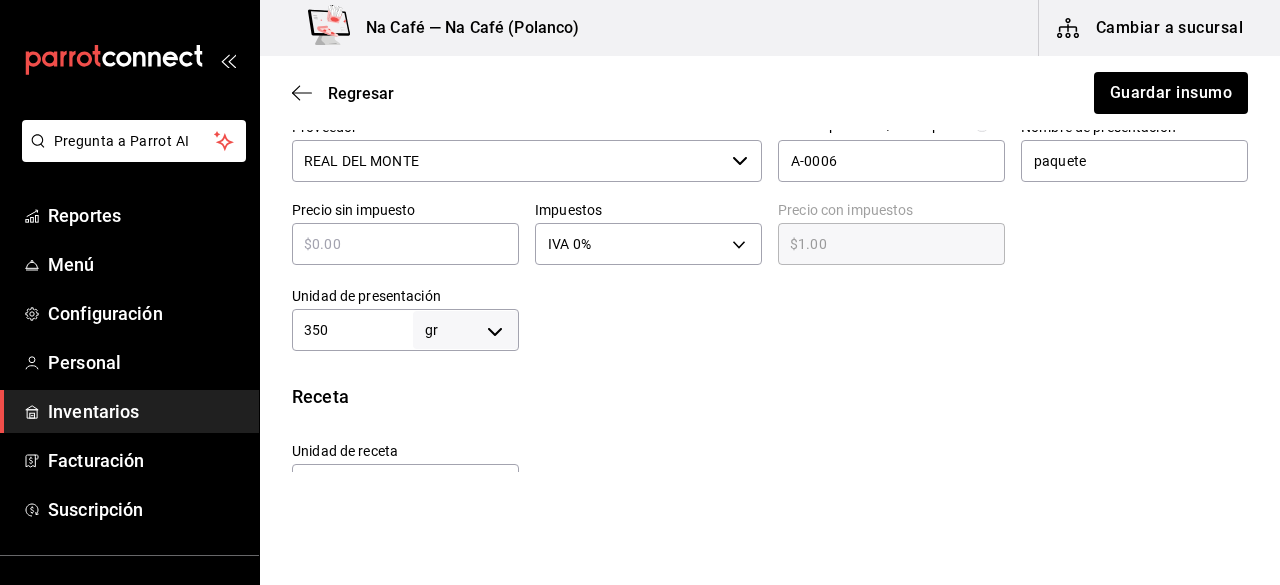 type on "$0.00" 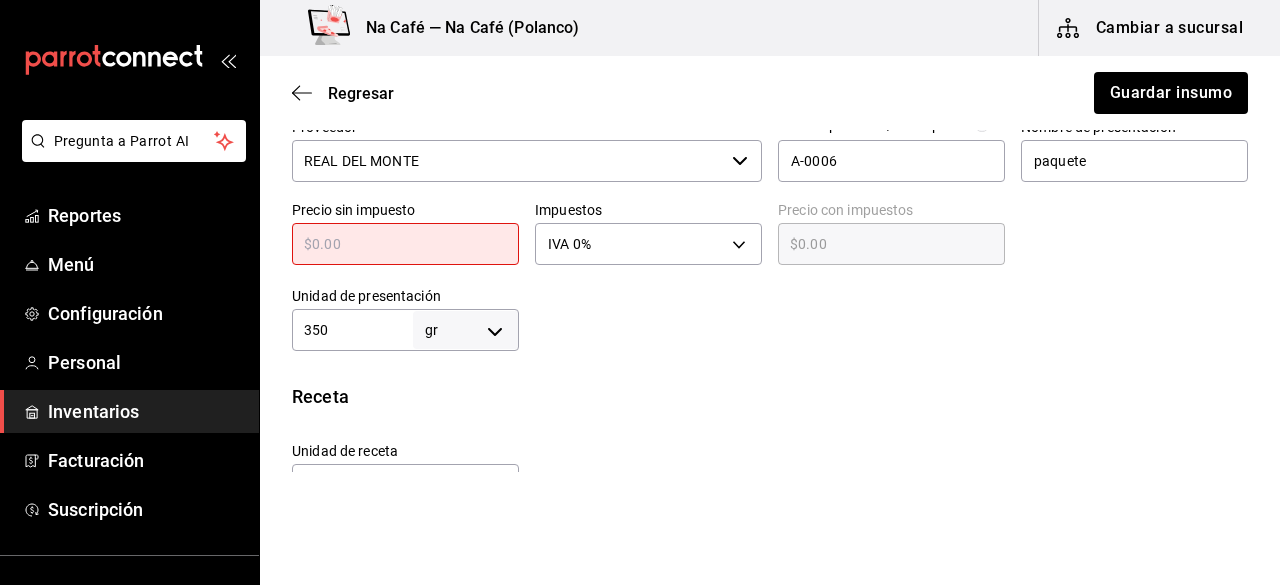 type on "$6" 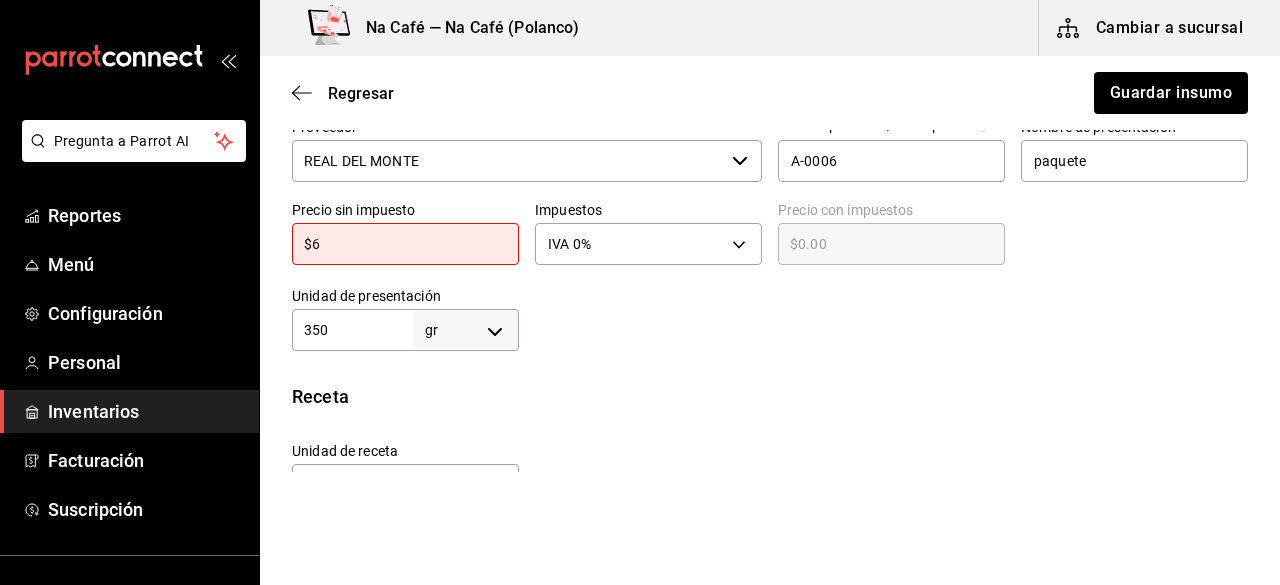 type on "$6.00" 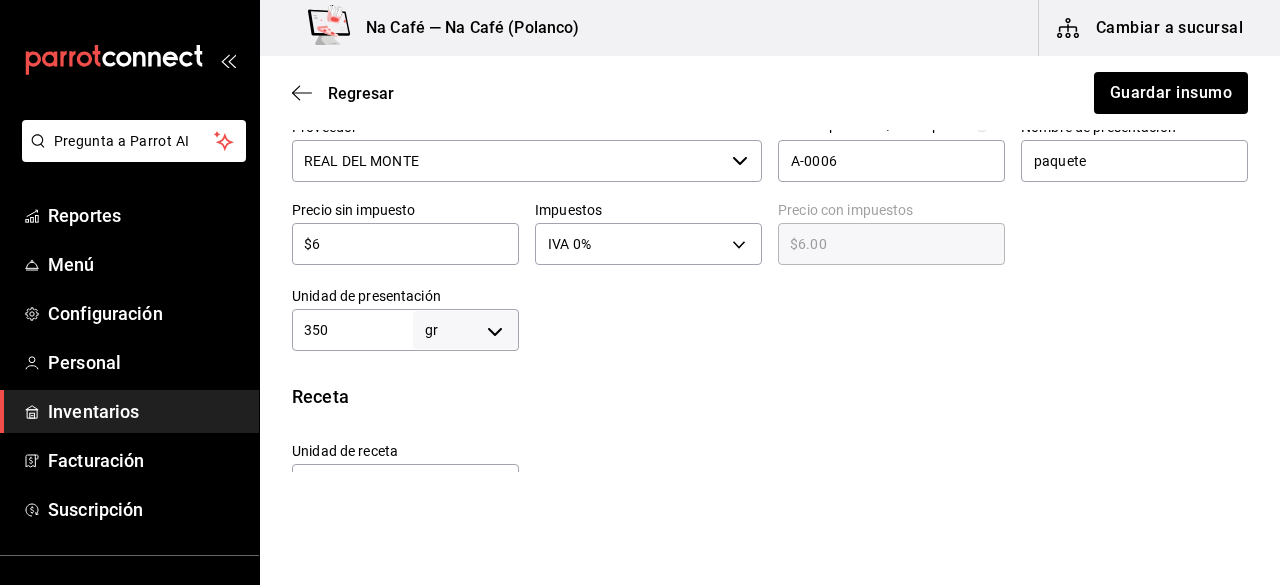 type on "$64" 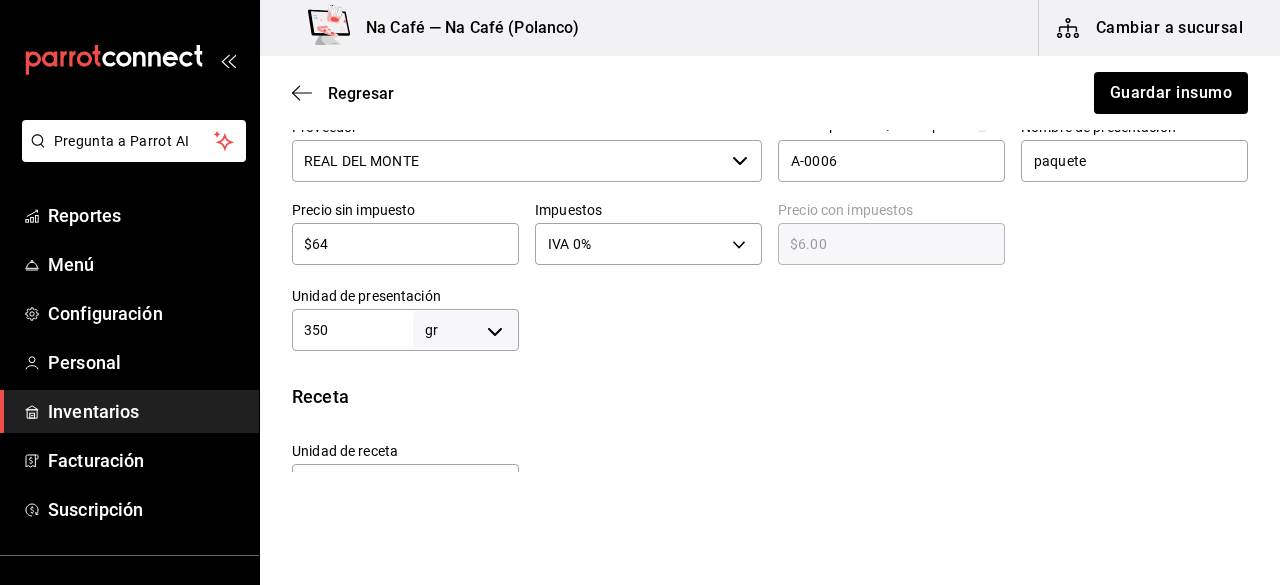 type on "$64.00" 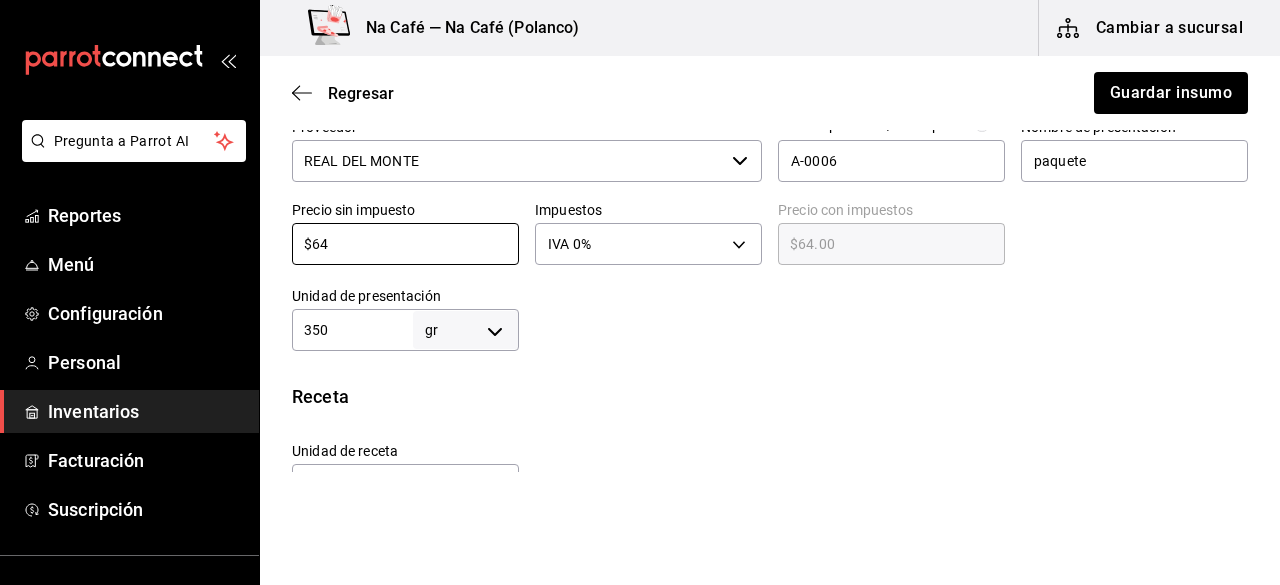 type on "$64" 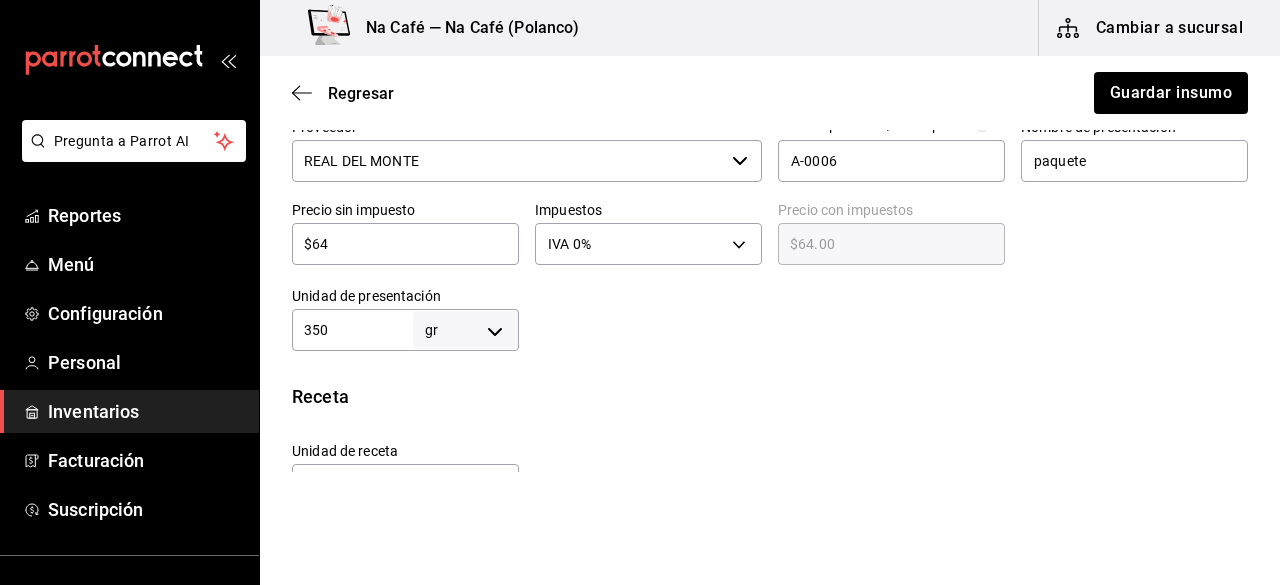 click on "350 gr GRAM ​" at bounding box center [405, 330] 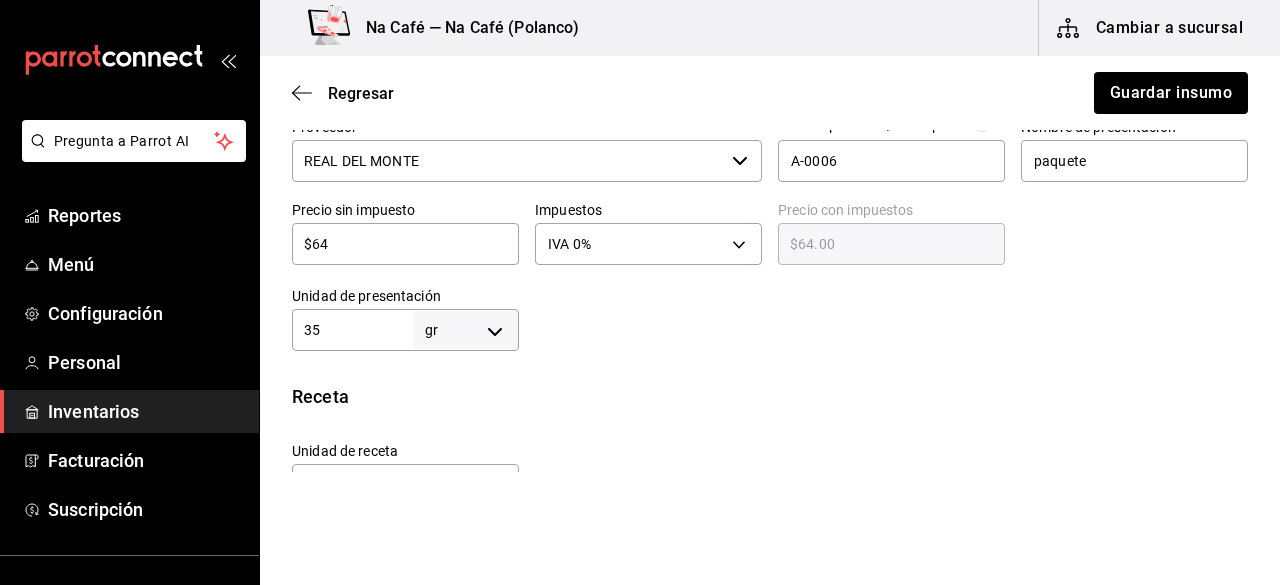 type on "35" 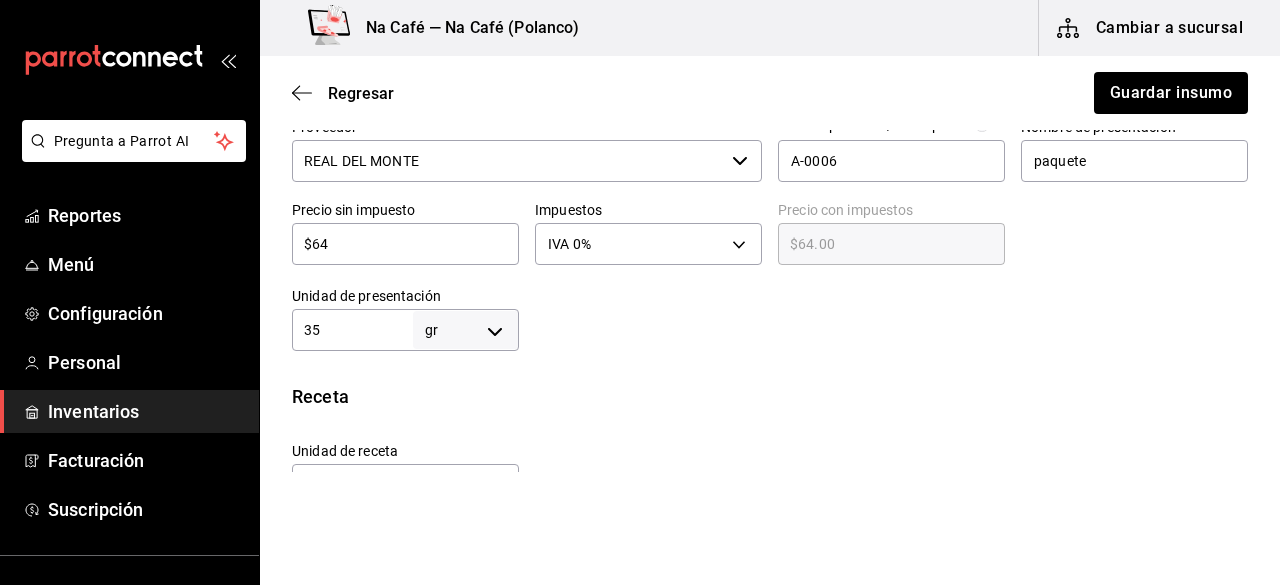 type on "3" 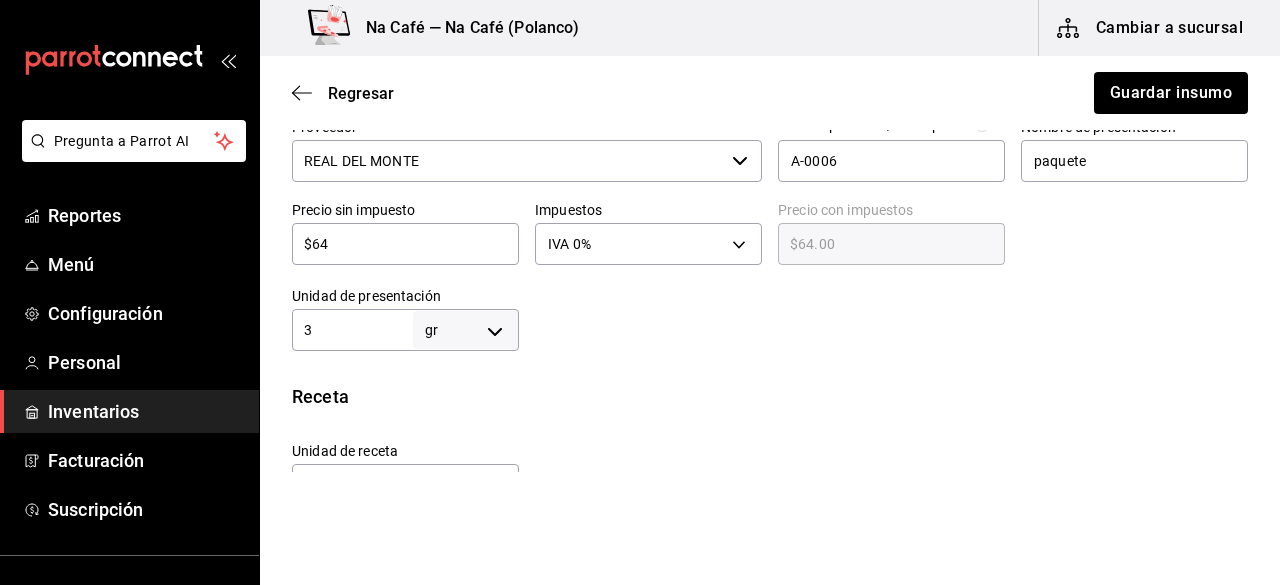 type on "3" 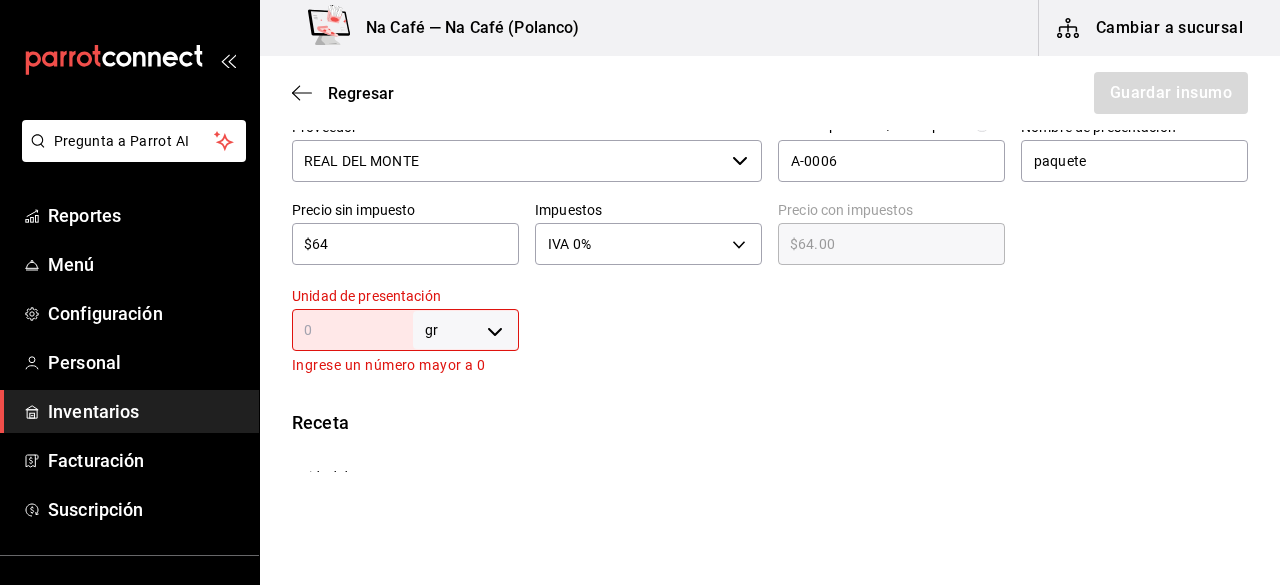 type on "1" 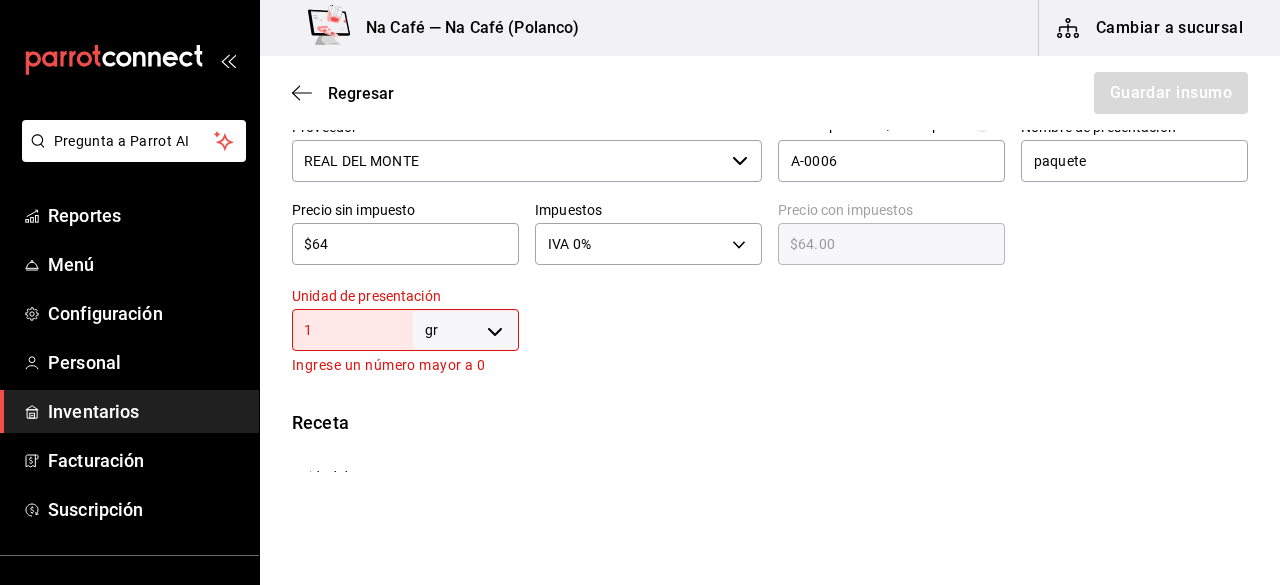 type on "1" 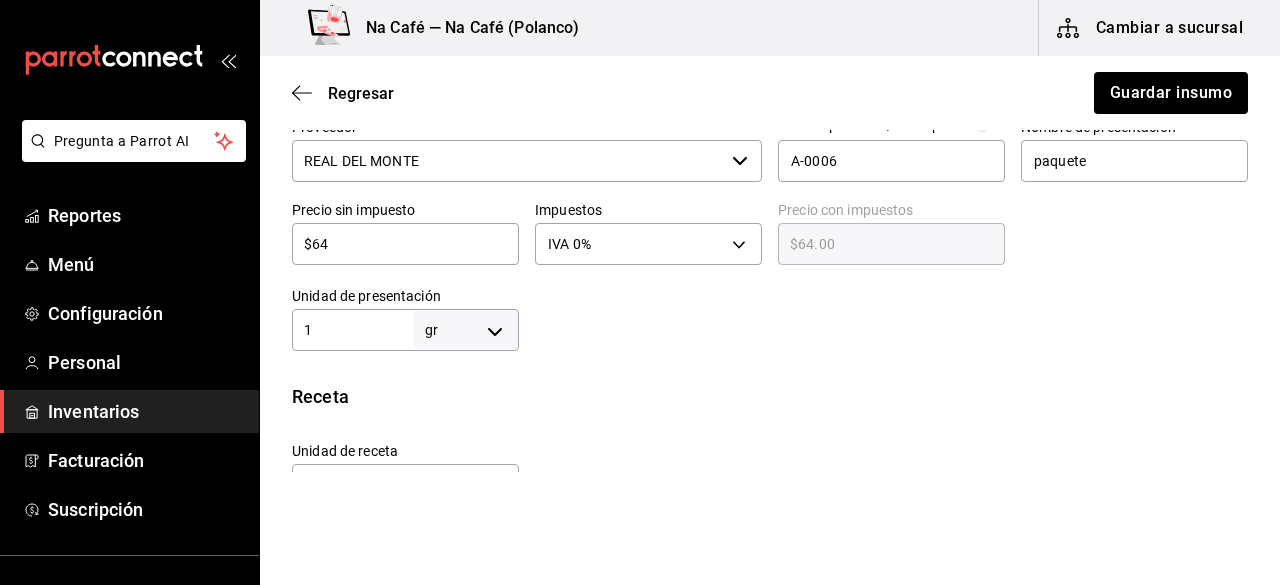 type on "15" 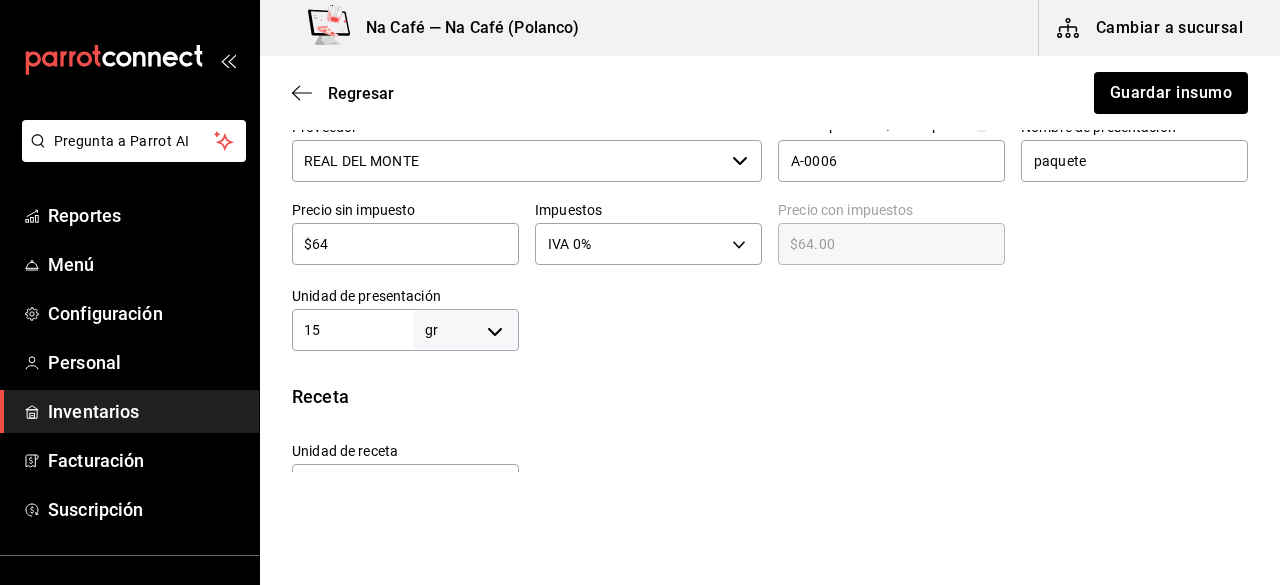 type on "15" 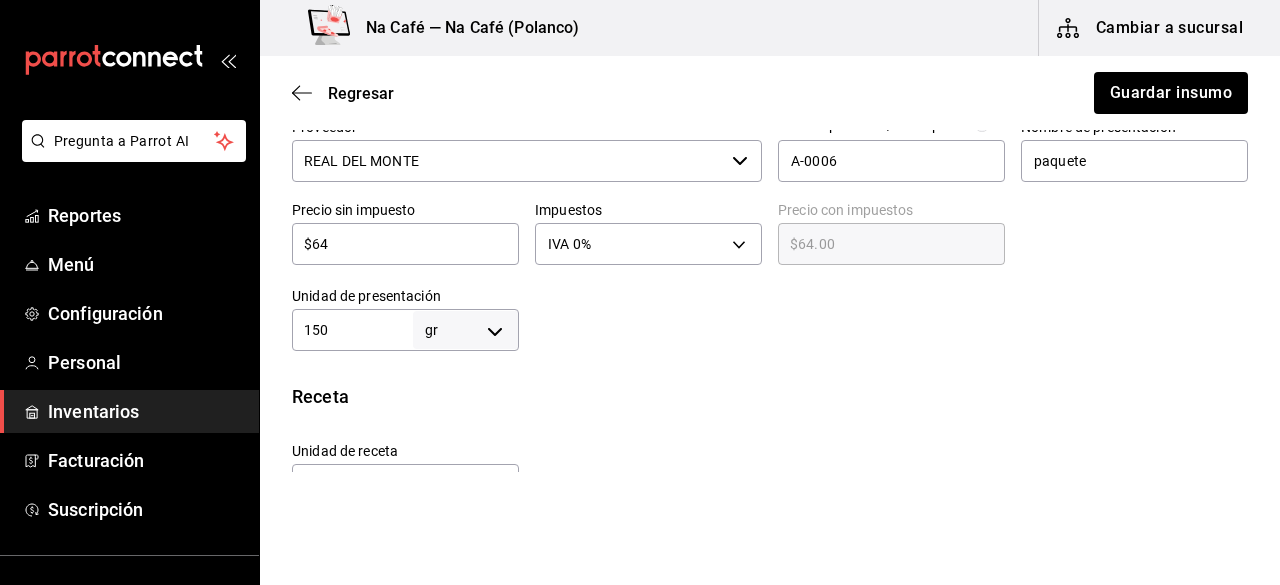 type on "1,509" 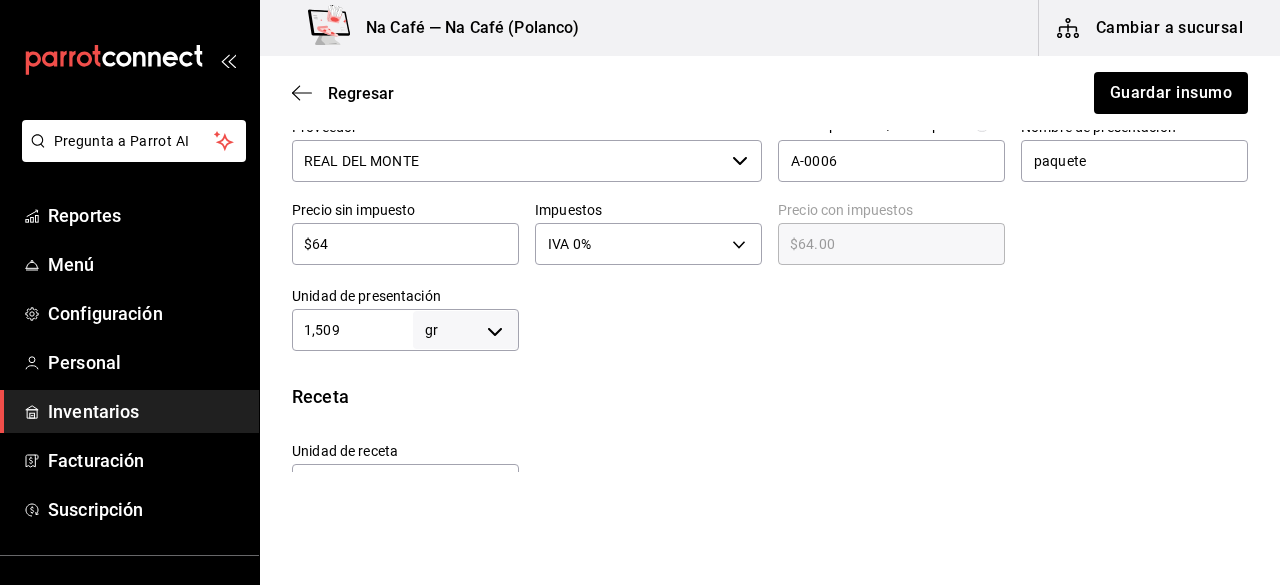 type on "1,509" 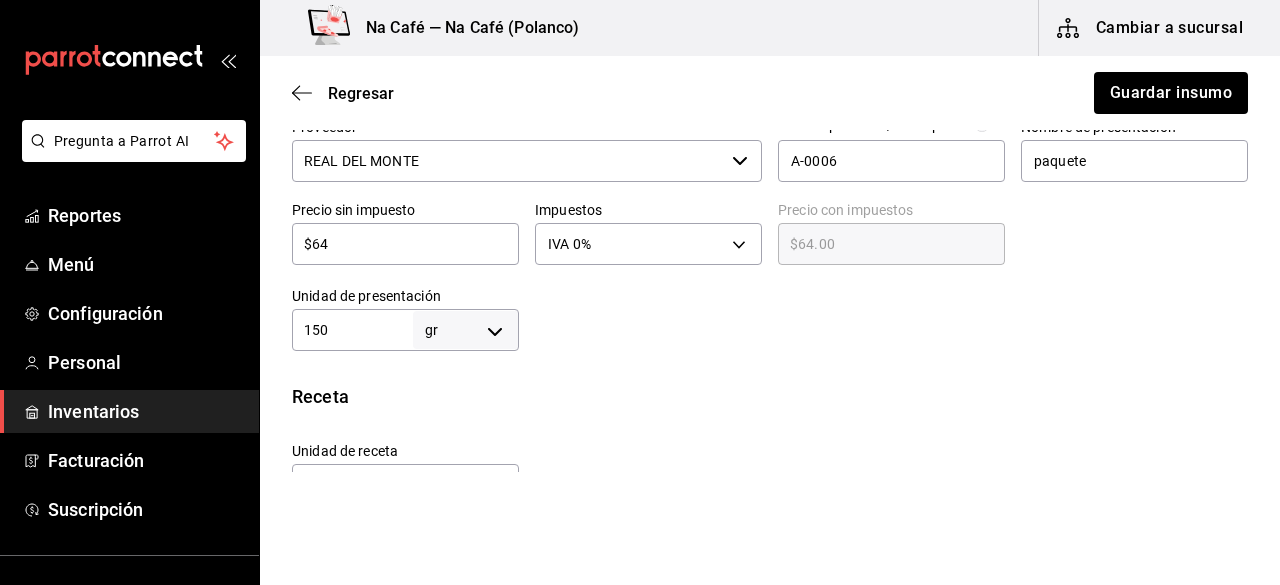 type on "150" 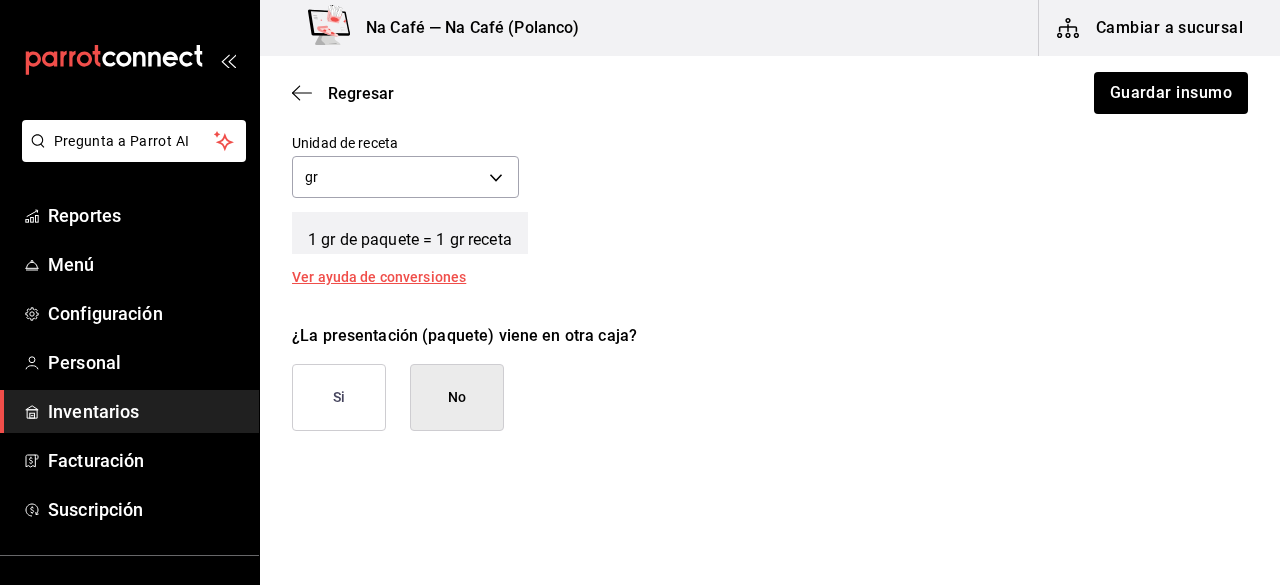 scroll, scrollTop: 800, scrollLeft: 0, axis: vertical 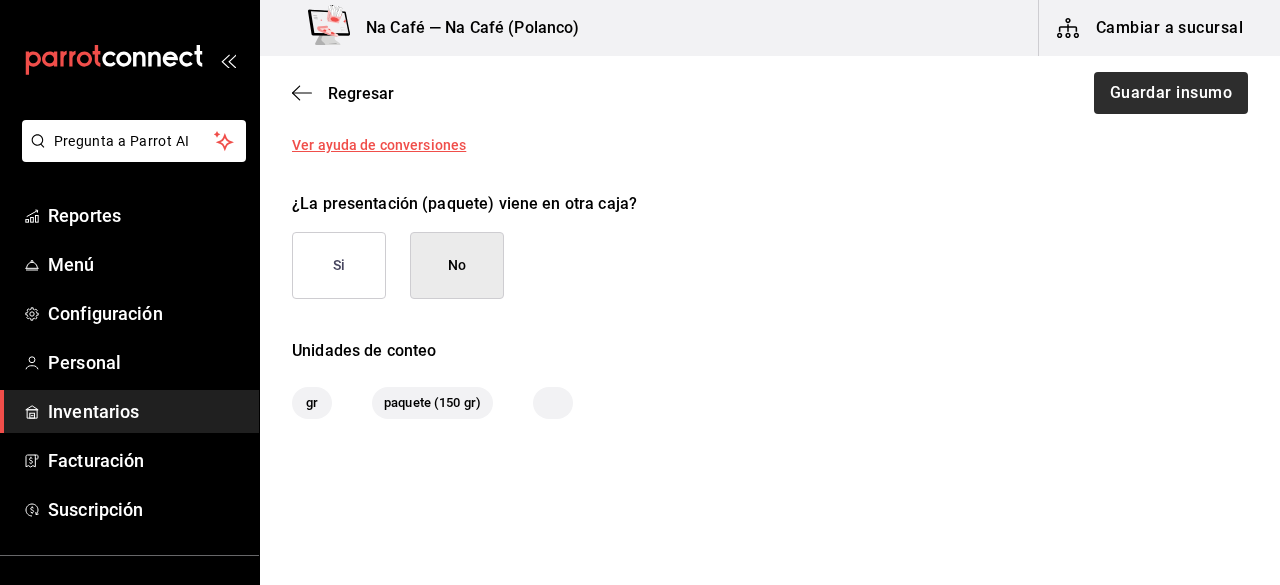 type on "150" 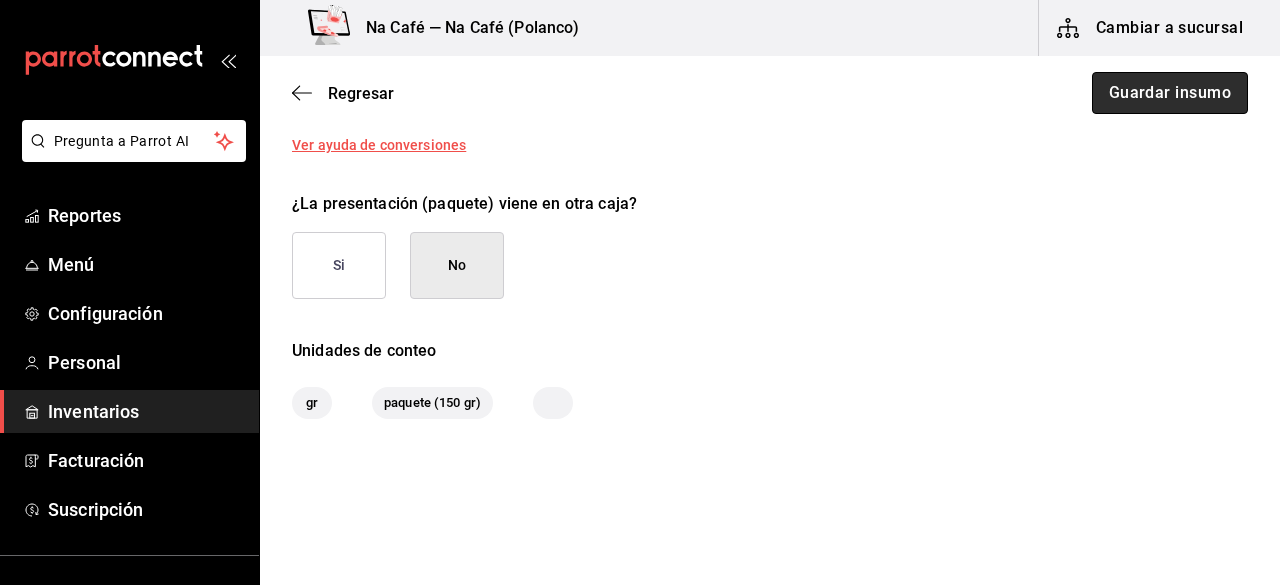 click on "Guardar insumo" at bounding box center (1170, 93) 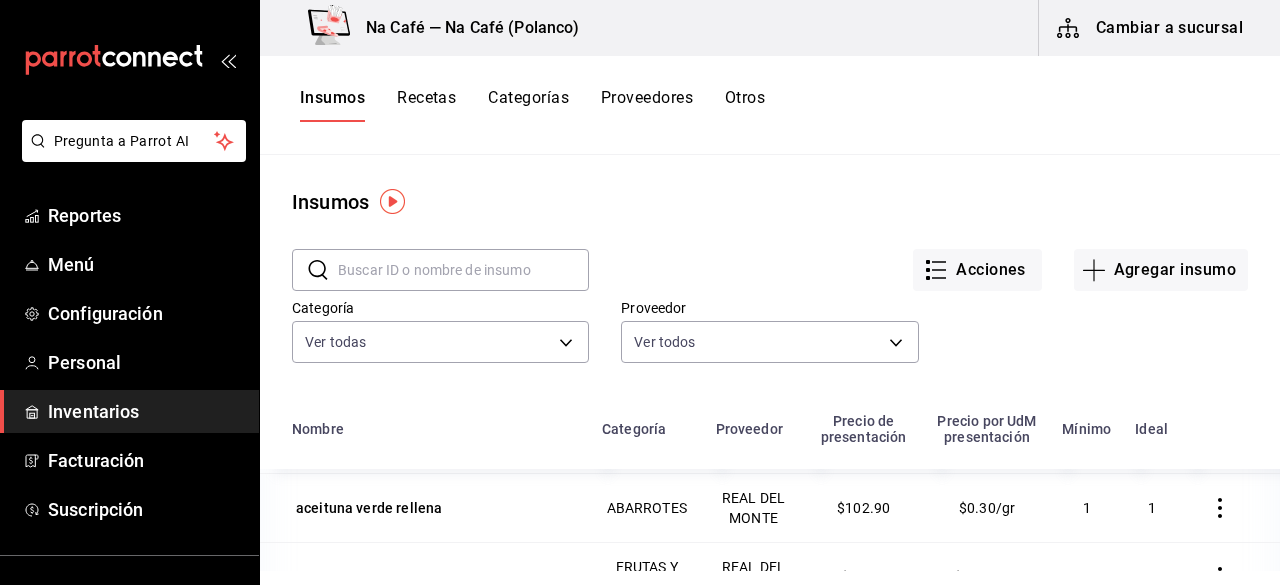 scroll, scrollTop: 184, scrollLeft: 0, axis: vertical 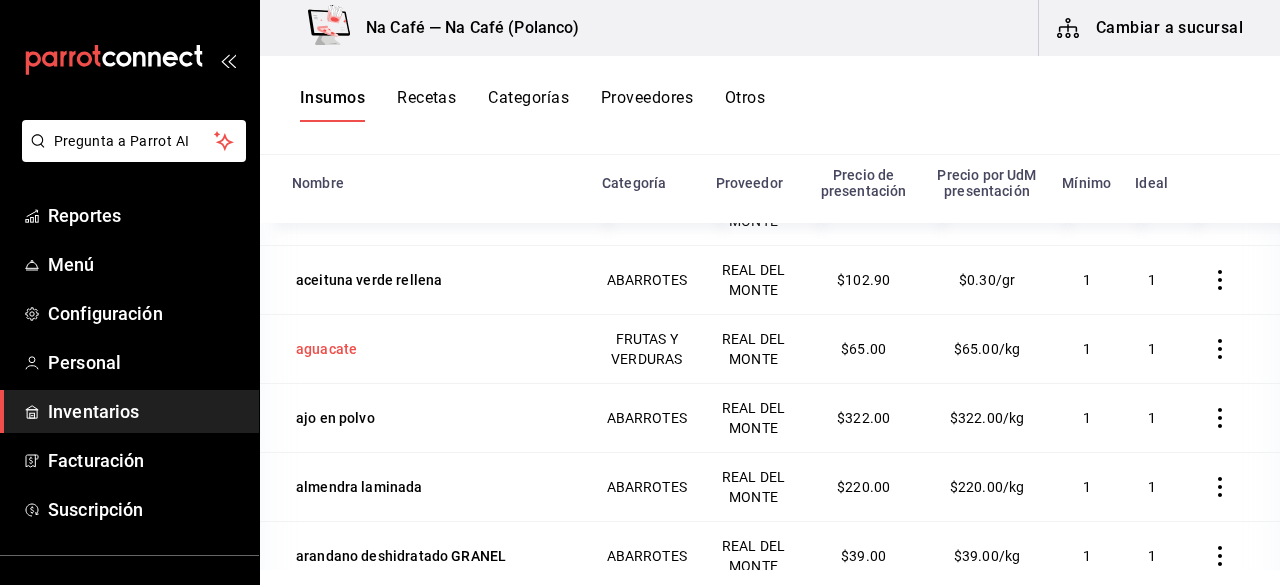 click on "aguacate" at bounding box center [326, 349] 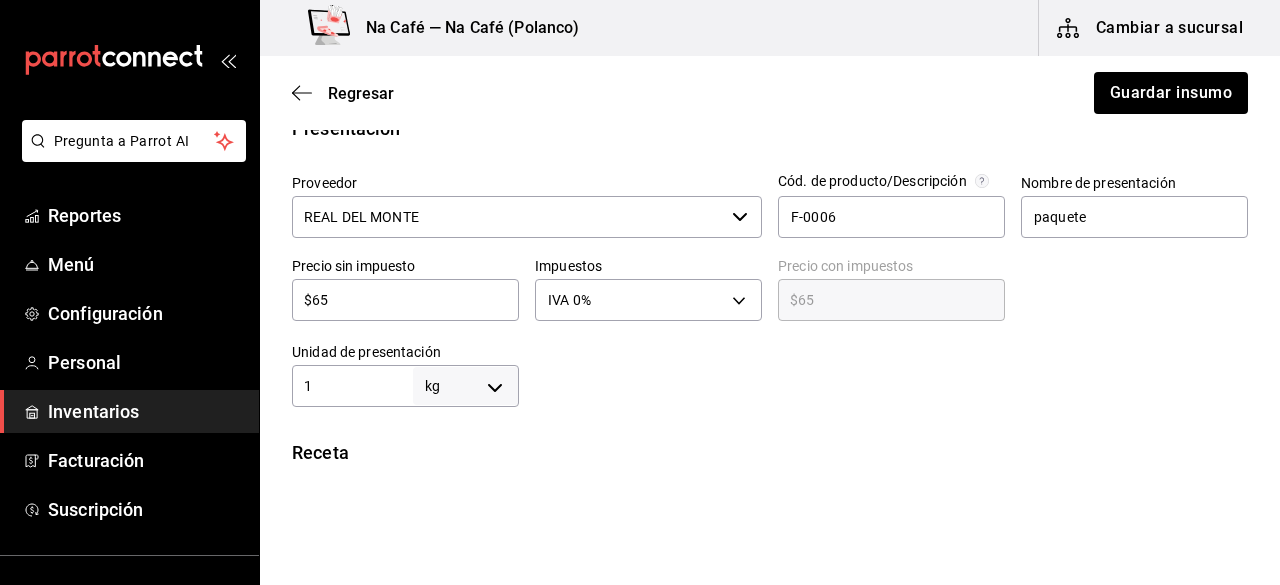 scroll, scrollTop: 434, scrollLeft: 0, axis: vertical 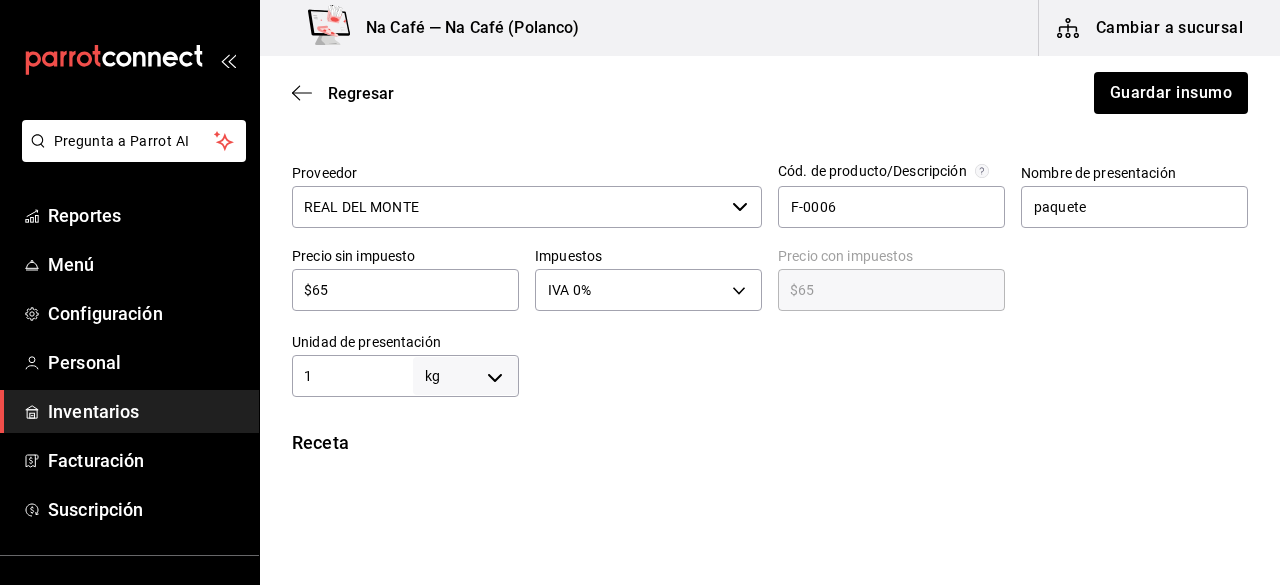 click on "$65" at bounding box center (405, 290) 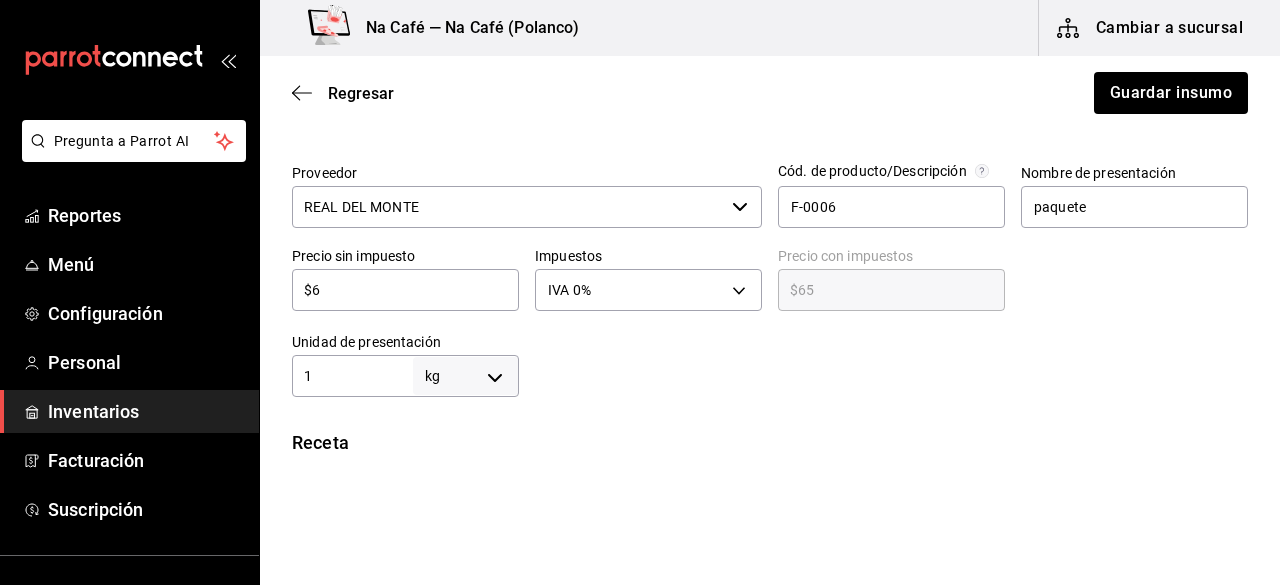 type on "$6.00" 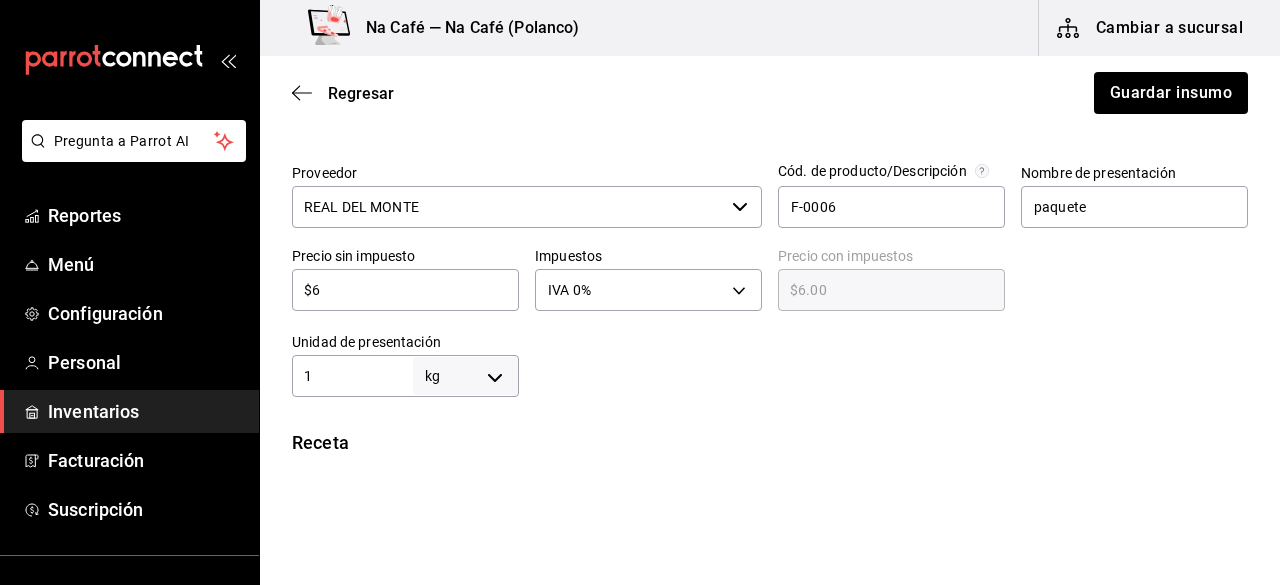 type 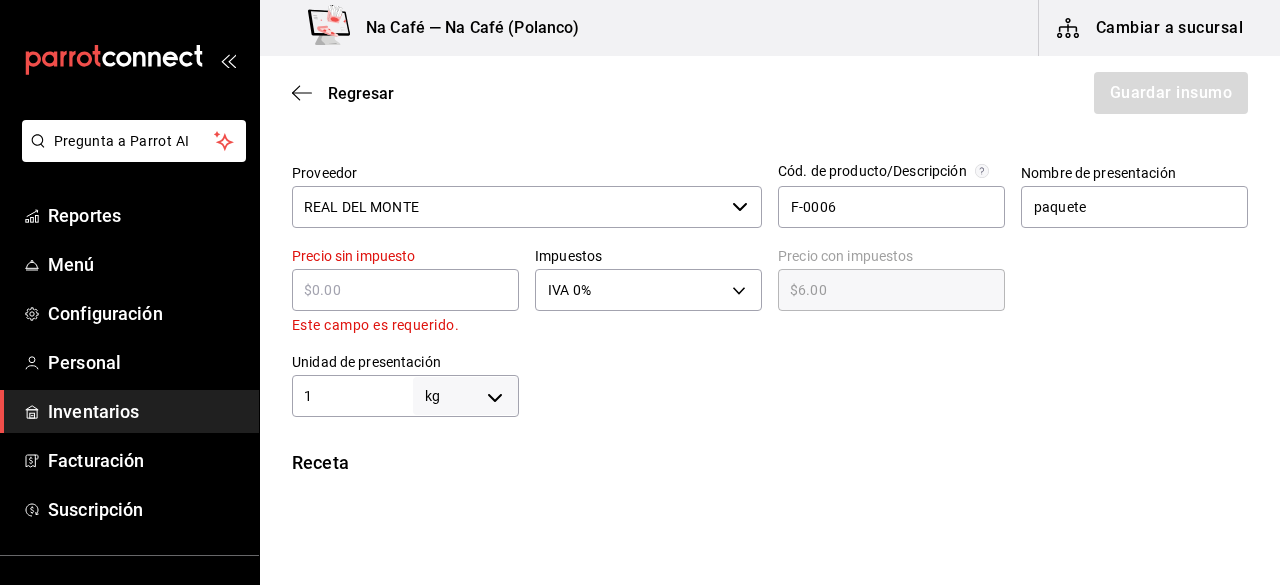 type on "$0.00" 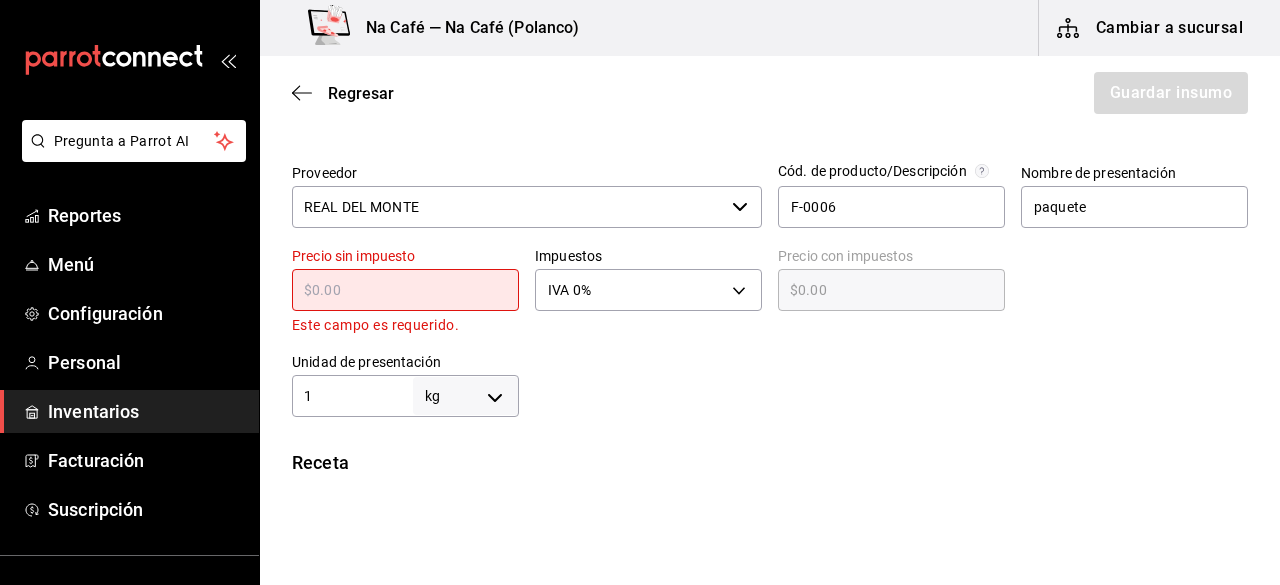 type on "$1" 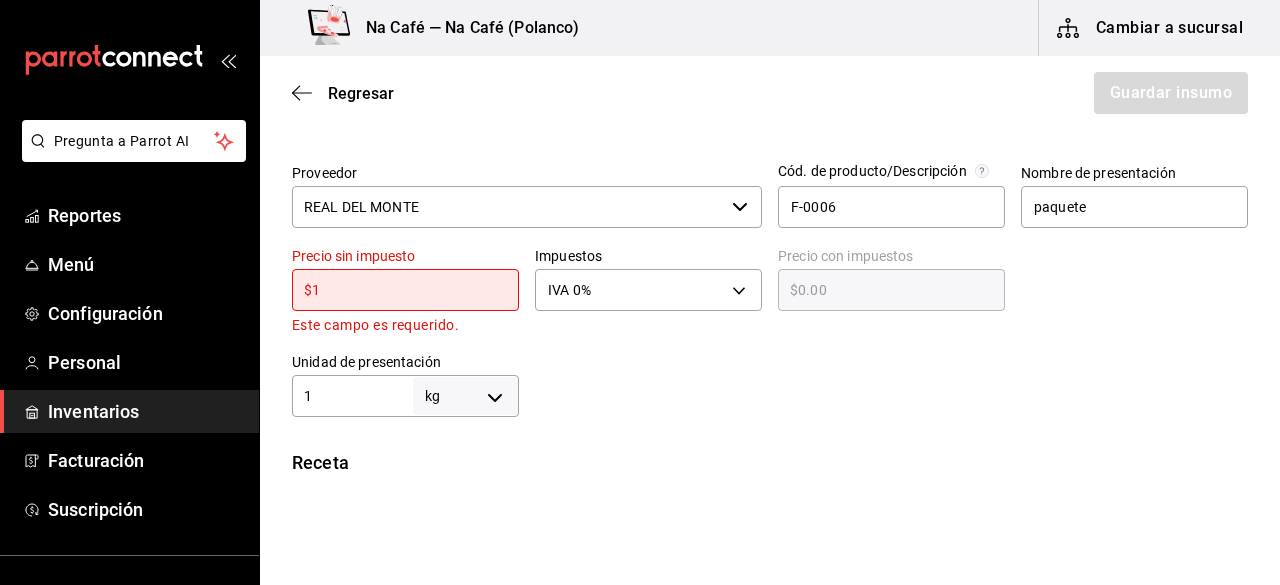 type on "$1.00" 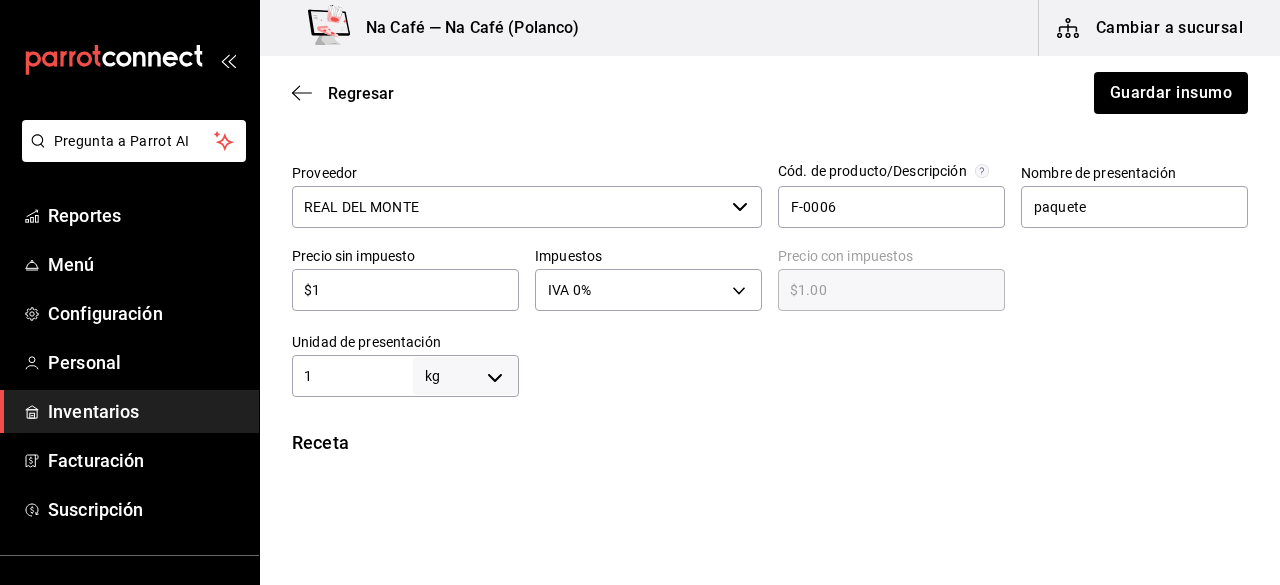 type on "$11" 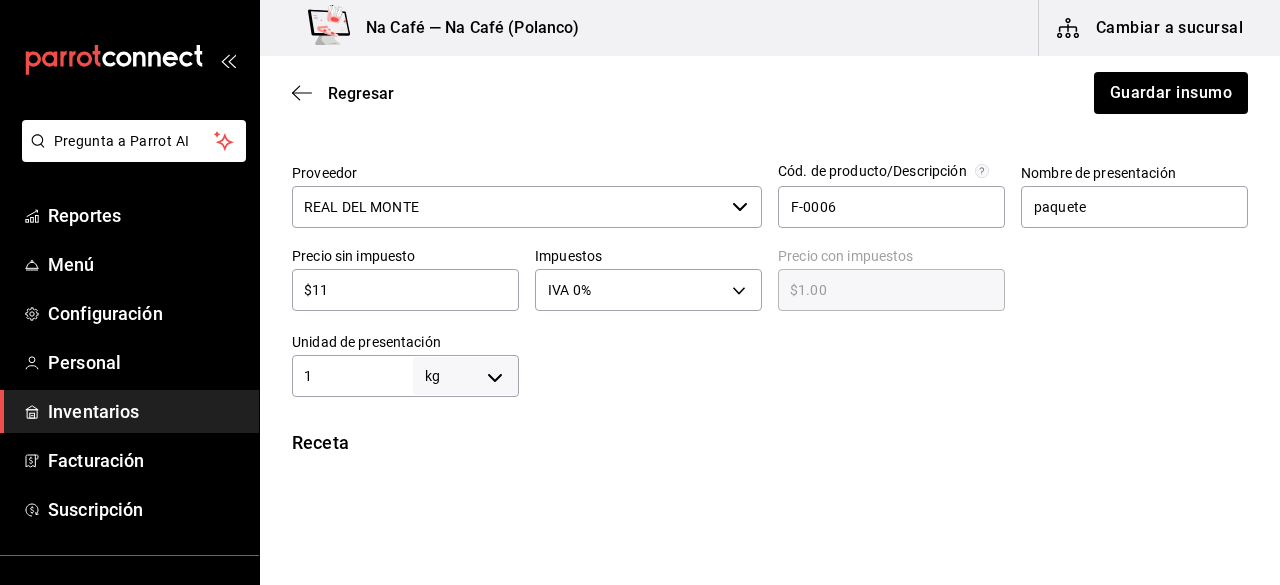 type on "$11.00" 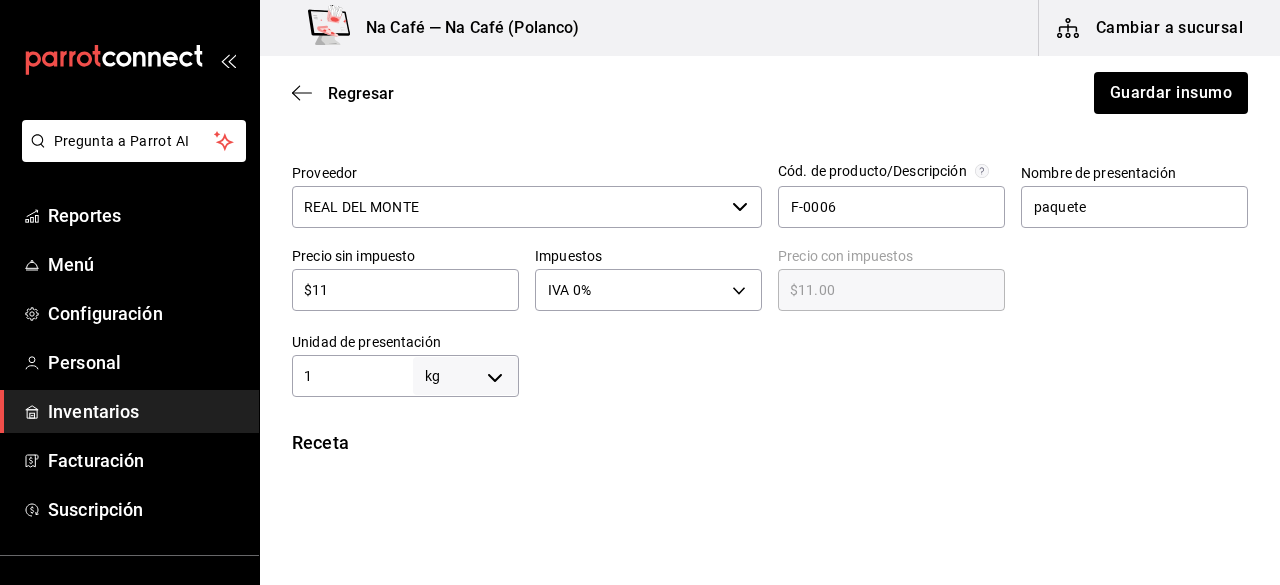 type on "$110" 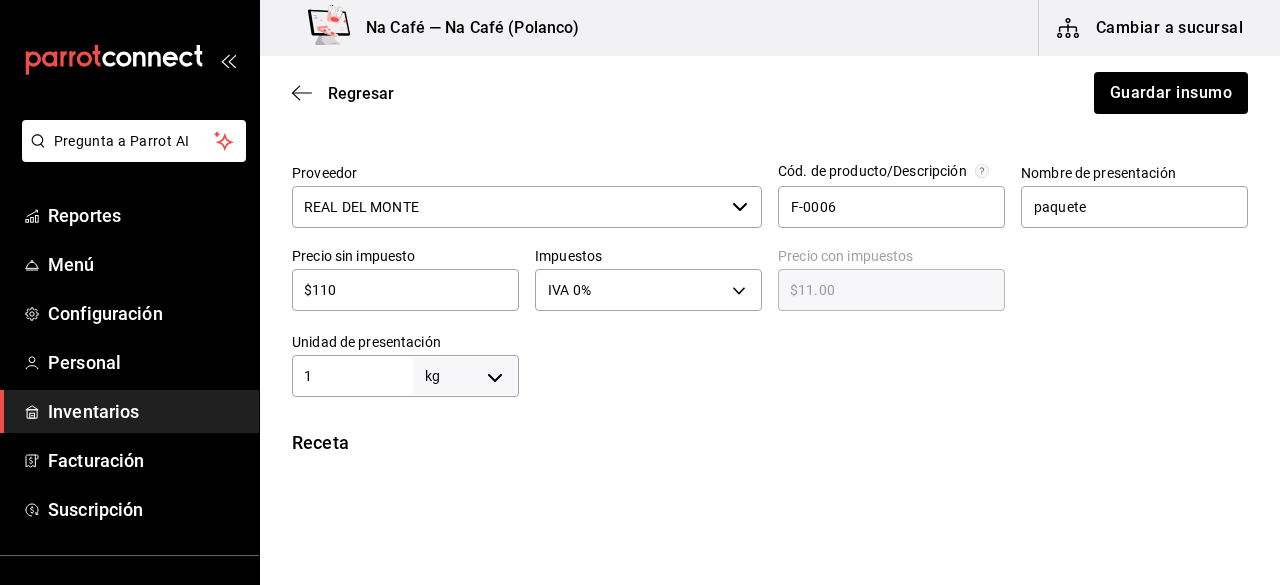 type on "$110.00" 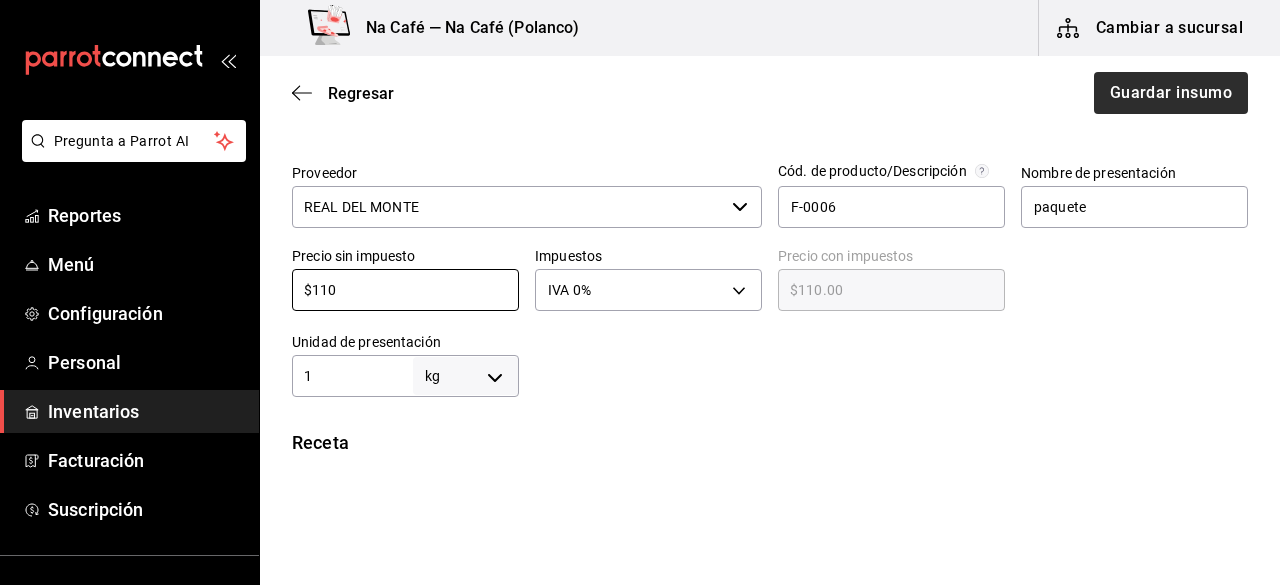 type on "$110" 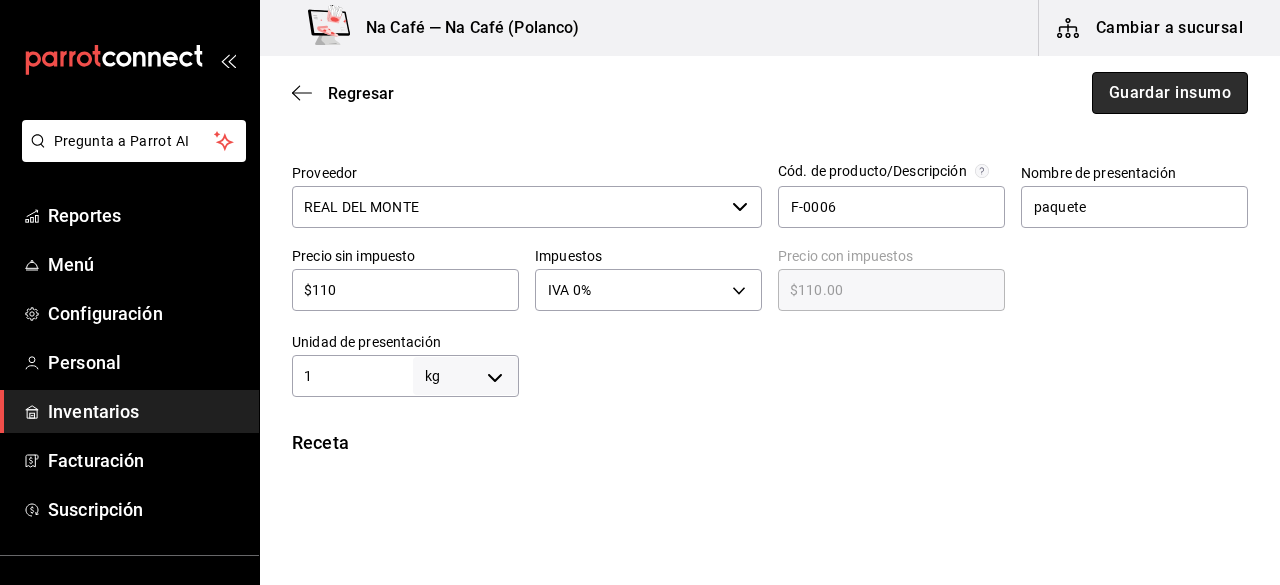 click on "Guardar insumo" at bounding box center [1170, 93] 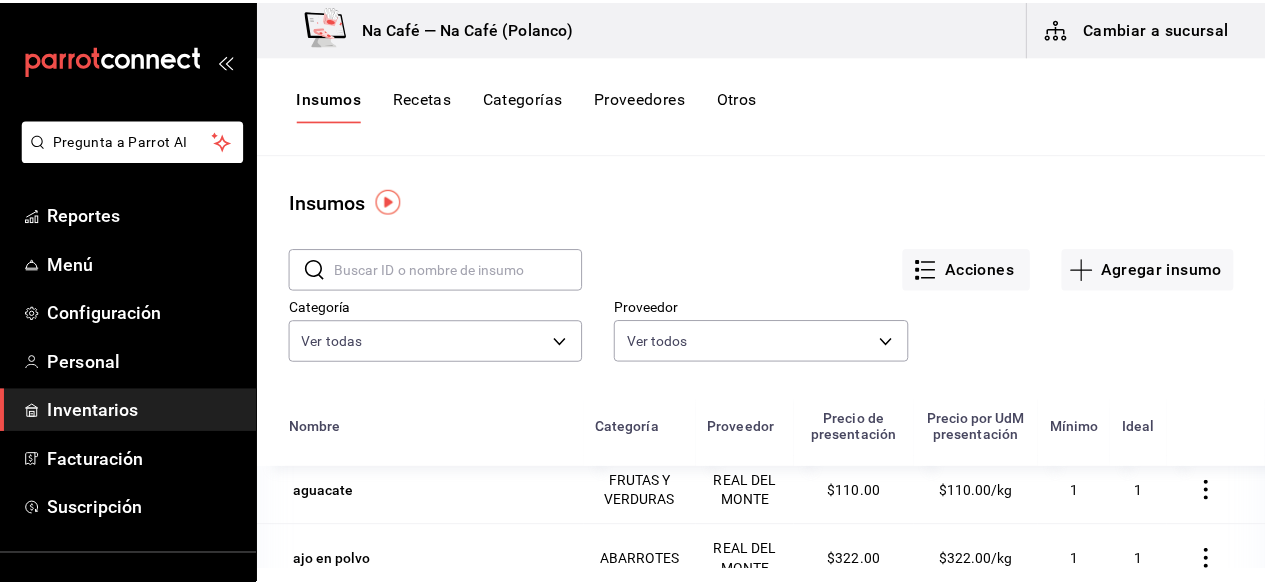 scroll, scrollTop: 368, scrollLeft: 0, axis: vertical 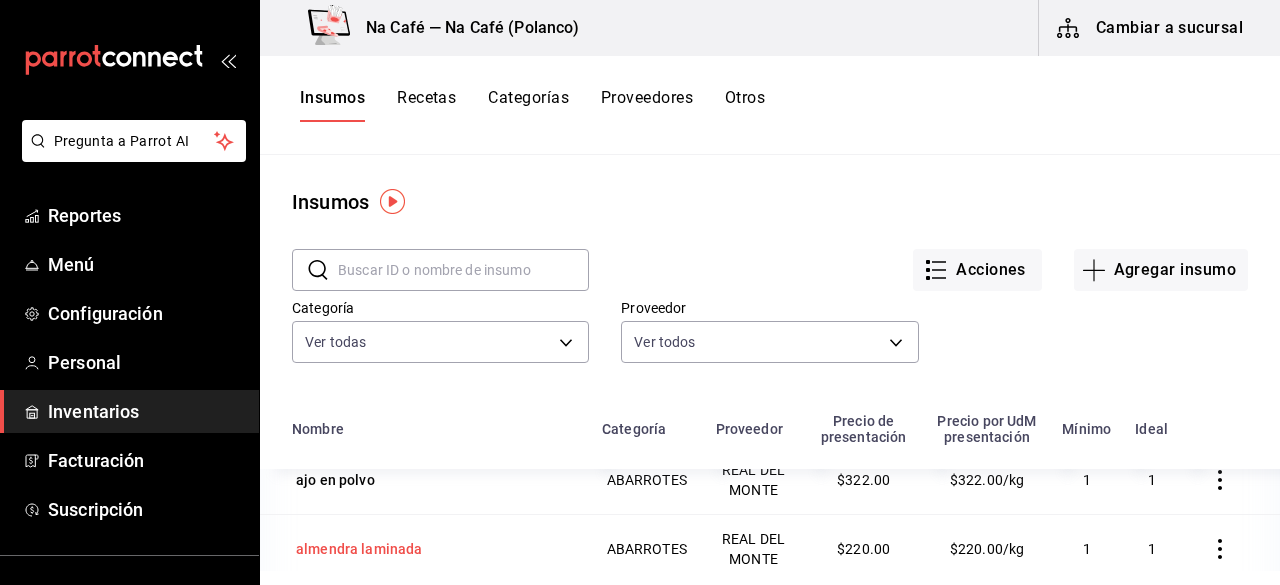 click on "almendra laminada" at bounding box center (359, 549) 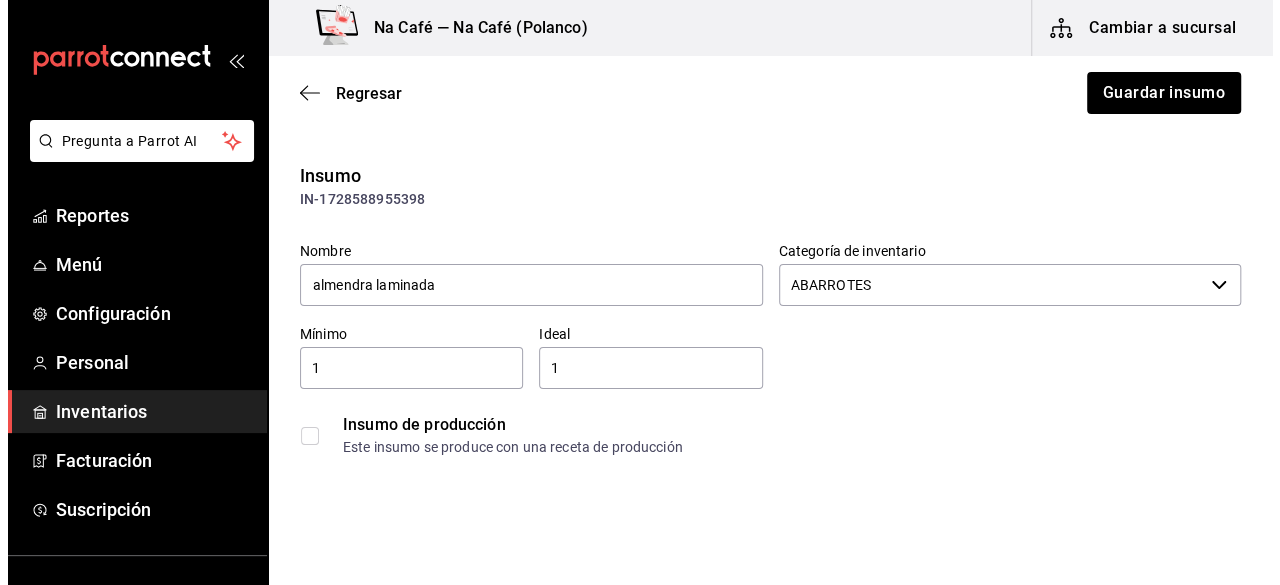 scroll, scrollTop: 40, scrollLeft: 0, axis: vertical 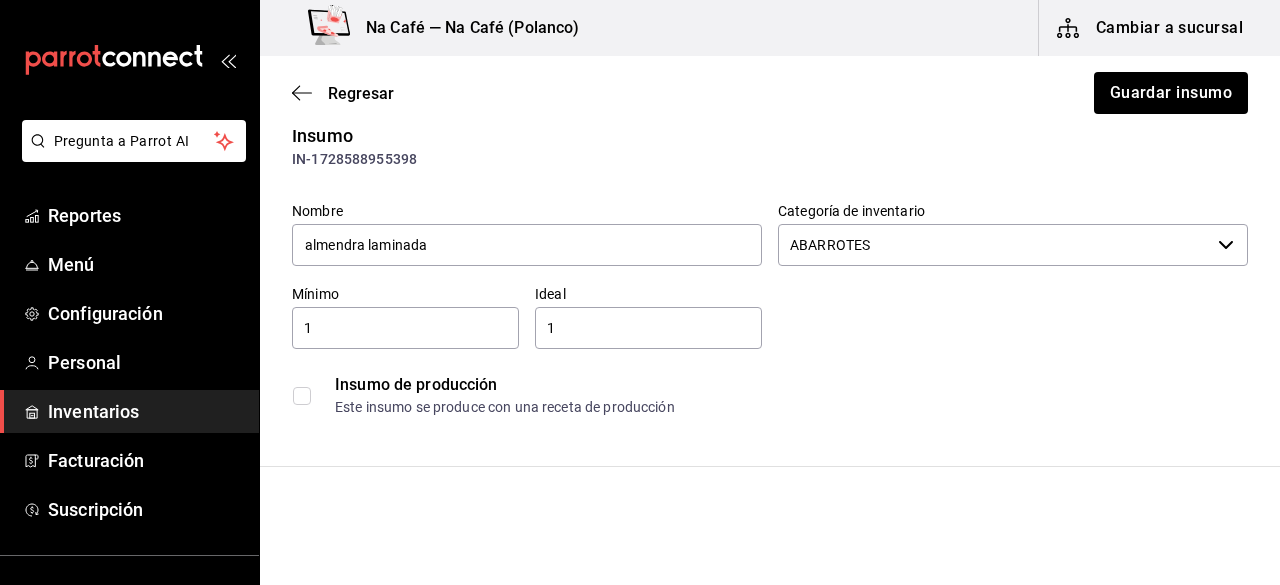 click at bounding box center (770, 466) 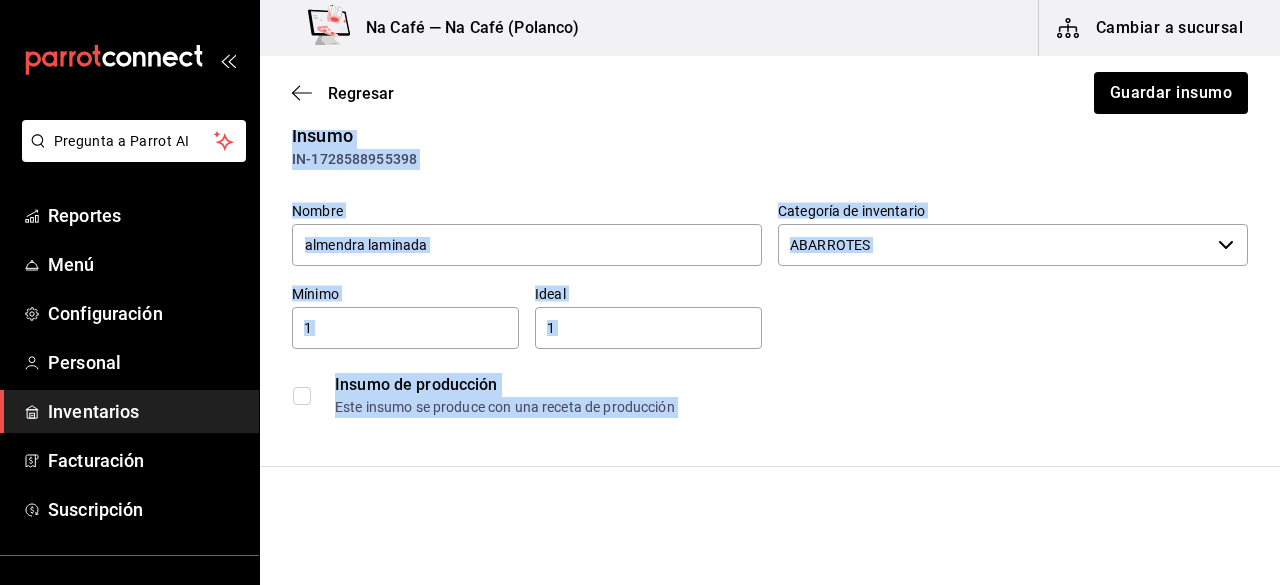 click at bounding box center (770, 466) 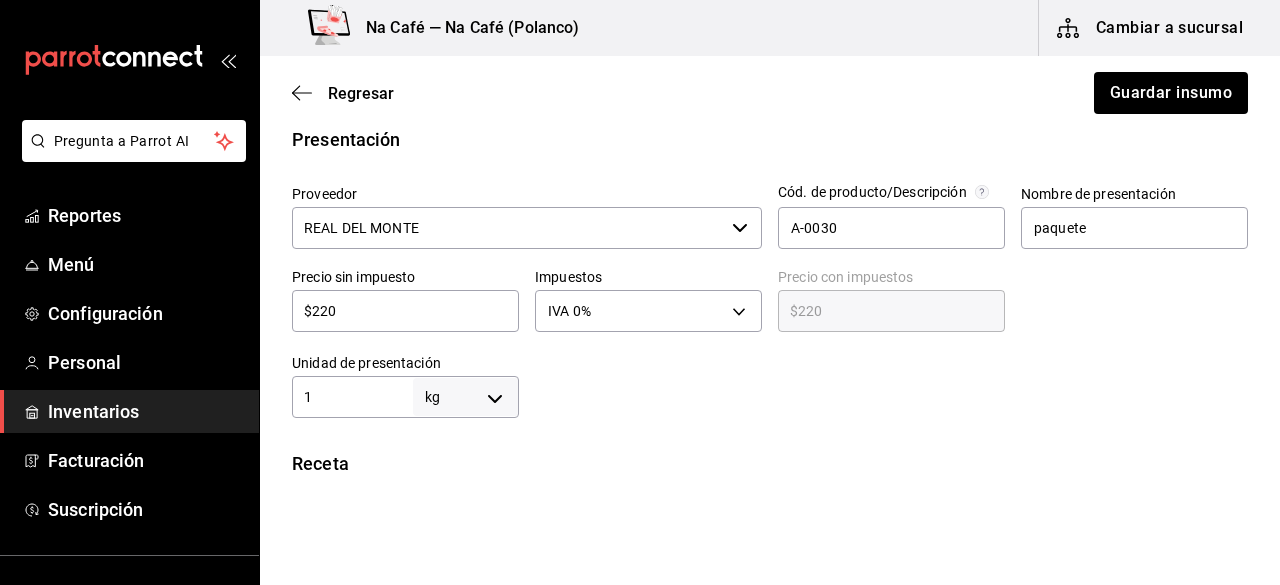 scroll, scrollTop: 420, scrollLeft: 0, axis: vertical 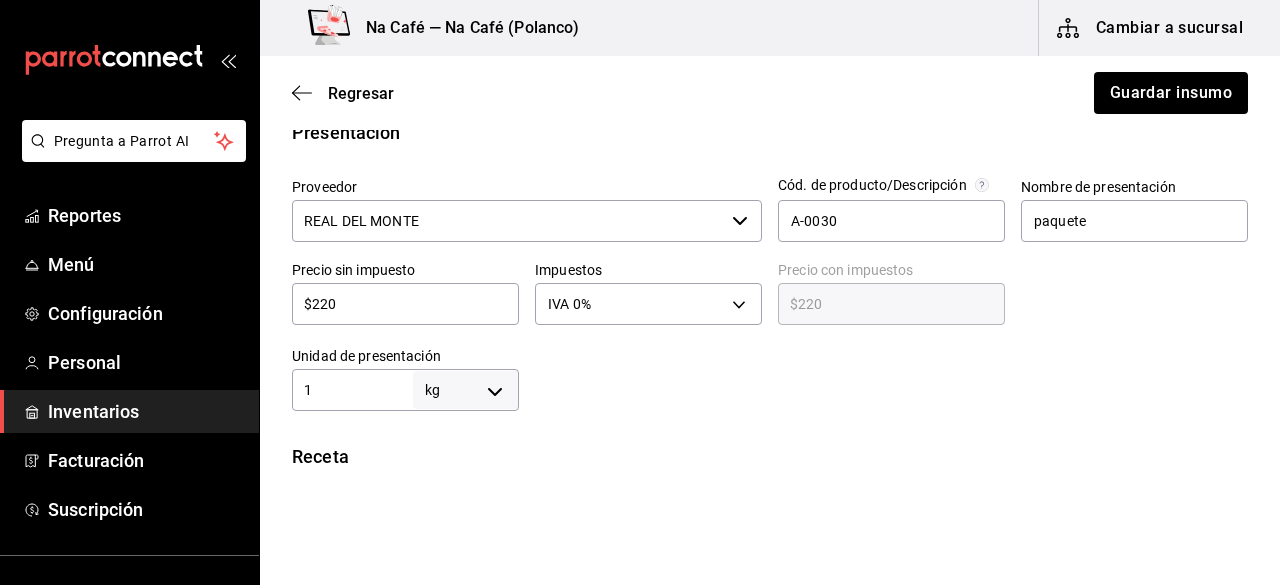 click on "$220" at bounding box center [405, 304] 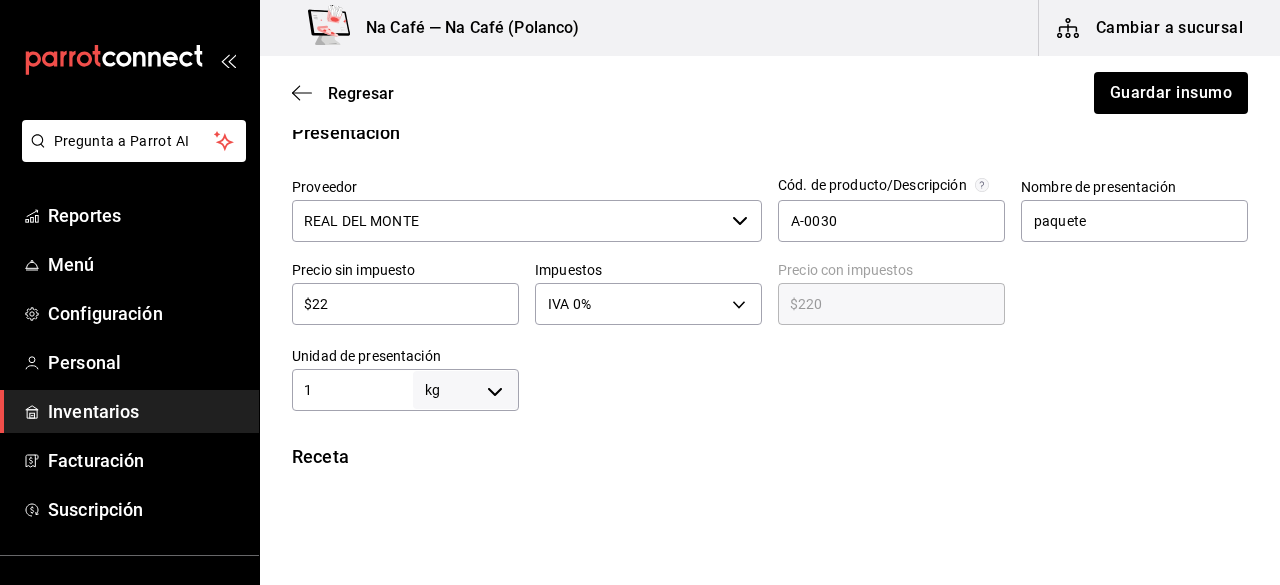 type on "$22" 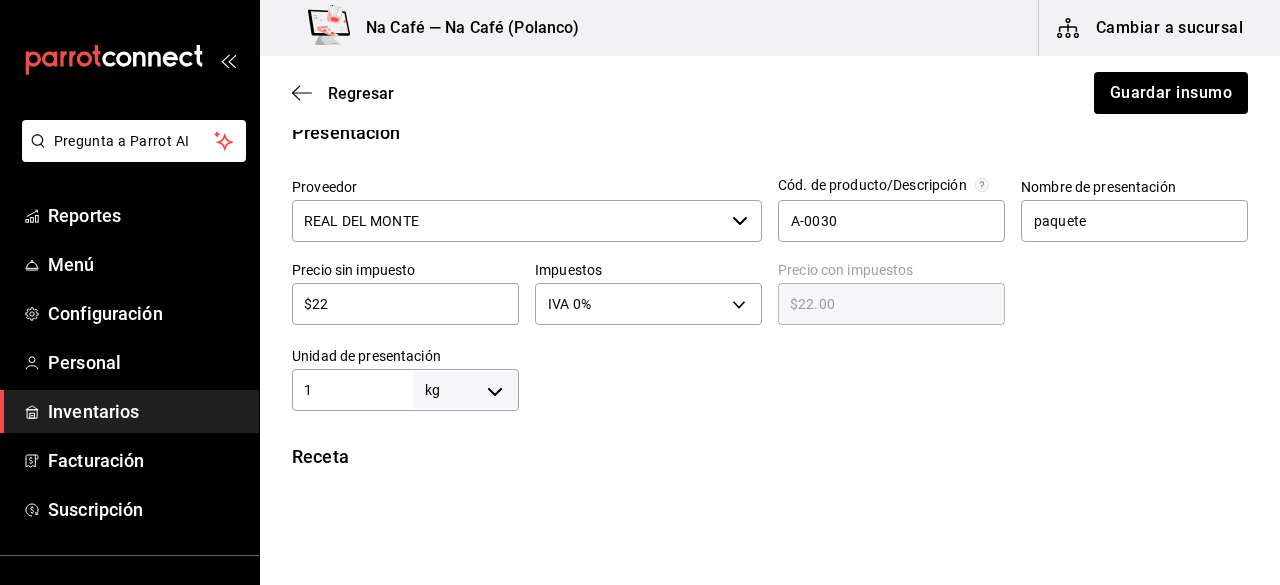 type on "$2" 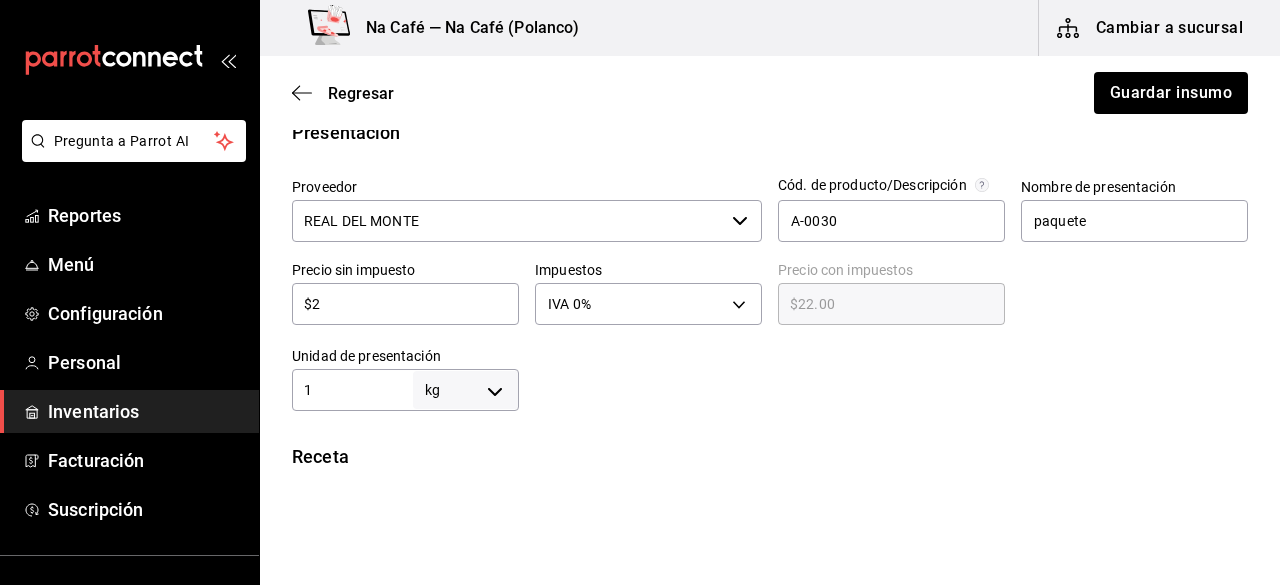 type on "$2.00" 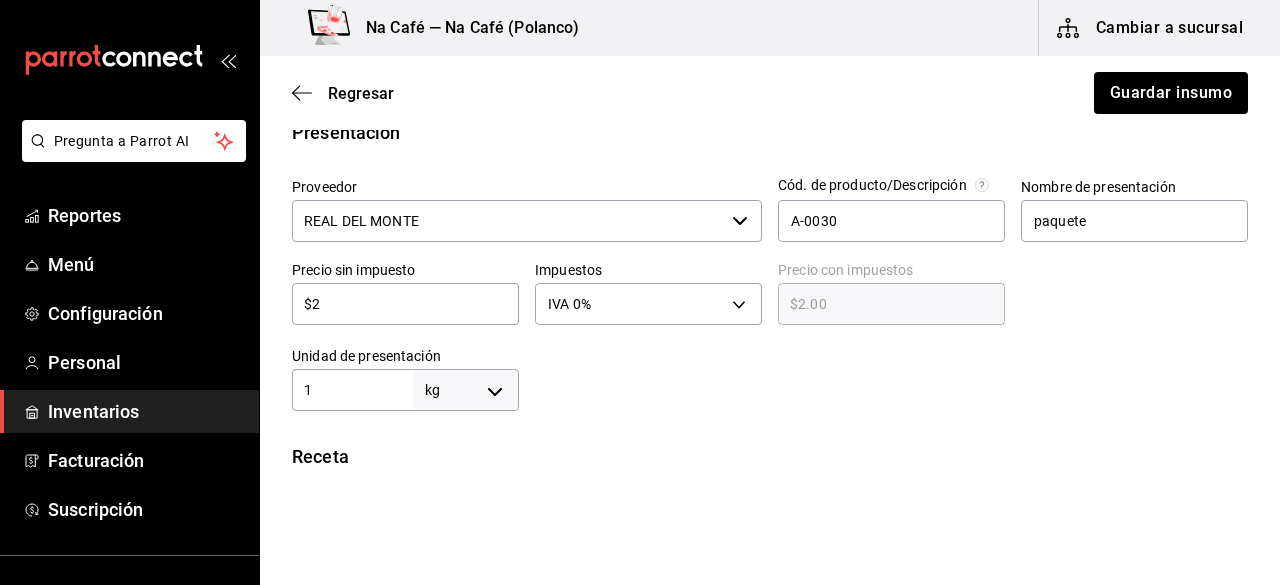 type on "$28" 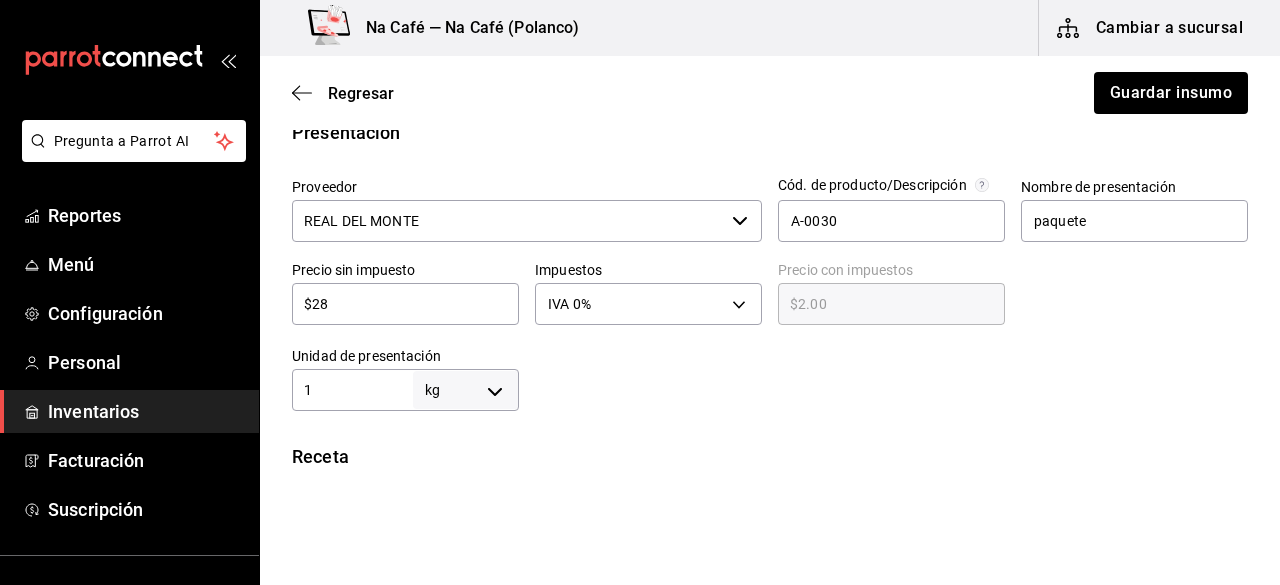 type on "$28.00" 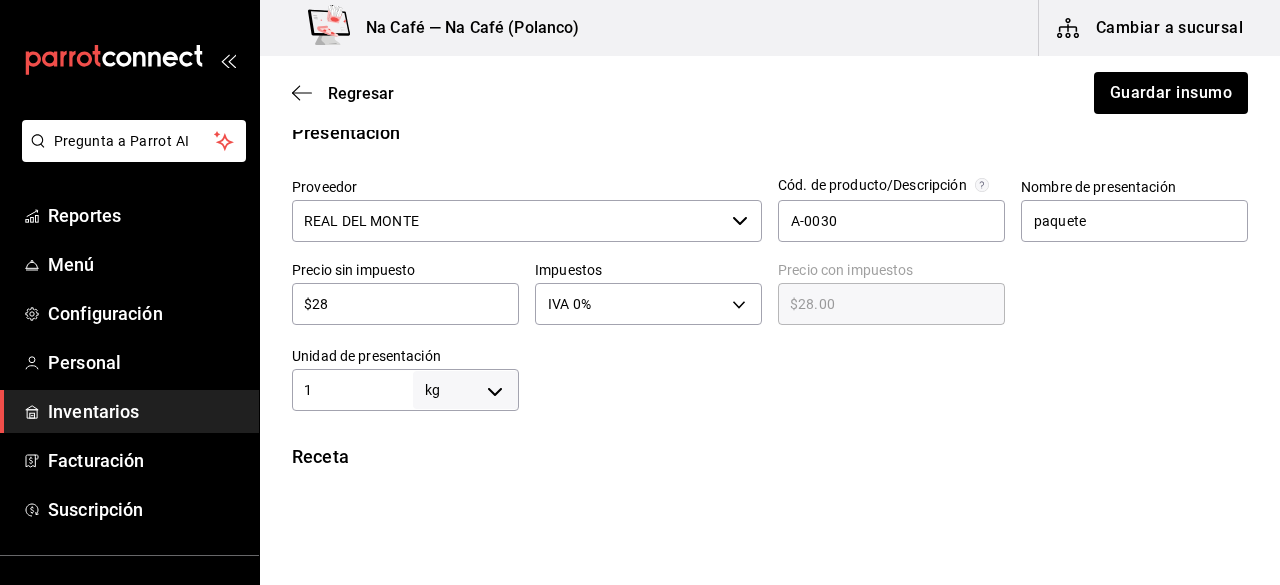 type on "$284" 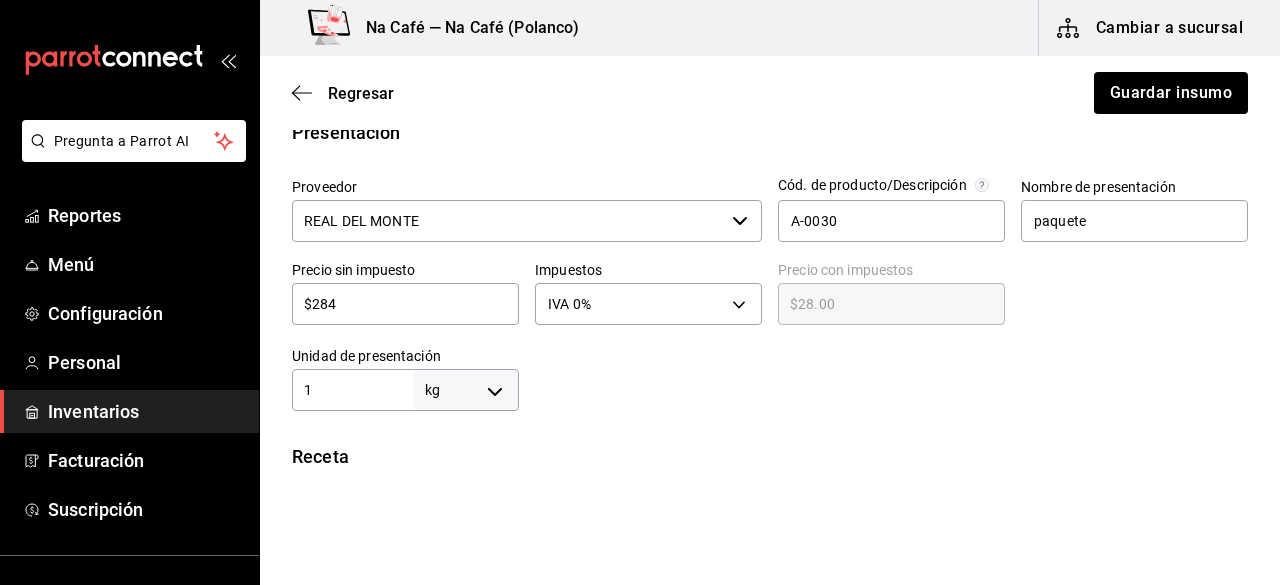 type on "$284.00" 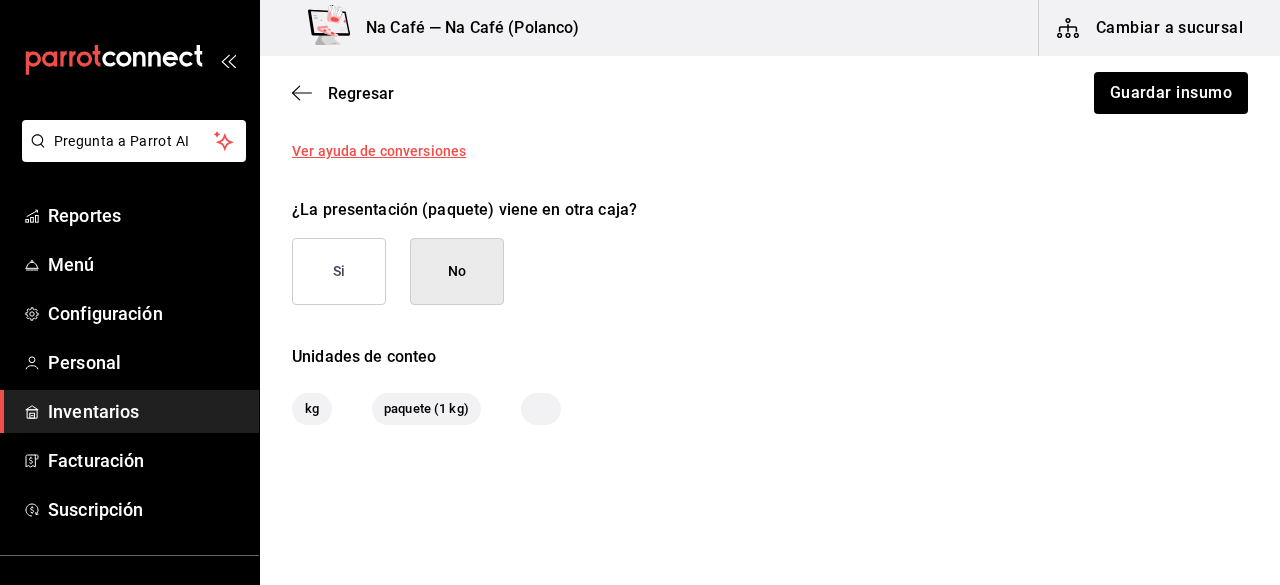 scroll, scrollTop: 982, scrollLeft: 0, axis: vertical 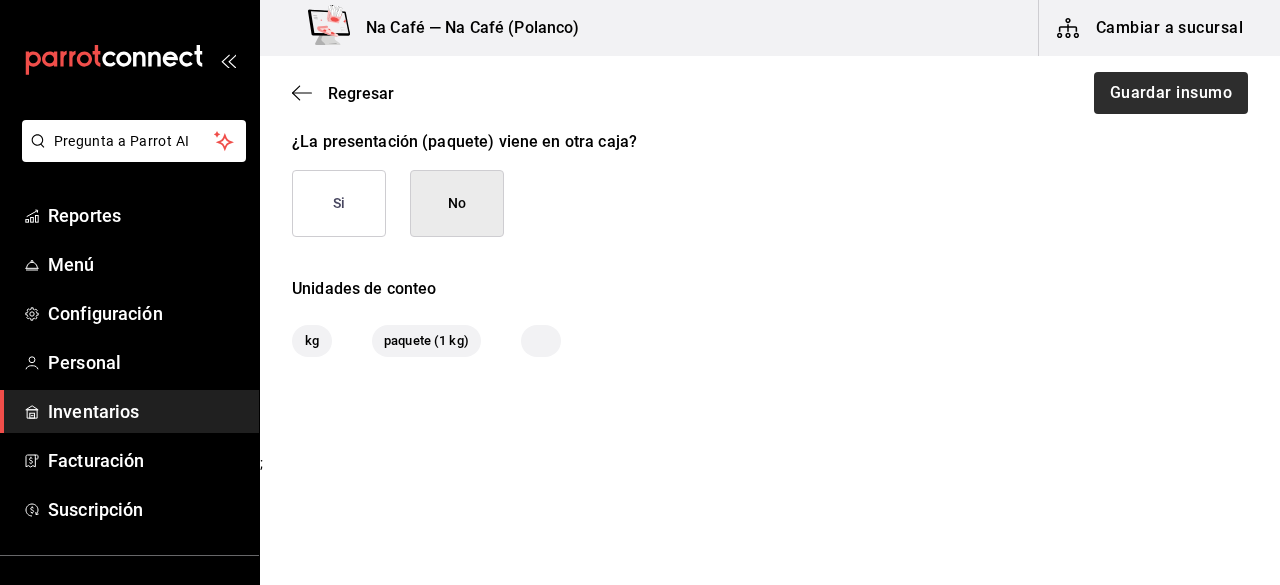 type on "$284" 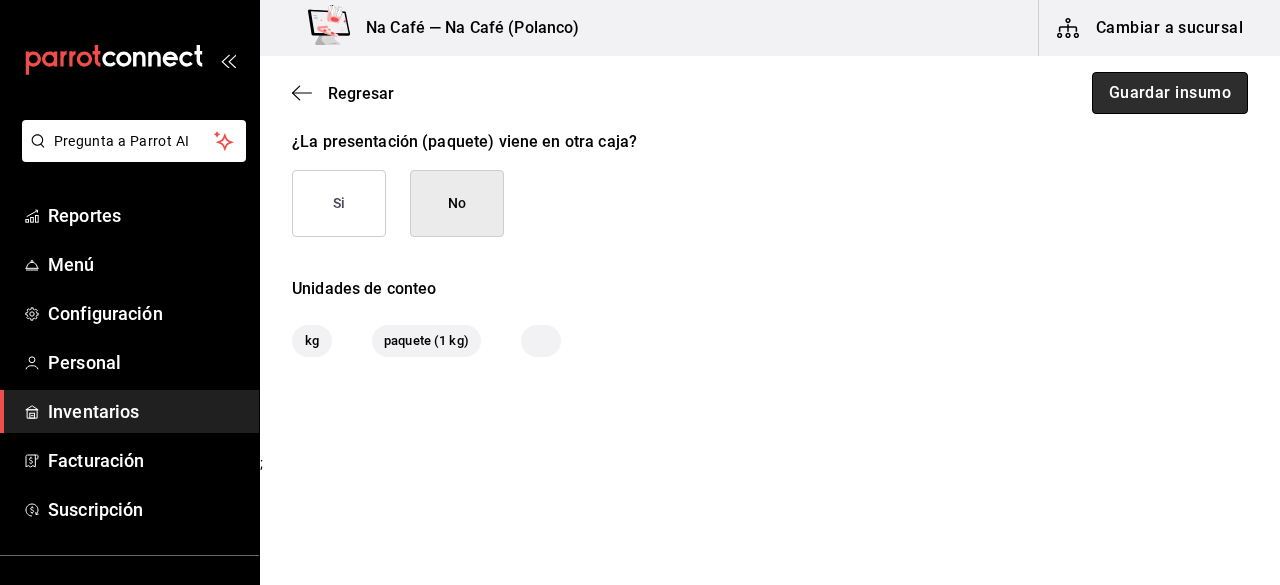click on "Guardar insumo" at bounding box center [1170, 93] 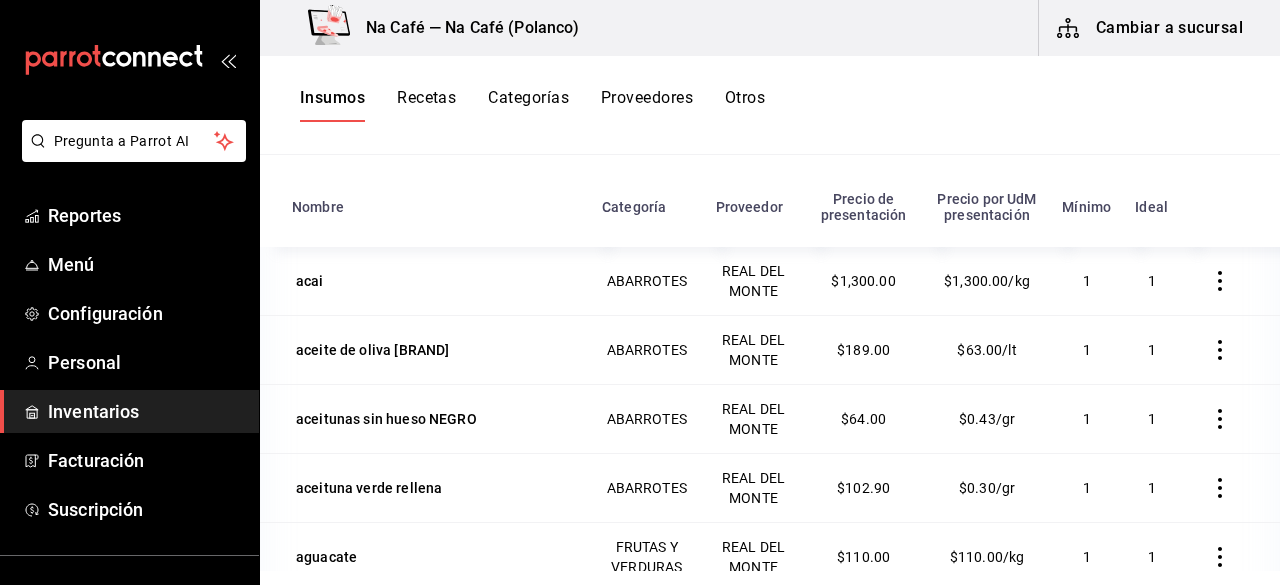 scroll, scrollTop: 246, scrollLeft: 0, axis: vertical 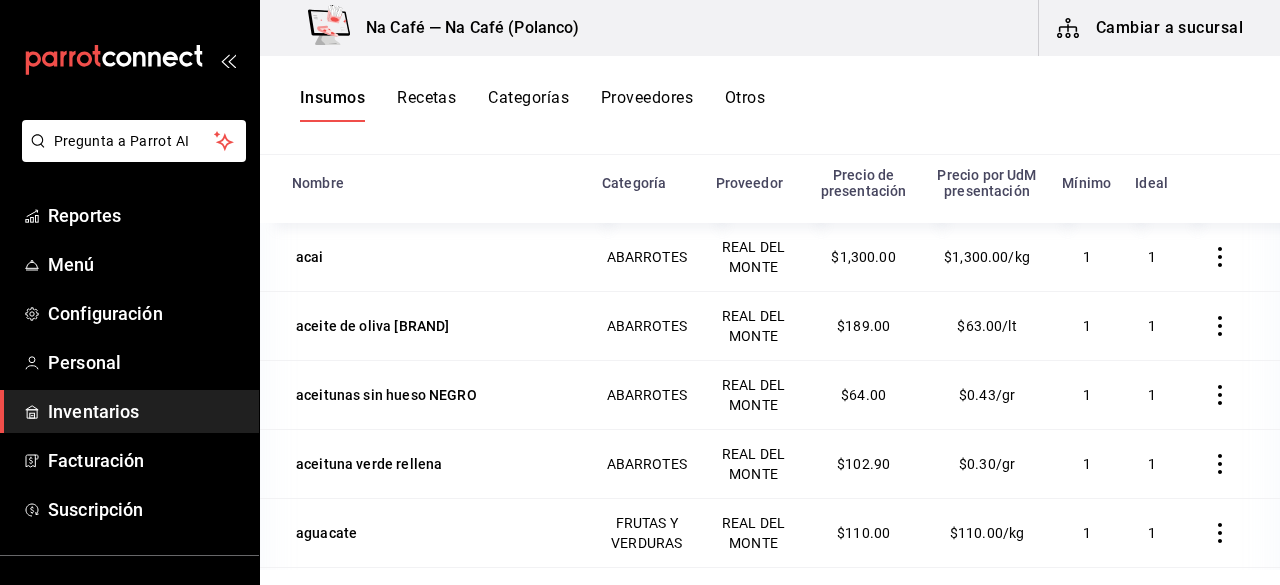 click on "Nombre Categoría Proveedor Precio de presentación Precio por UdM presentación Mínimo Ideal acai ABARROTES REAL DEL MONTE $1,300.00 $1,300.00/kg 1 1 aceite de oliva kirkland ABARROTES REAL DEL MONTE $189.00 $63.00/lt 1 1 aceitunas sin hueso NEGRO ABARROTES REAL DEL MONTE $64.00 $0.43/gr 1 1 aceituna verde rellena ABARROTES REAL DEL MONTE $102.90 $0.30/gr 1 1 aguacate FRUTAS Y VERDURAS REAL DEL MONTE $110.00 $110.00/kg 1 1 ajo en polvo ABARROTES REAL DEL MONTE $322.00 $322.00/kg 1 1 almendra laminada ABARROTES REAL DEL MONTE $284.00 $284.00/kg 1 1 arandano deshidratado GRANEL ABARROTES REAL DEL MONTE $39.00 $39.00/kg 1 1 arroz verde valle precocido ABARROTES REAL DEL MONTE $209.00 $209.00/kg 1 1 avena ABARROTES REAL DEL MONTE $35.00 $35.00/kg 1 1 blue berry FRUTAS Y VERDURAS REAL DEL MONTE $229.40 $1.35/gr 1 1 brote de betabel FRUTAS Y VERDURAS REAL DEL MONTE $1,150.00 $28.75/gr 1 1 cacao nibs FRUTAS Y VERDURAS REAL DEL MONTE $275.00 $275.00/kg 1 1 cadamomo molido ABARROTES REAL DEL MONTE $264.00 $3.30/gr 1" at bounding box center [770, 363] 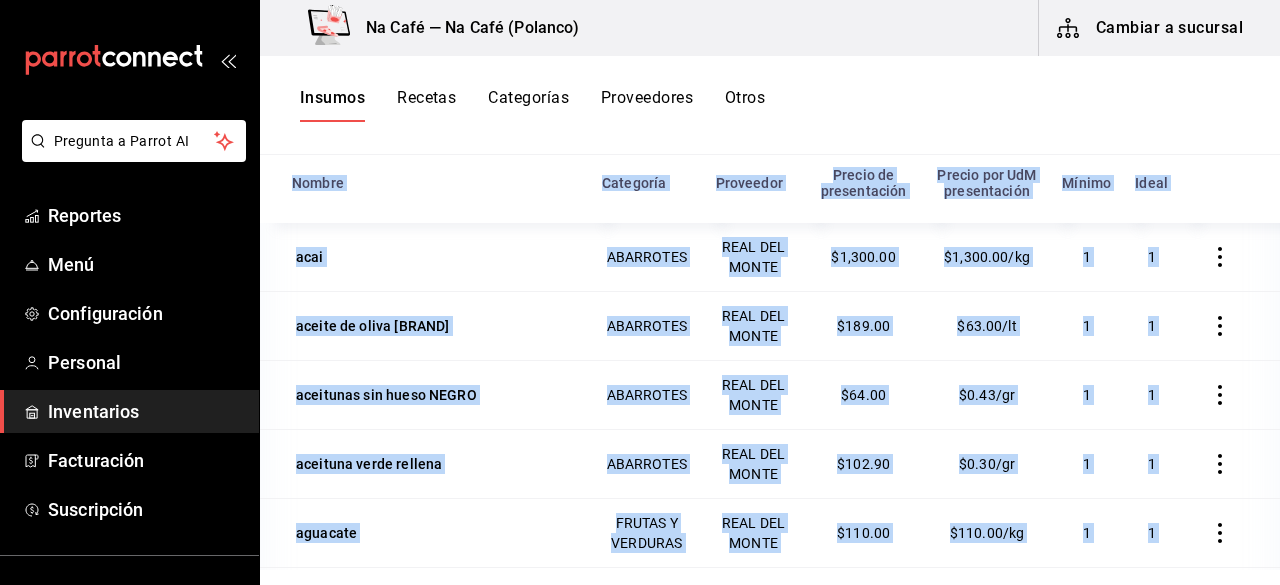 click on "Nombre Categoría Proveedor Precio de presentación Precio por UdM presentación Mínimo Ideal acai ABARROTES REAL DEL MONTE $1,300.00 $1,300.00/kg 1 1 aceite de oliva kirkland ABARROTES REAL DEL MONTE $189.00 $63.00/lt 1 1 aceitunas sin hueso NEGRO ABARROTES REAL DEL MONTE $64.00 $0.43/gr 1 1 aceituna verde rellena ABARROTES REAL DEL MONTE $102.90 $0.30/gr 1 1 aguacate FRUTAS Y VERDURAS REAL DEL MONTE $110.00 $110.00/kg 1 1 ajo en polvo ABARROTES REAL DEL MONTE $322.00 $322.00/kg 1 1 almendra laminada ABARROTES REAL DEL MONTE $284.00 $284.00/kg 1 1 arandano deshidratado GRANEL ABARROTES REAL DEL MONTE $39.00 $39.00/kg 1 1 arroz verde valle precocido ABARROTES REAL DEL MONTE $209.00 $209.00/kg 1 1 avena ABARROTES REAL DEL MONTE $35.00 $35.00/kg 1 1 blue berry FRUTAS Y VERDURAS REAL DEL MONTE $229.40 $1.35/gr 1 1 brote de betabel FRUTAS Y VERDURAS REAL DEL MONTE $1,150.00 $28.75/gr 1 1 cacao nibs FRUTAS Y VERDURAS REAL DEL MONTE $275.00 $275.00/kg 1 1 cadamomo molido ABARROTES REAL DEL MONTE $264.00 $3.30/gr 1" at bounding box center (770, 363) 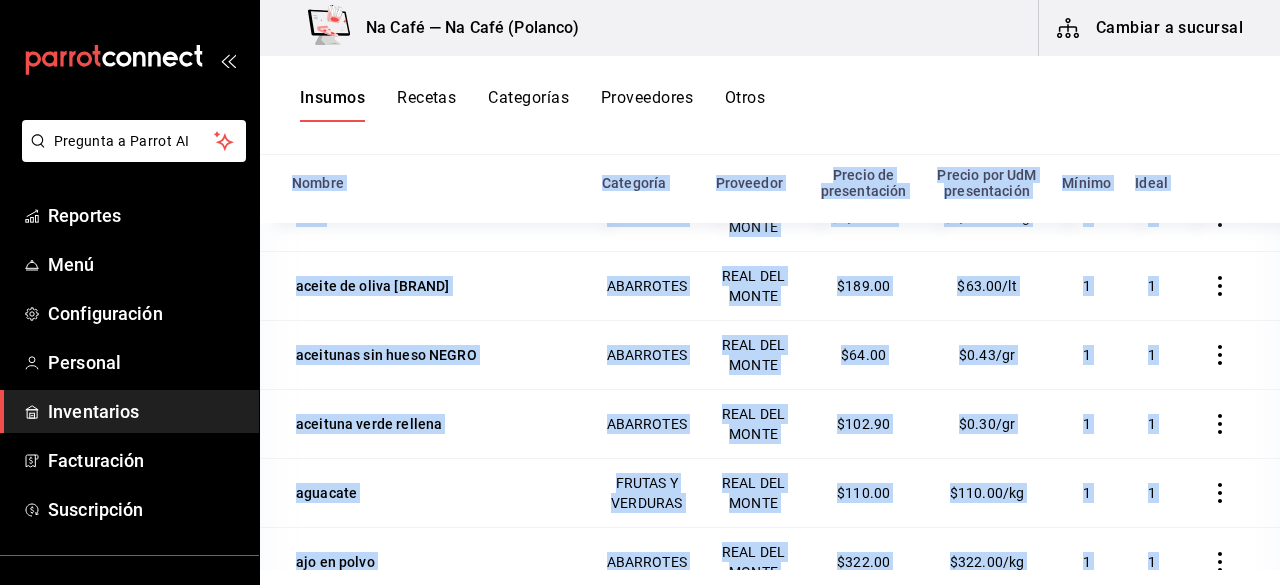 click at bounding box center [1230, 492] 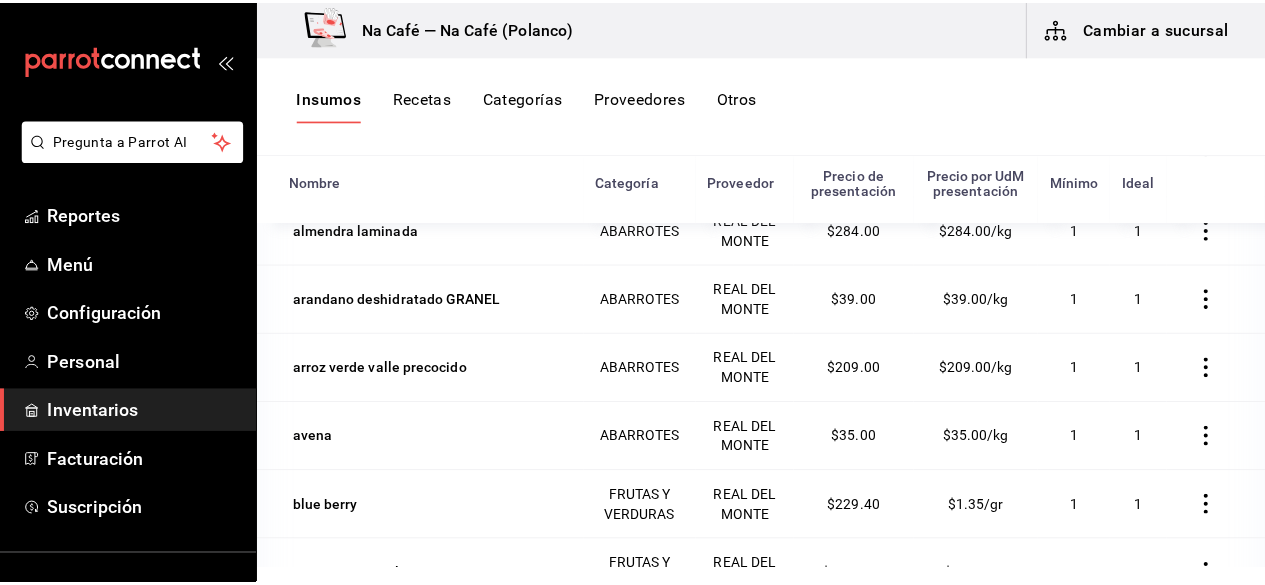 scroll, scrollTop: 480, scrollLeft: 0, axis: vertical 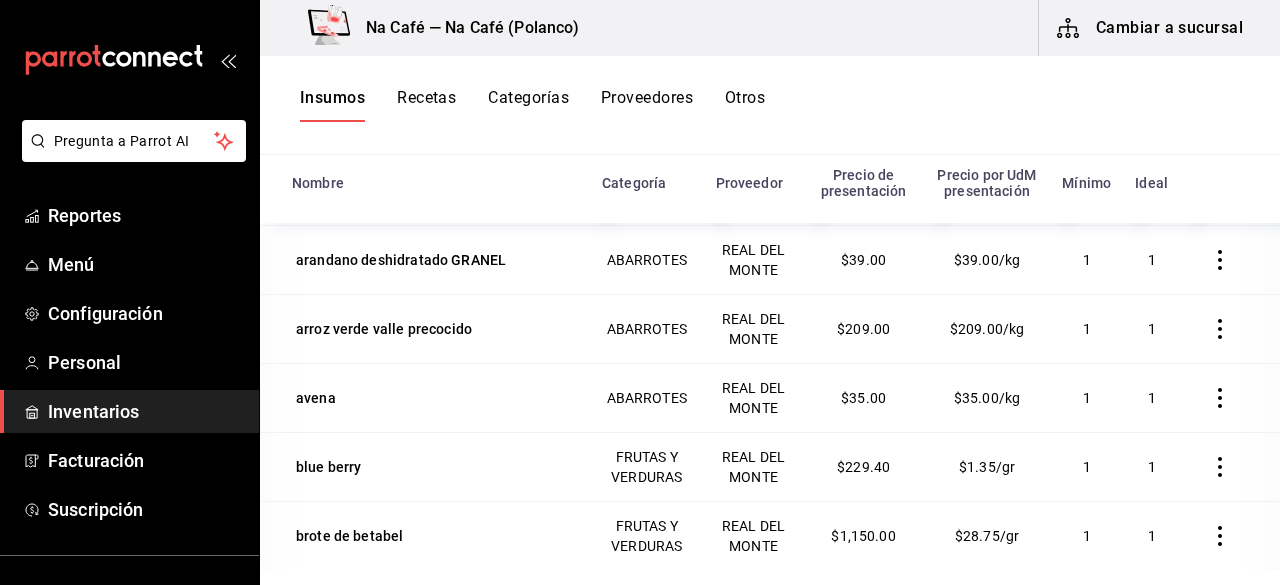 click 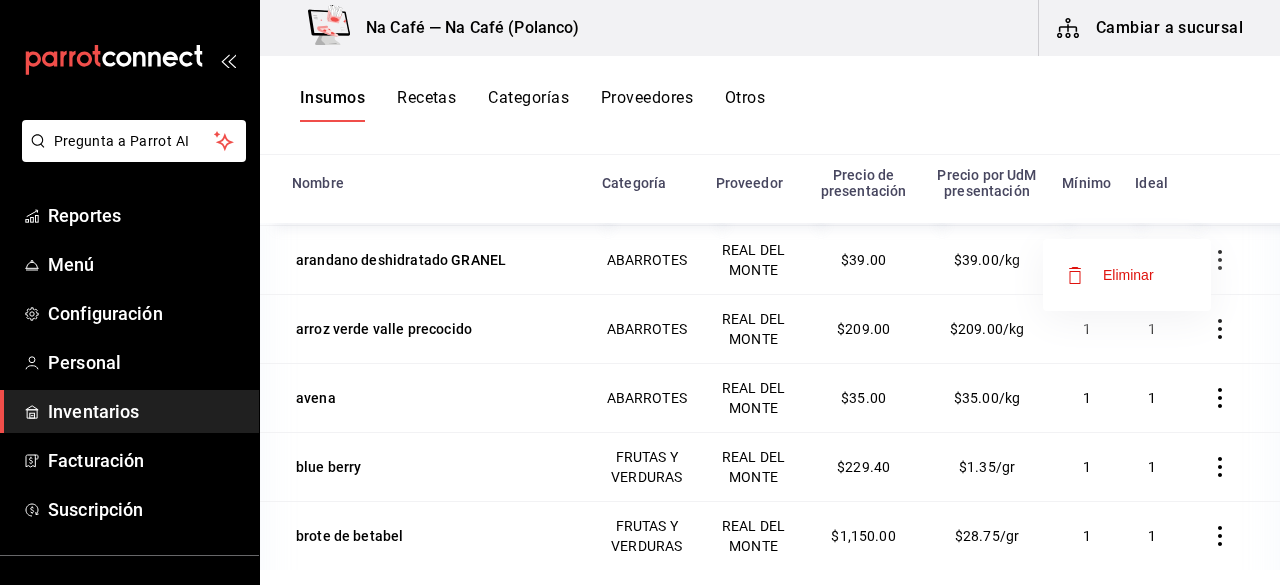 click at bounding box center (640, 292) 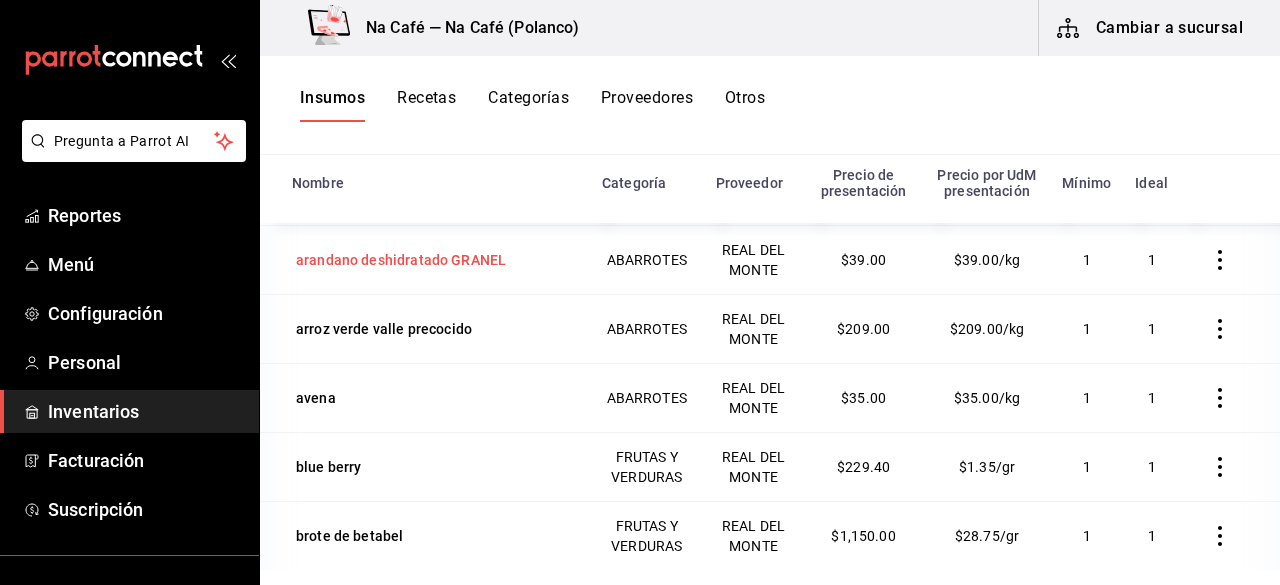 click on "arandano deshidratado GRANEL" at bounding box center (401, 260) 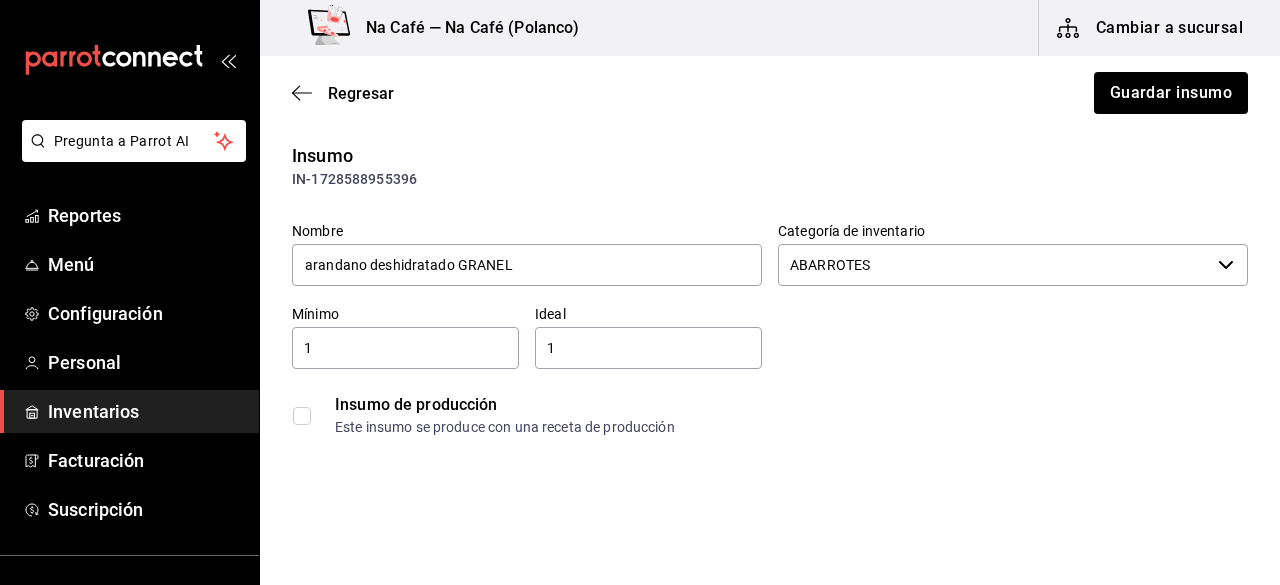 scroll, scrollTop: 40, scrollLeft: 0, axis: vertical 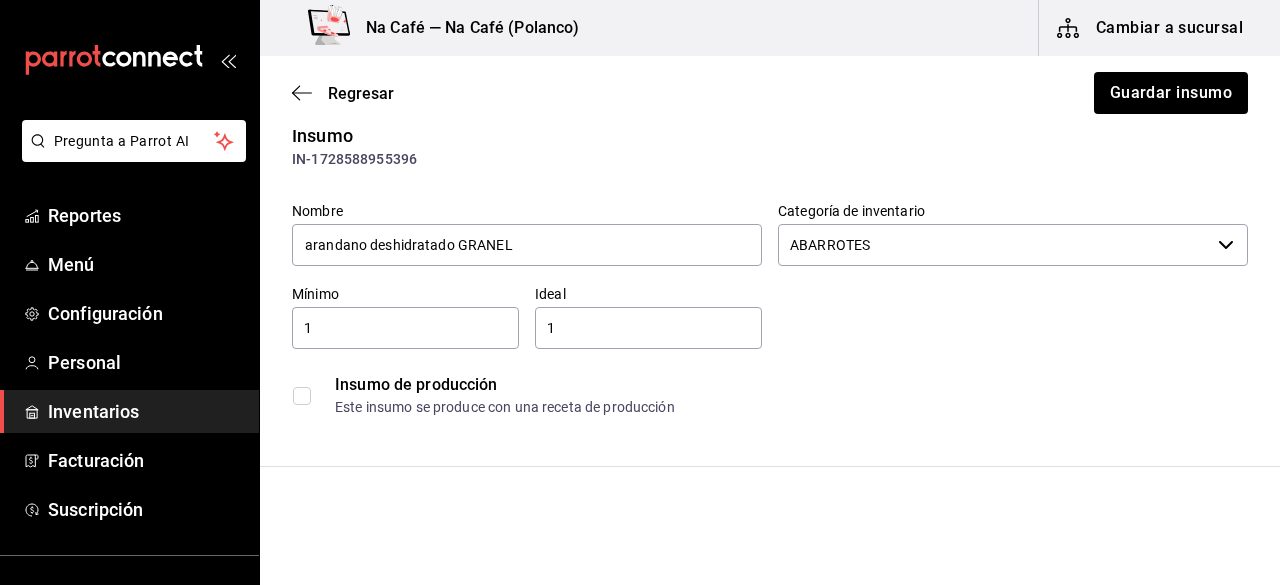 click at bounding box center [770, 466] 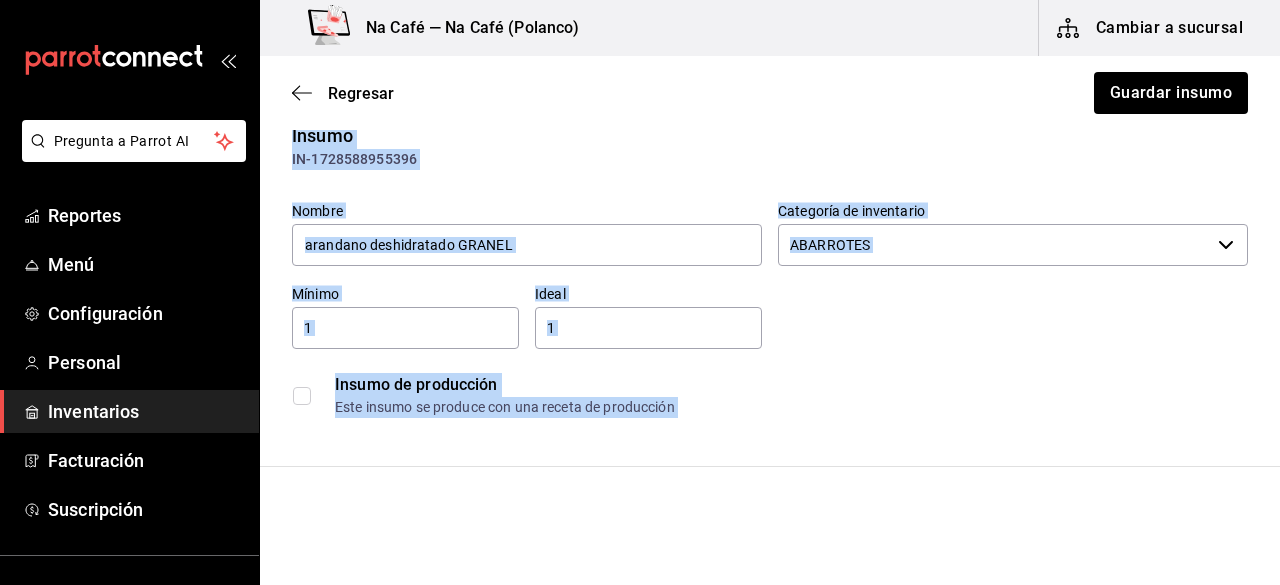 click at bounding box center [770, 466] 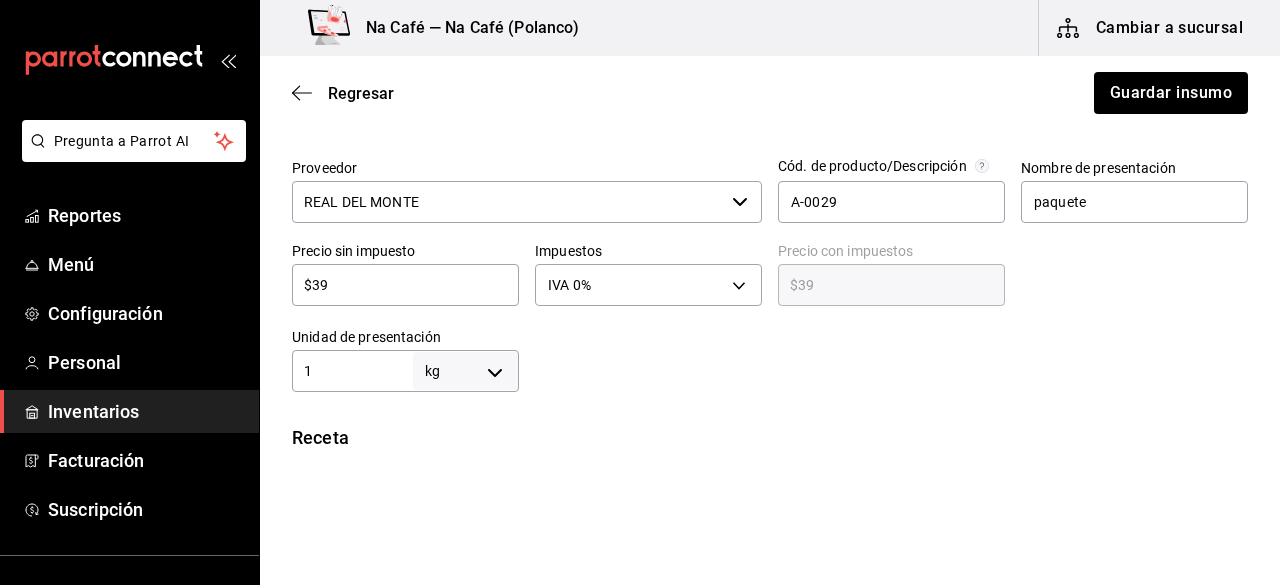 scroll, scrollTop: 440, scrollLeft: 0, axis: vertical 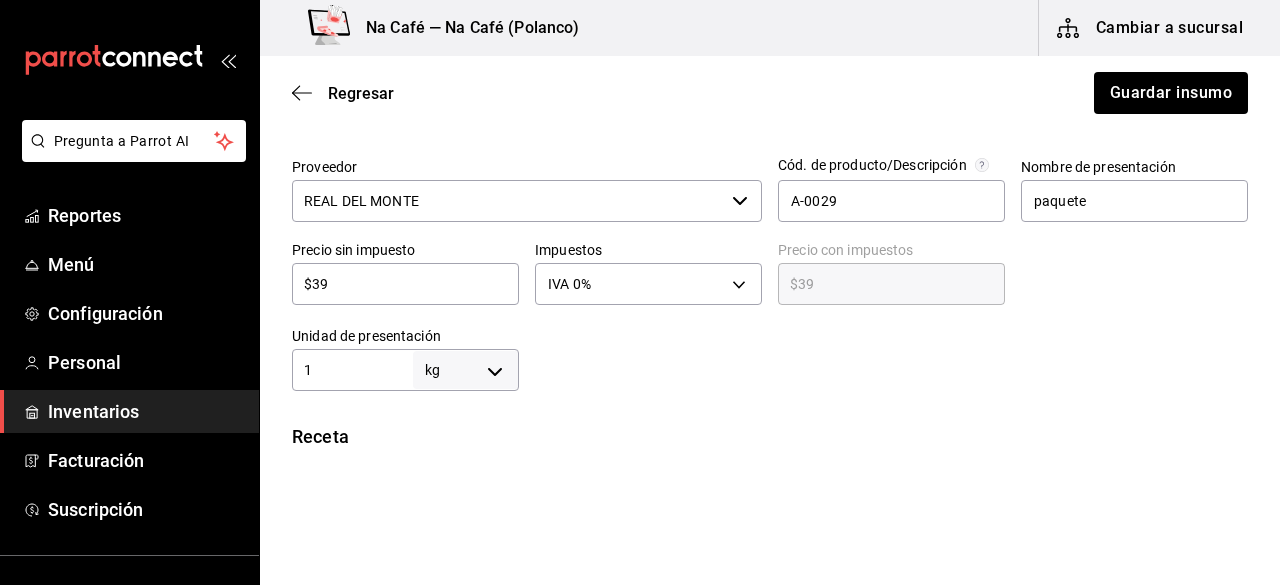 click on "$39" at bounding box center (405, 284) 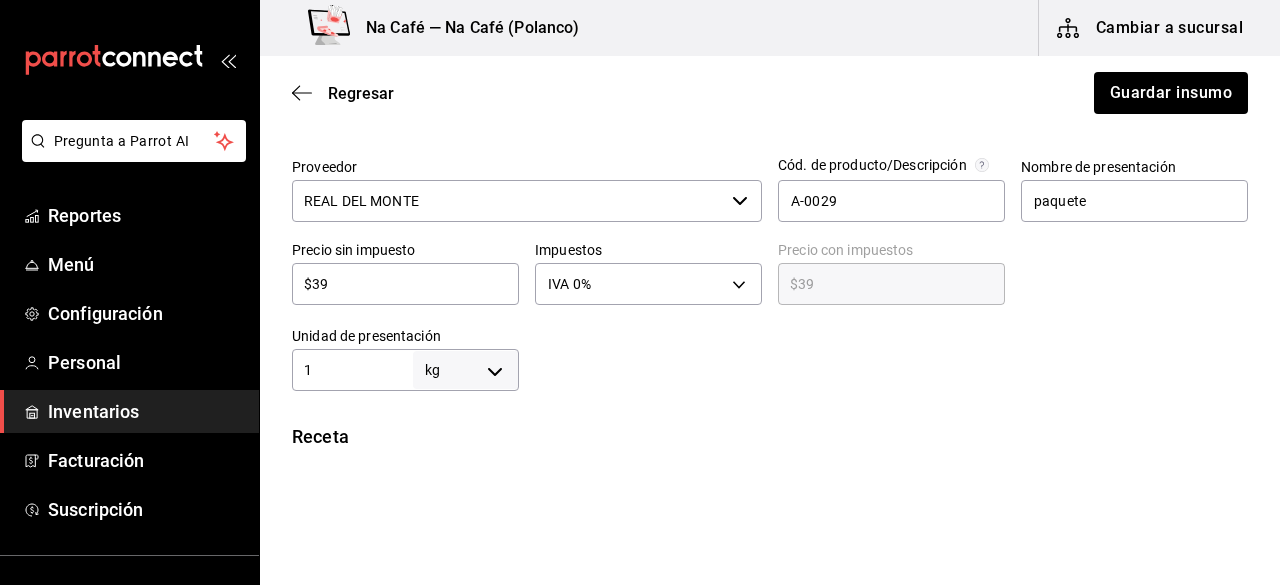 type on "$391" 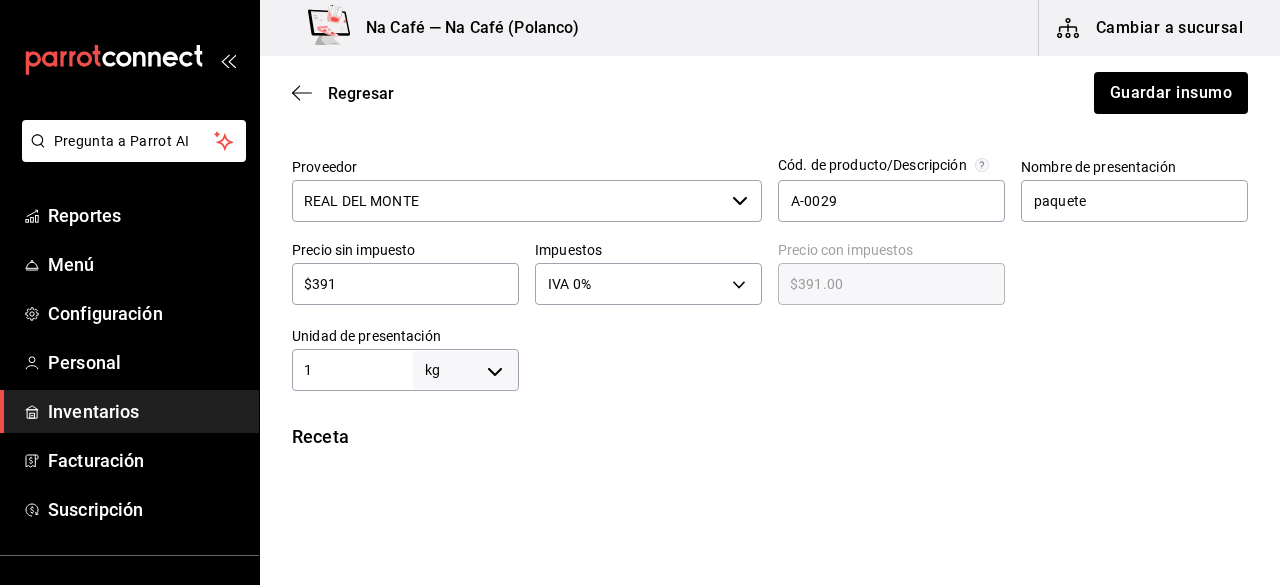 type on "$391.00" 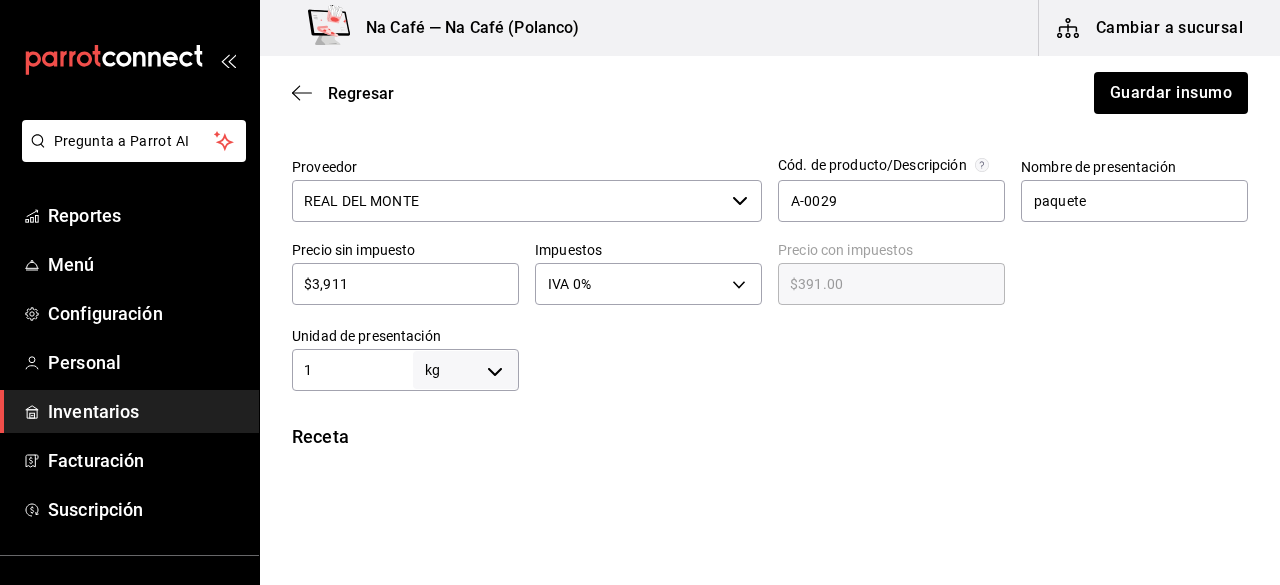 type on "$3,911.00" 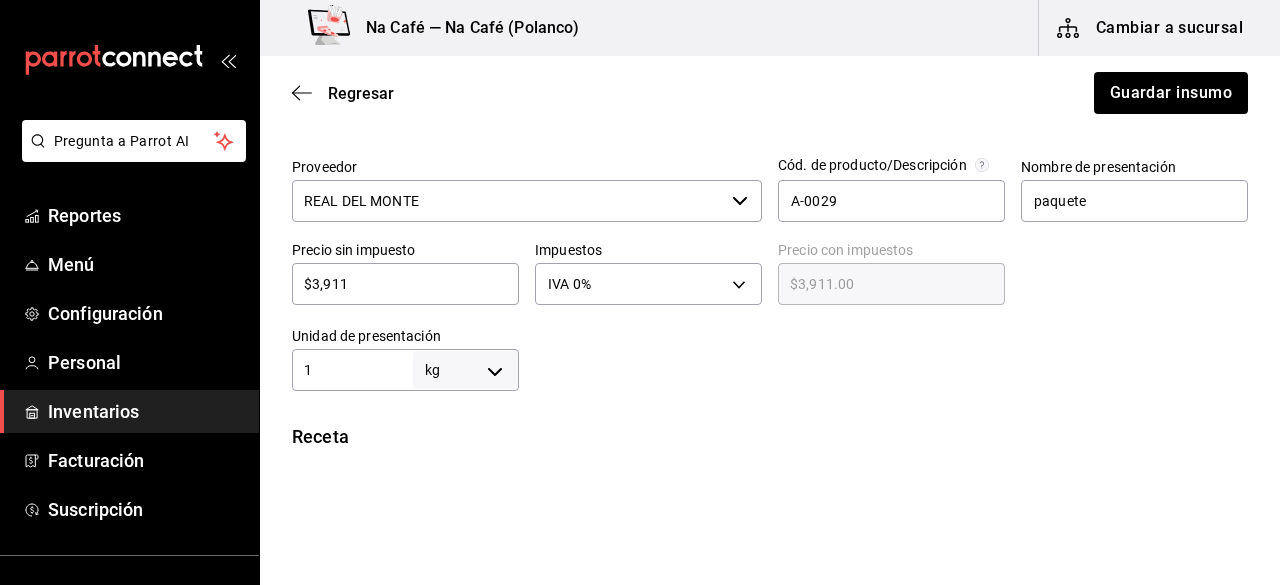 type on "$39,110" 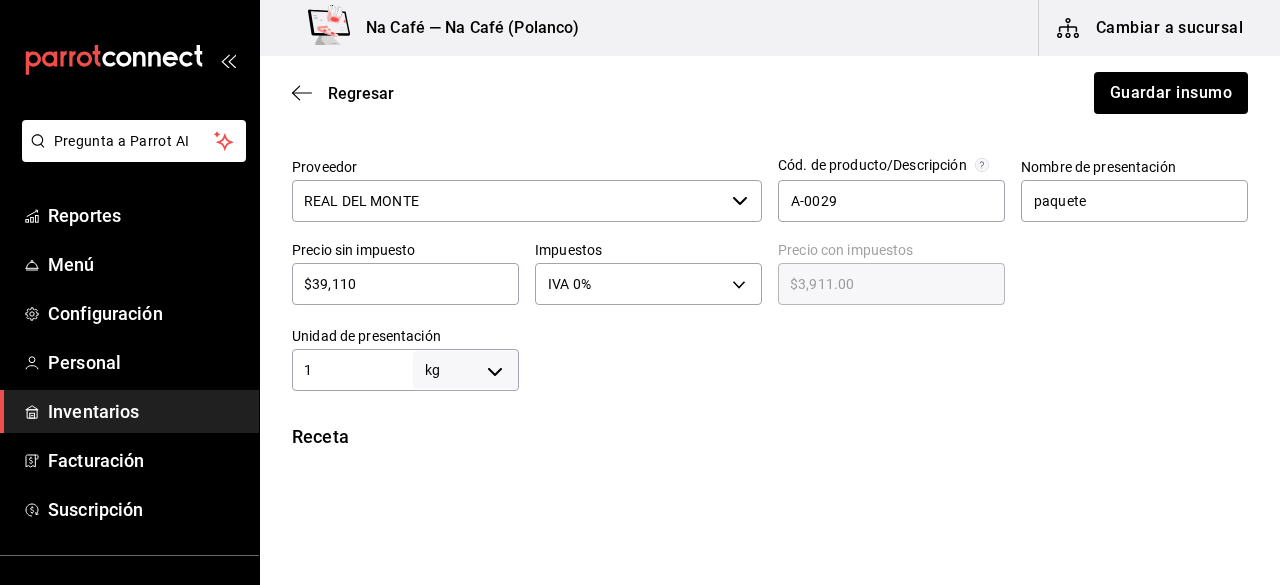 type on "$39,110.00" 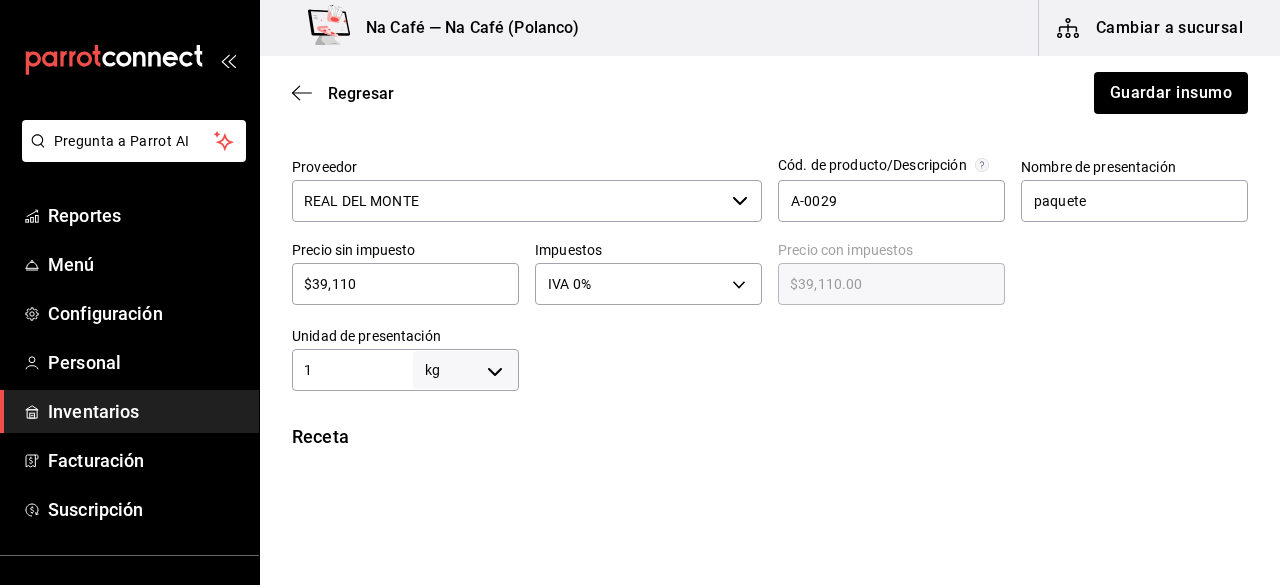 type on "$3,911" 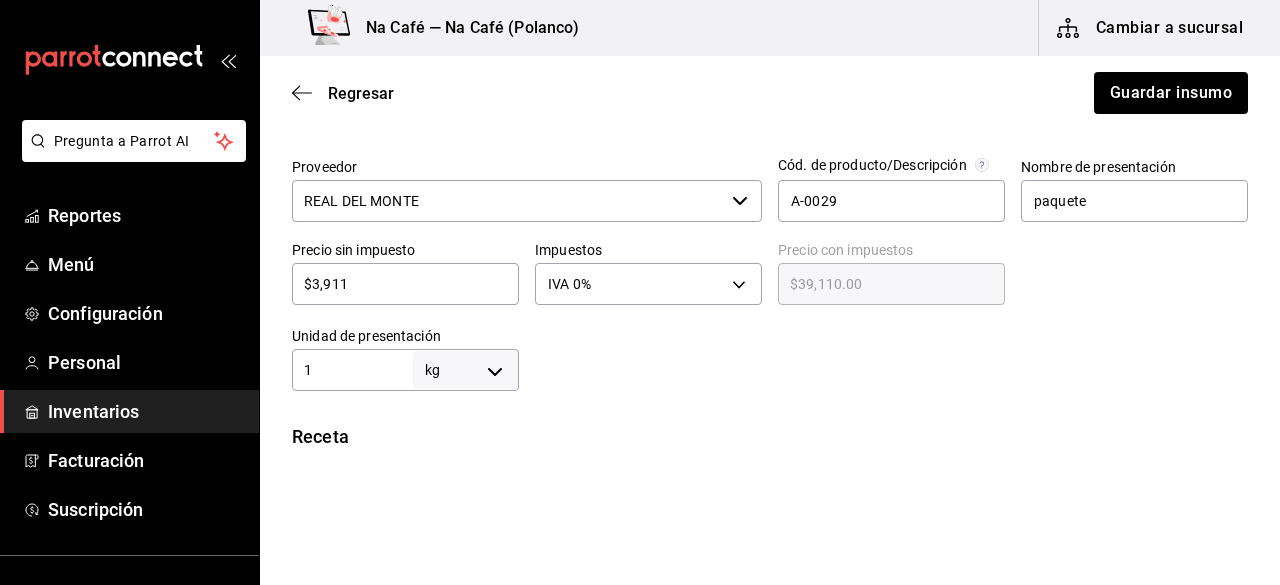 type on "$3,911.00" 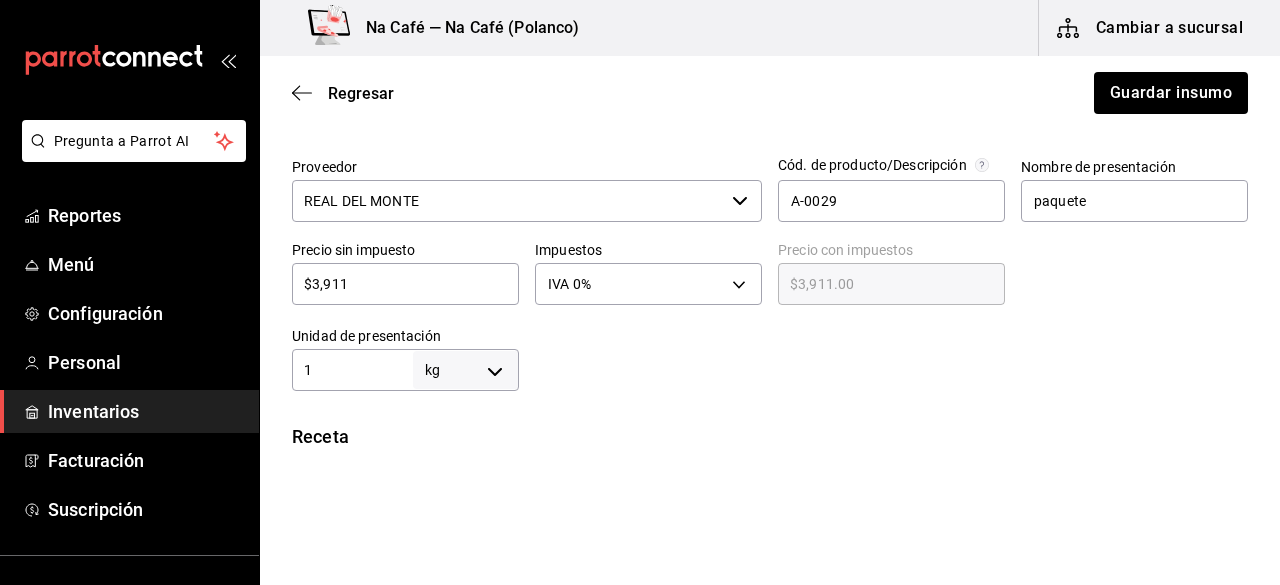 type on "$391" 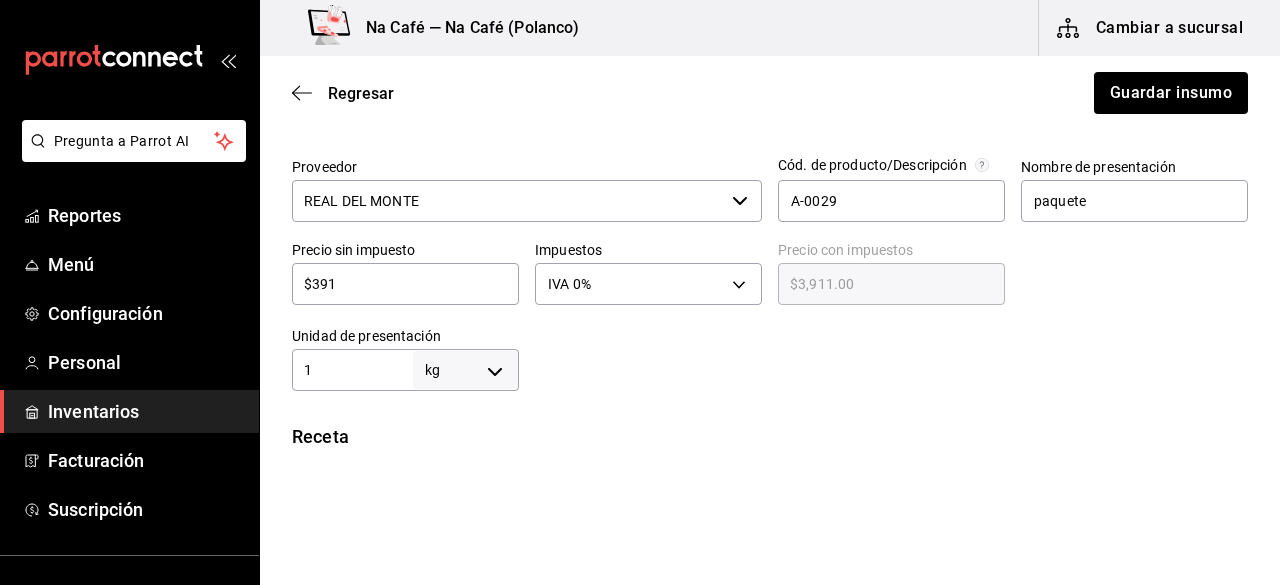 type on "$391.00" 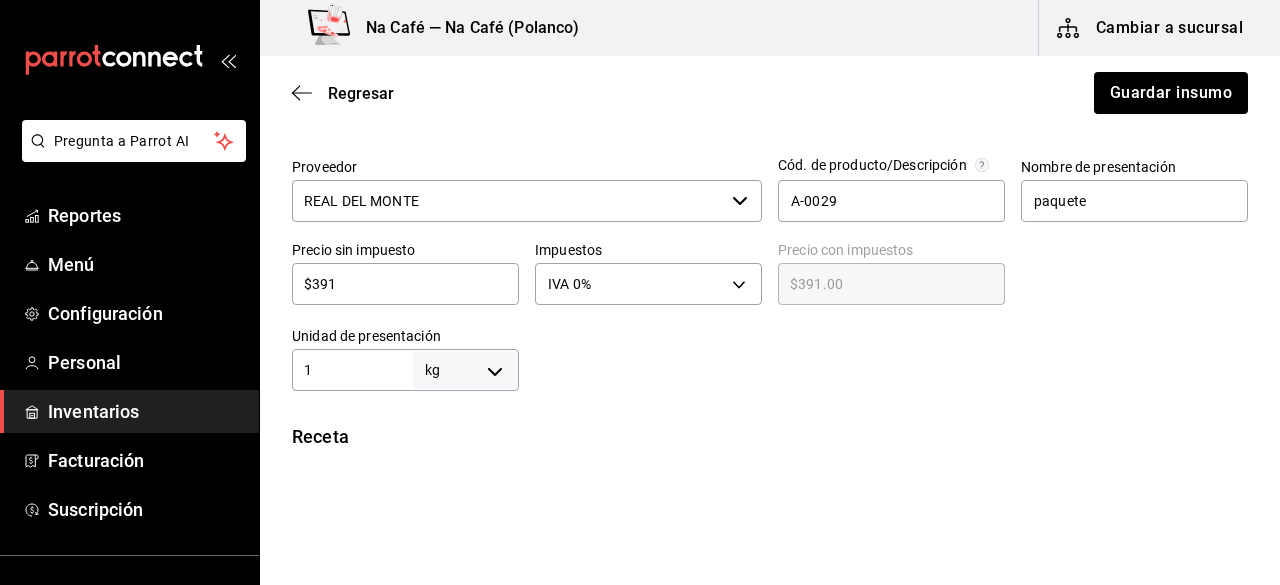 type on "$39" 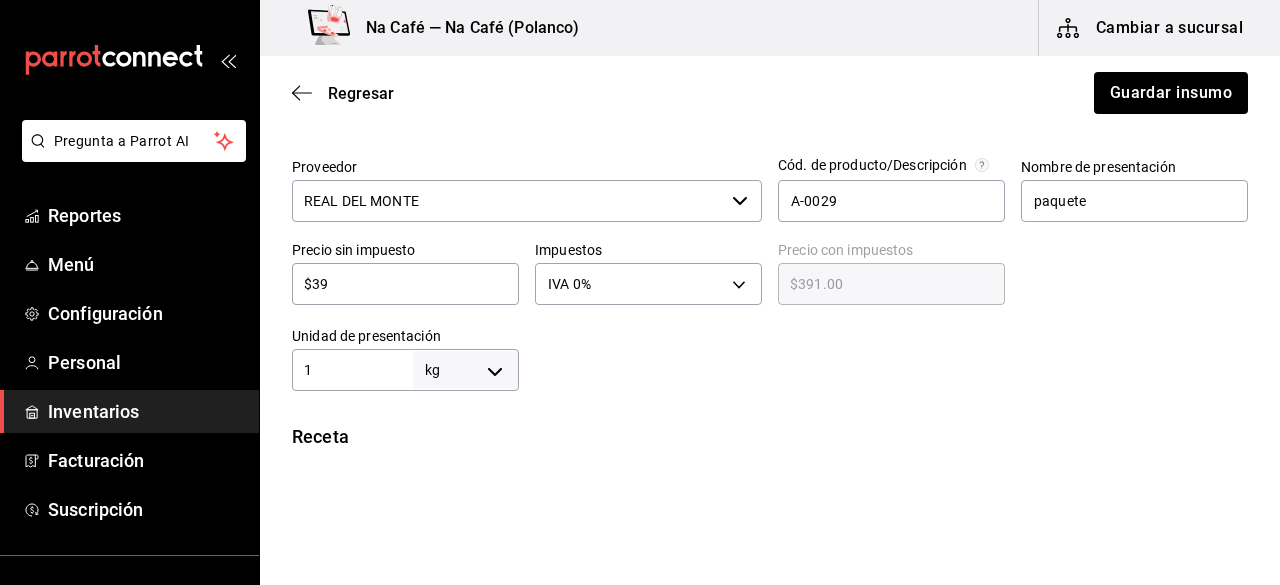 type on "$39.00" 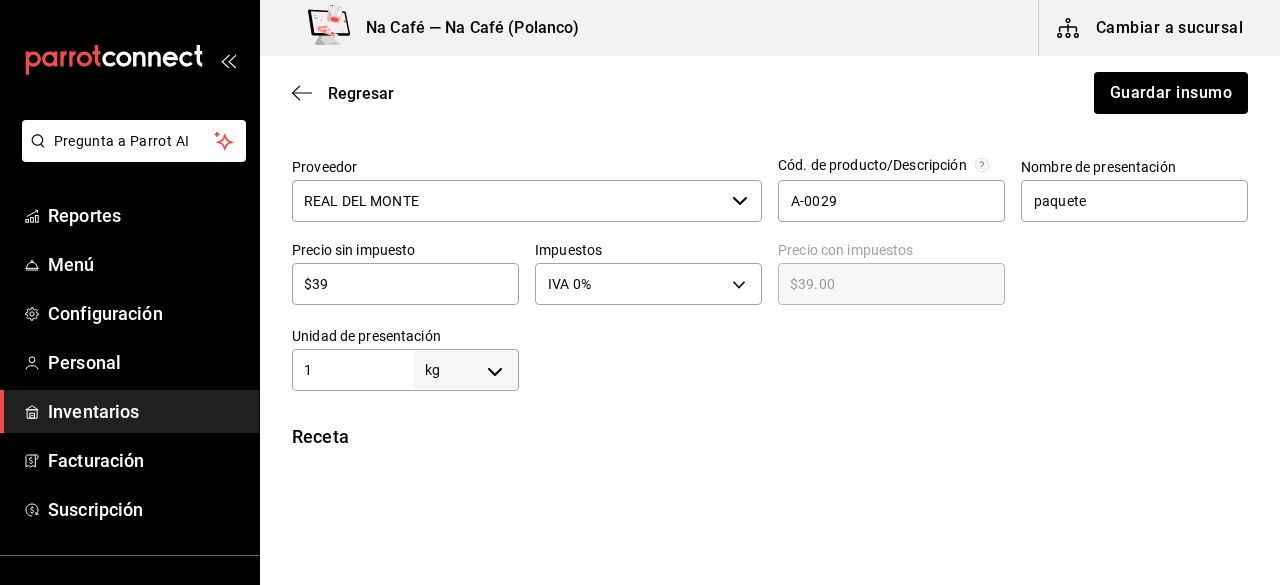 type on "$3" 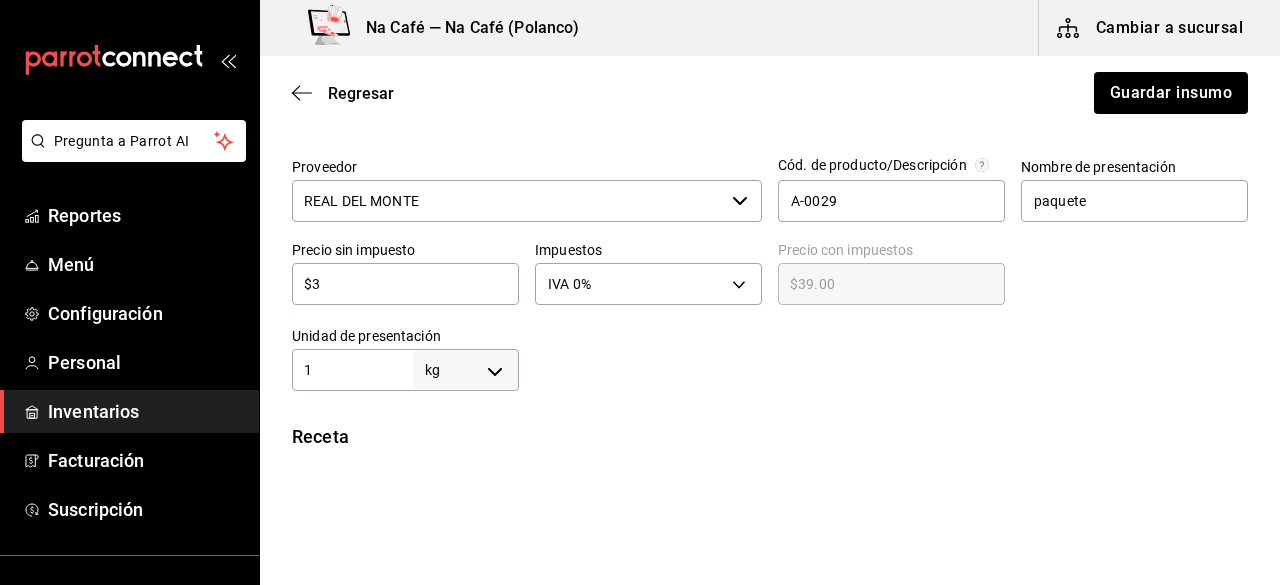type on "$3.00" 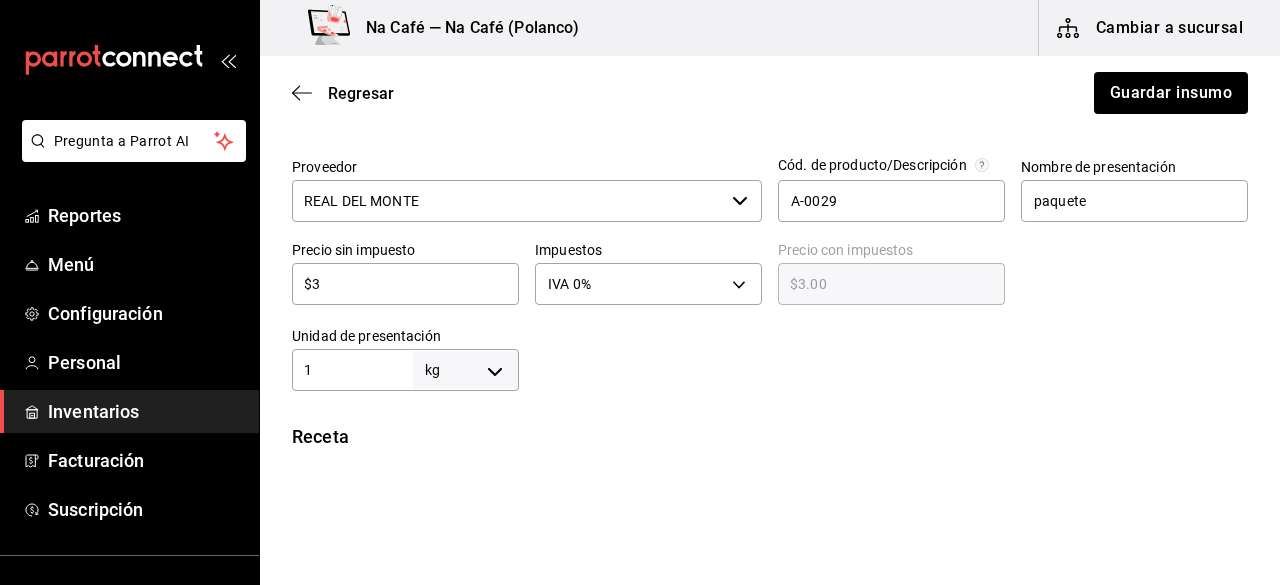 type 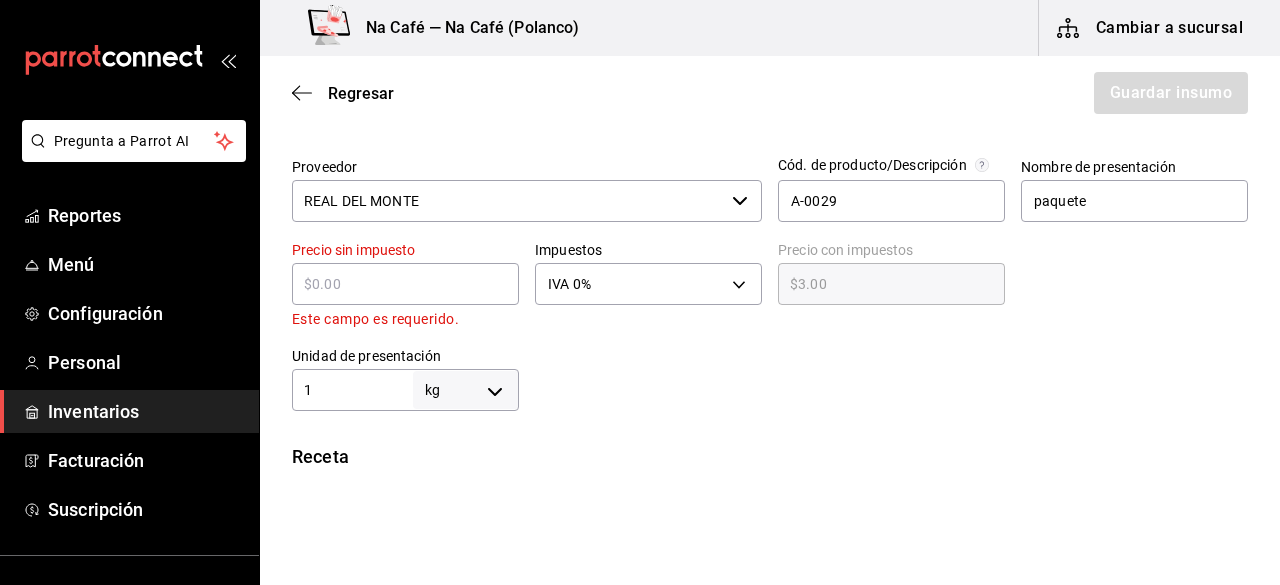 type on "$0.00" 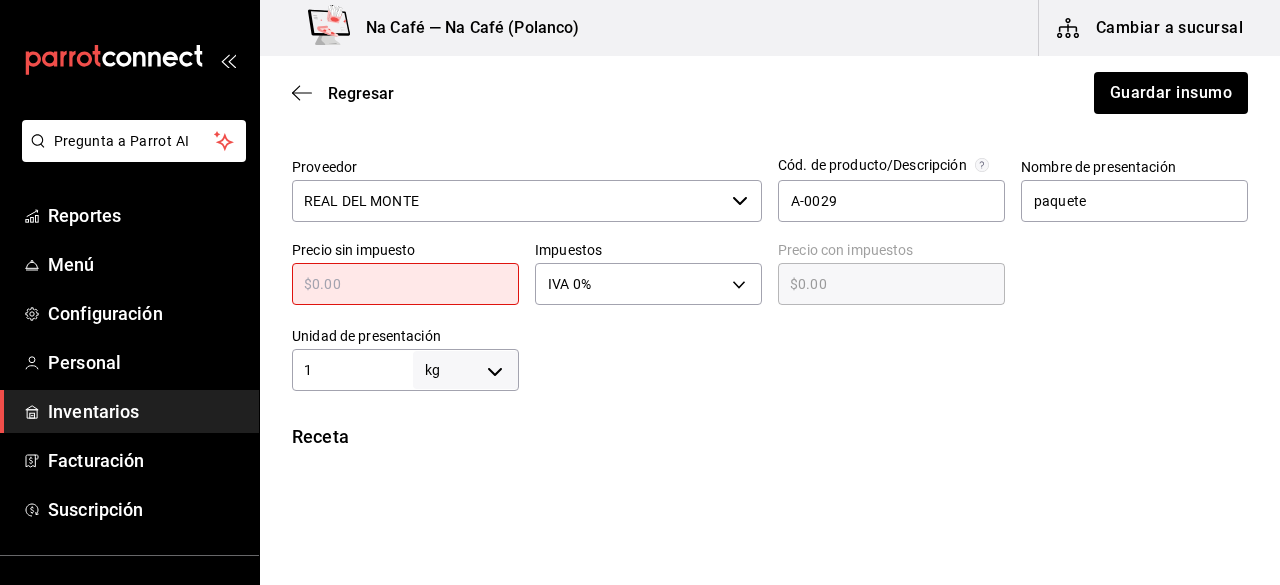 type on "$1" 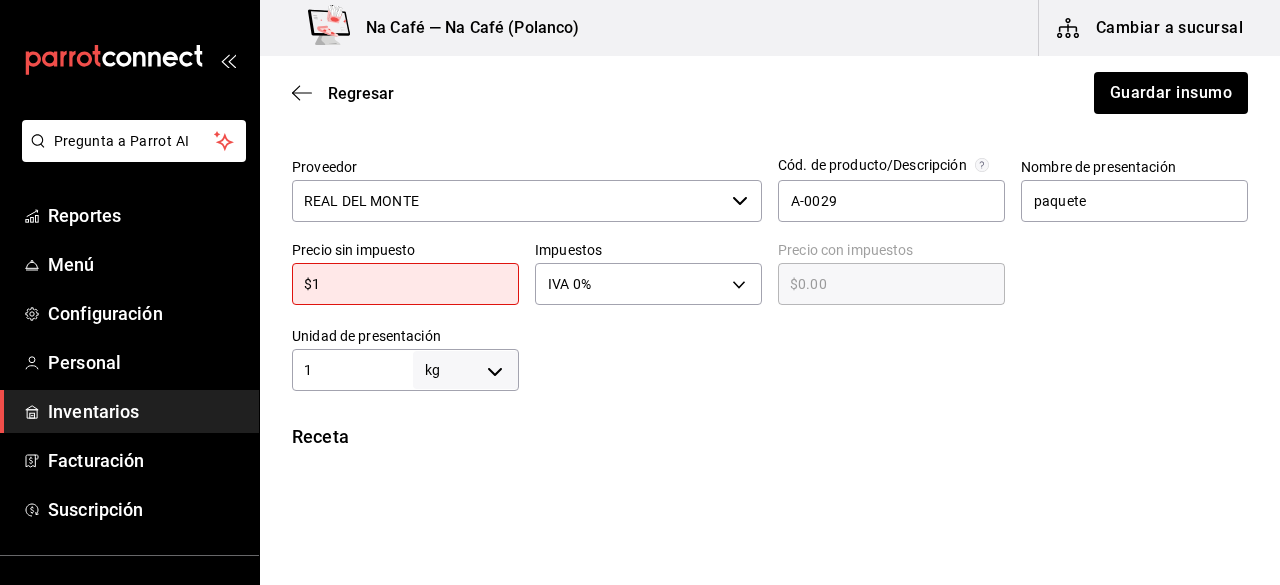 type on "$1.00" 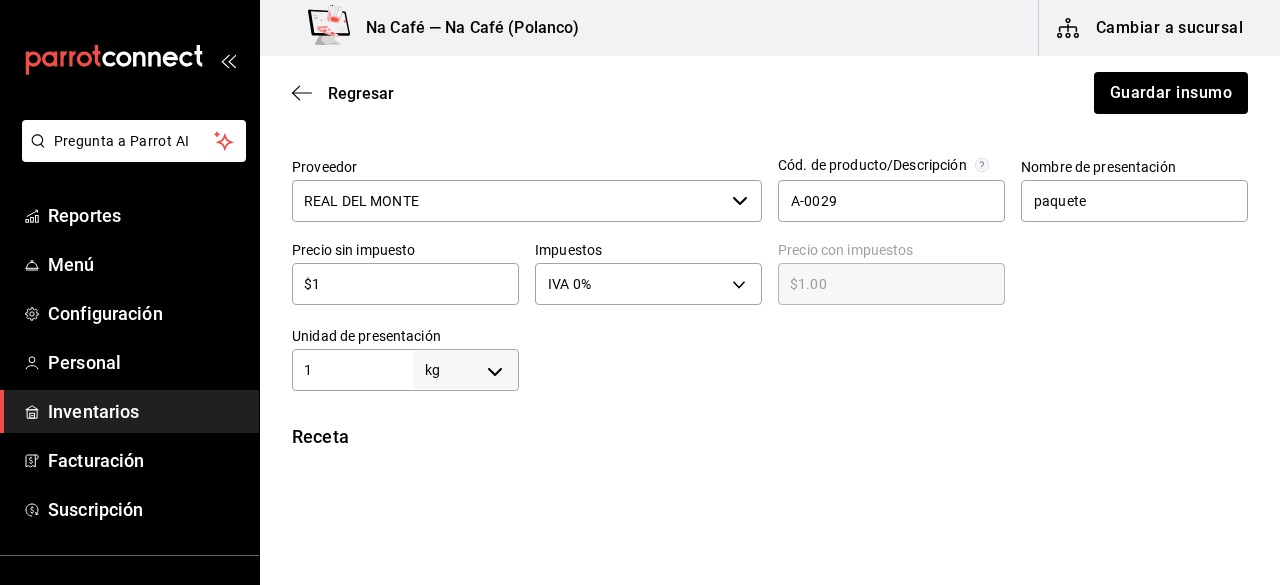 type on "$11" 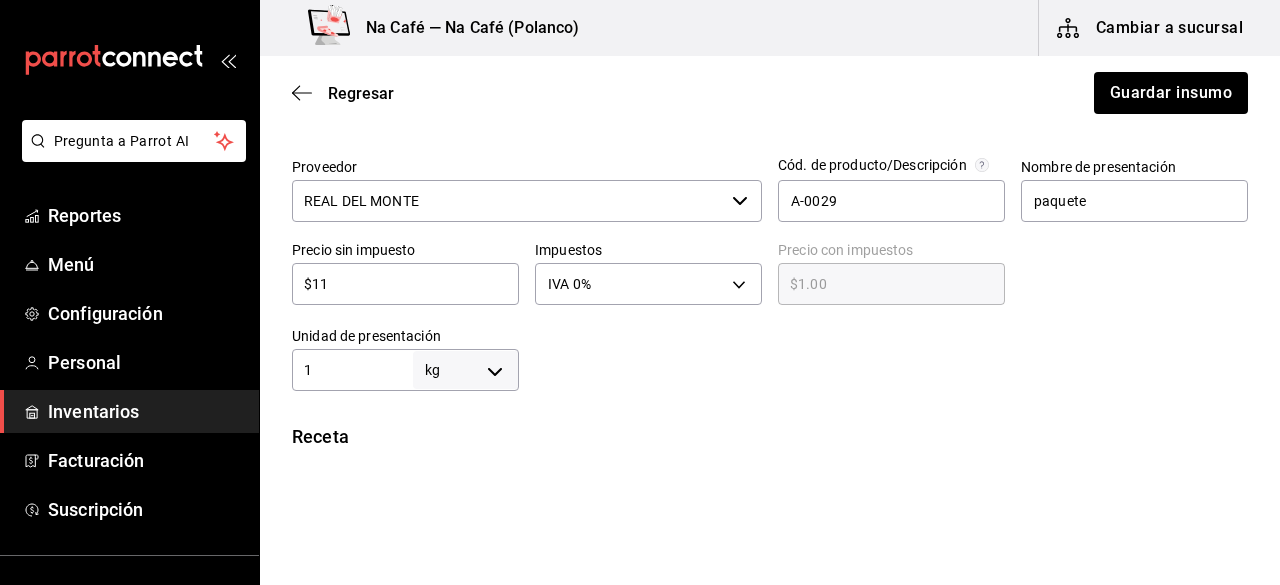 type on "$11.00" 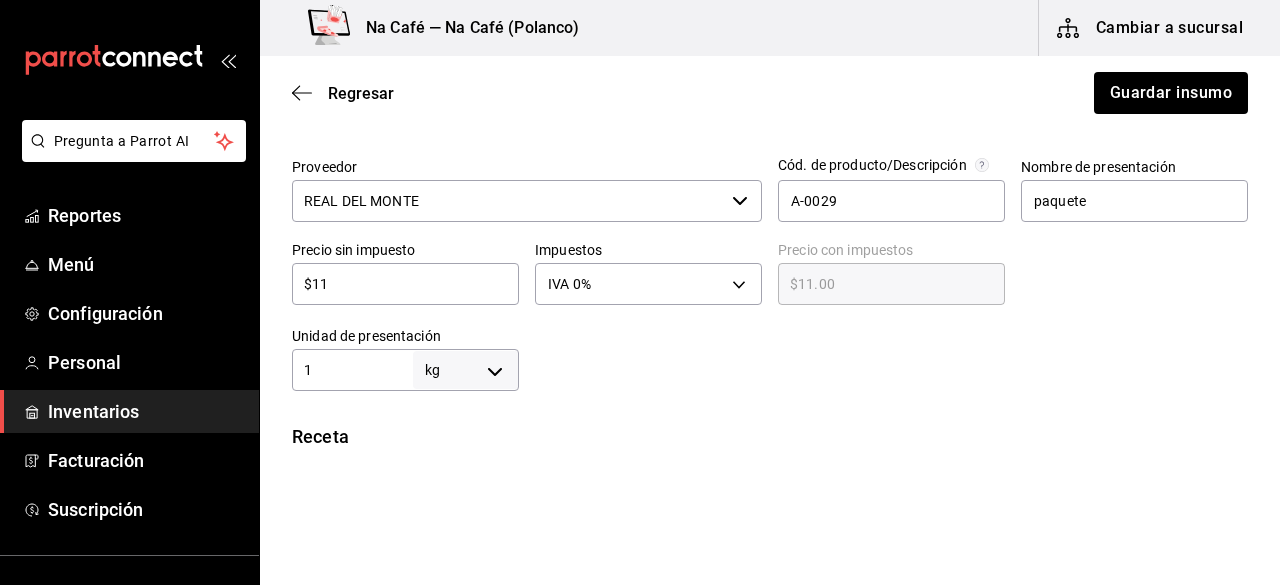 type on "$110" 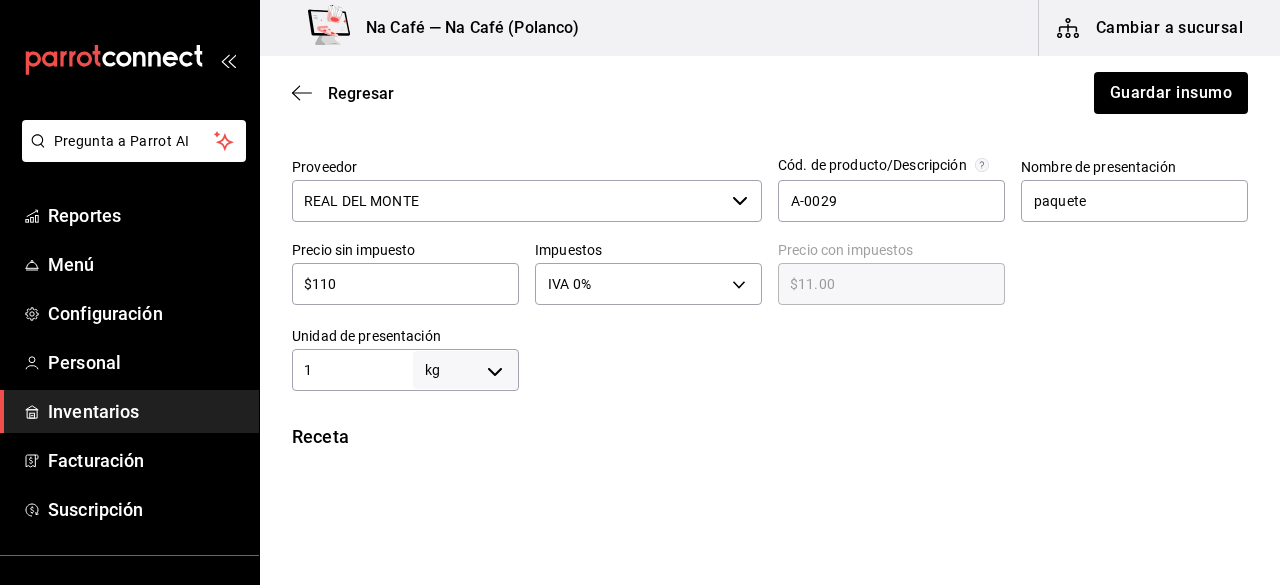 type on "$110.00" 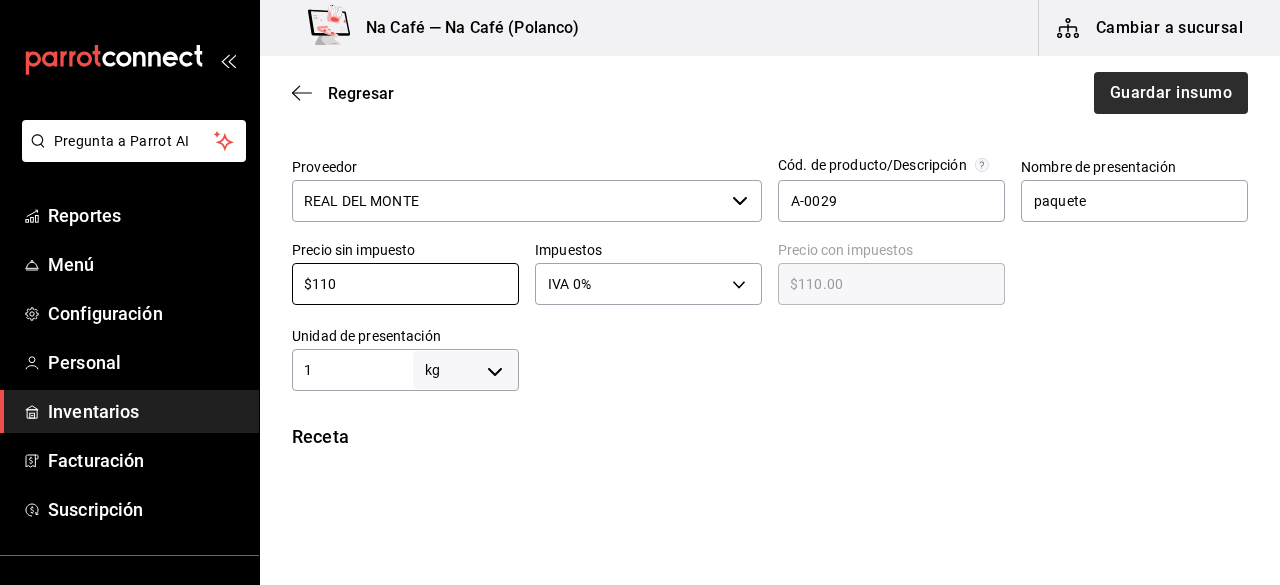 type on "$110" 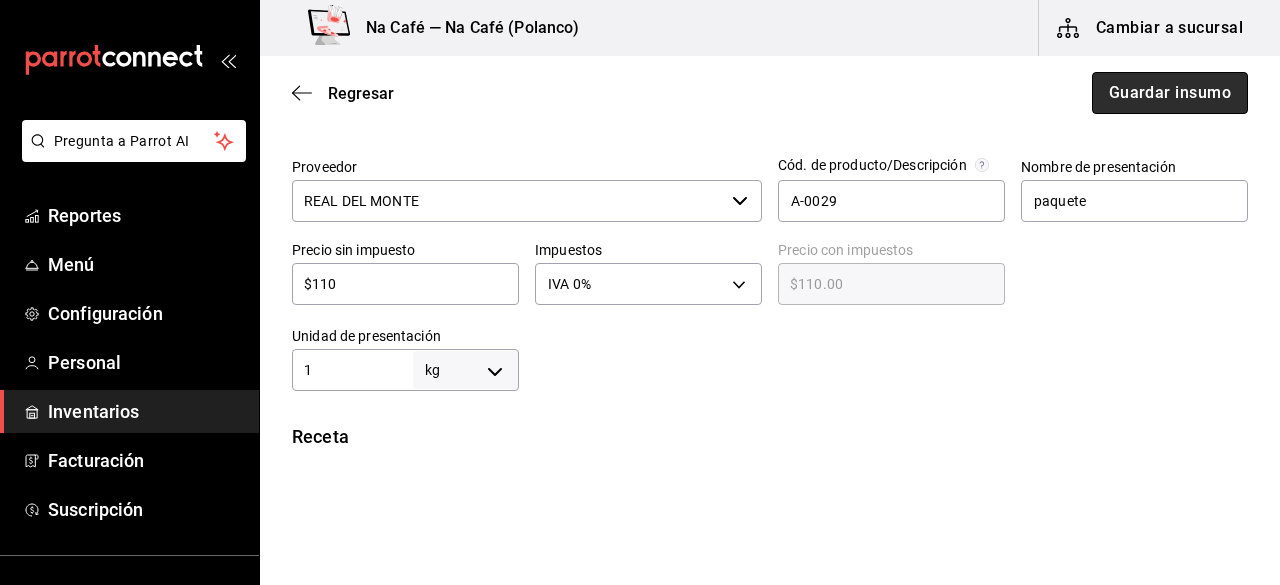 click on "Guardar insumo" at bounding box center [1170, 93] 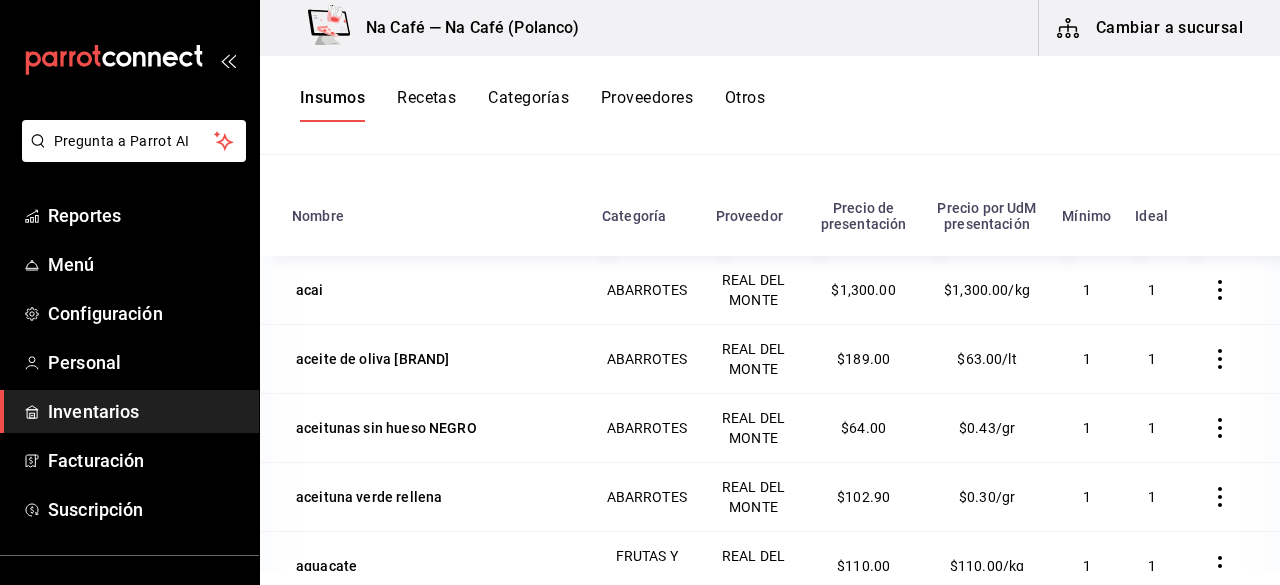 scroll, scrollTop: 246, scrollLeft: 0, axis: vertical 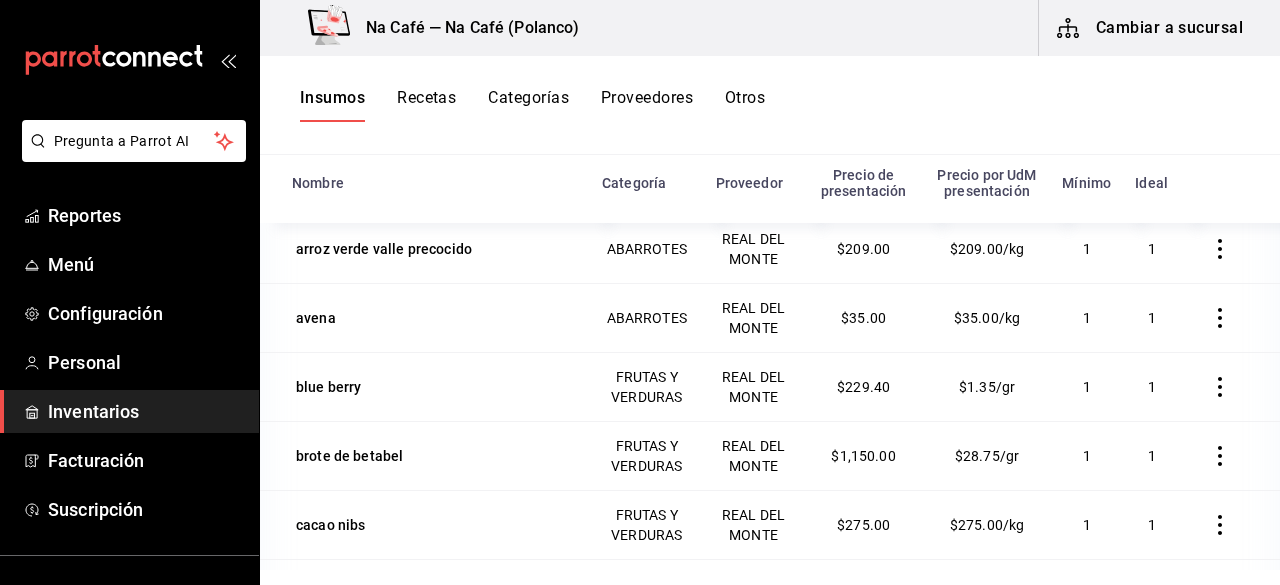 click on "Proveedores" at bounding box center (647, 105) 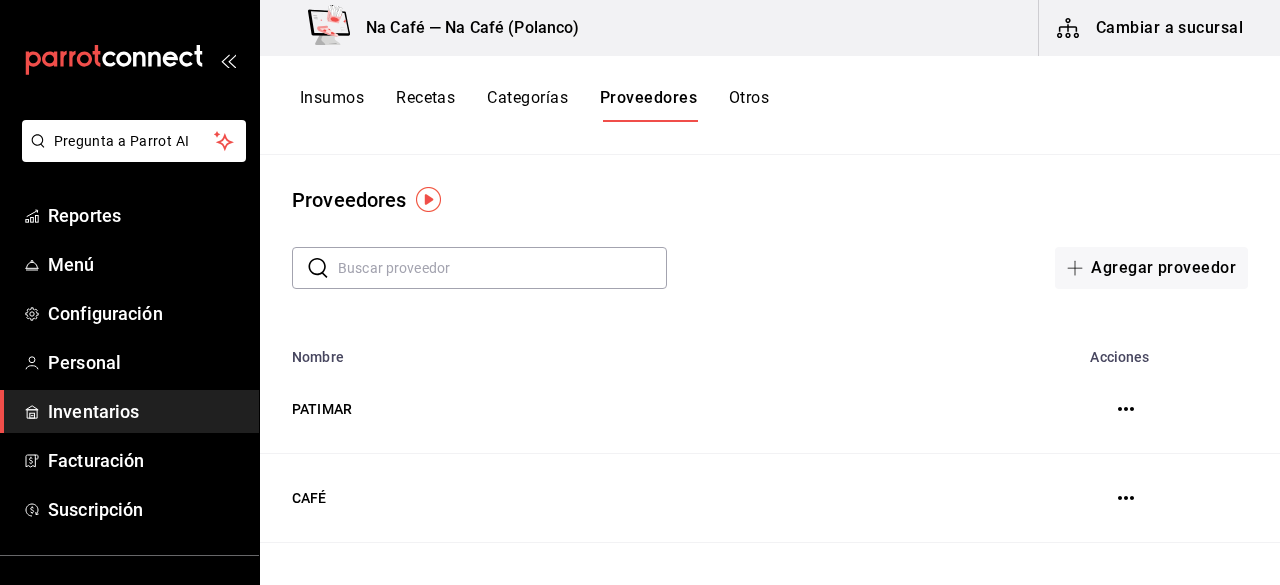 scroll, scrollTop: 0, scrollLeft: 0, axis: both 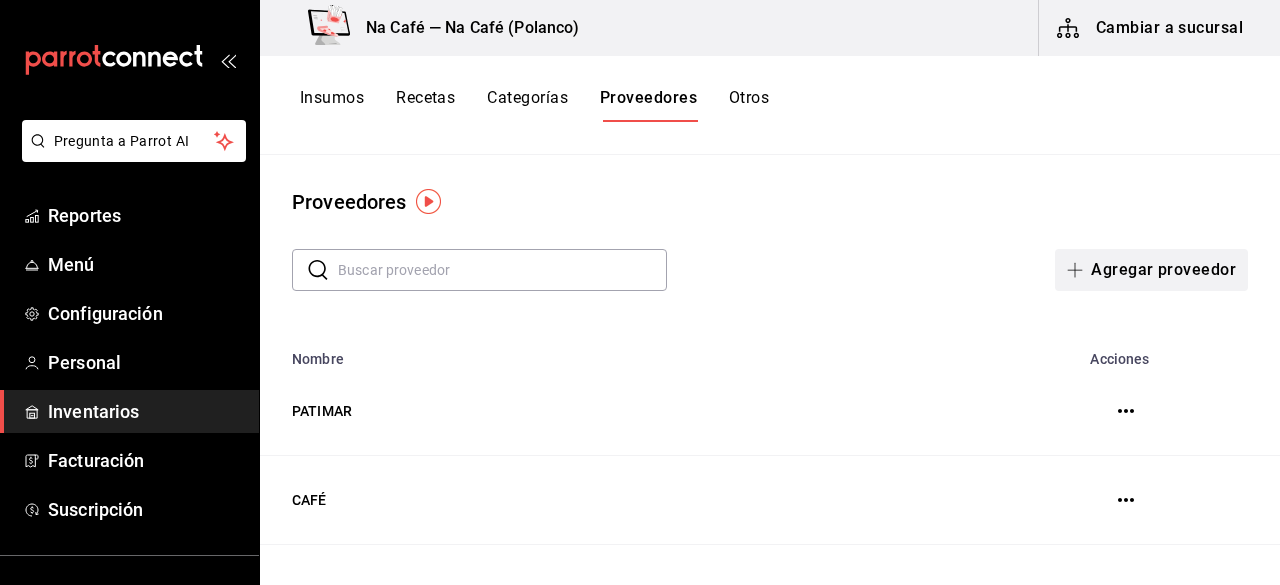 click on "Agregar proveedor" at bounding box center (1151, 270) 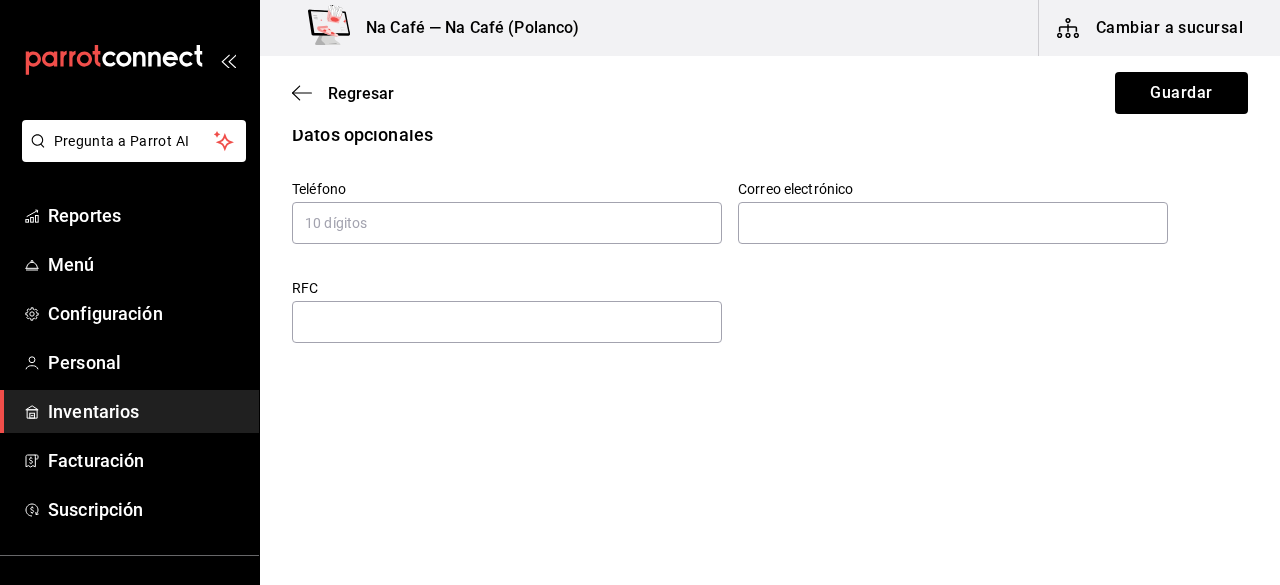 scroll, scrollTop: 209, scrollLeft: 0, axis: vertical 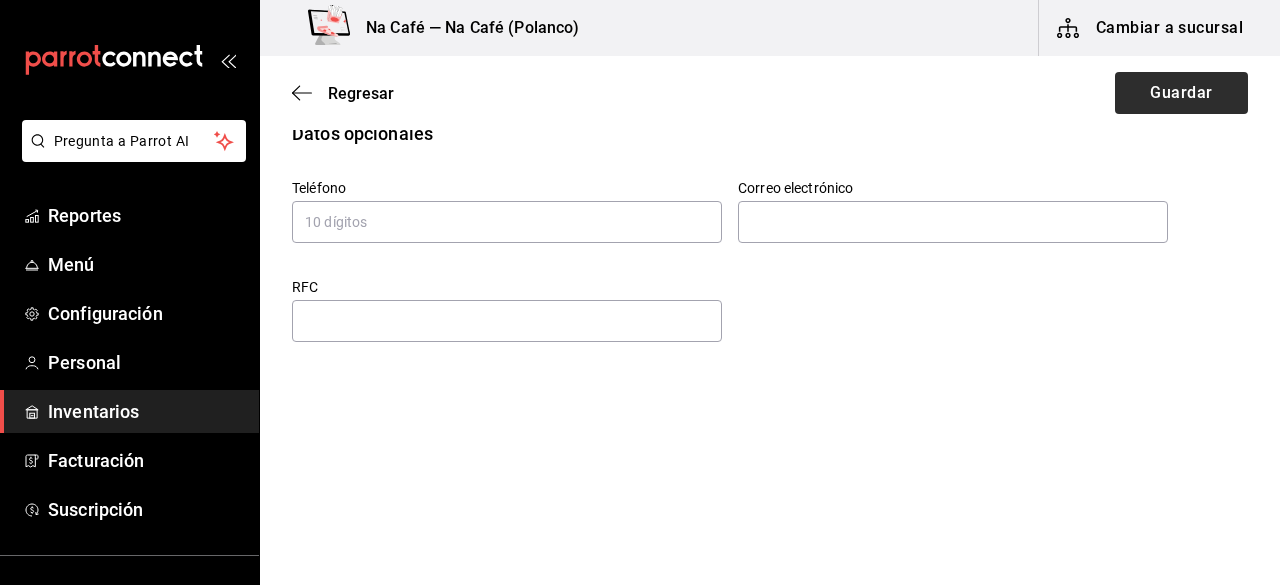 type on "sams" 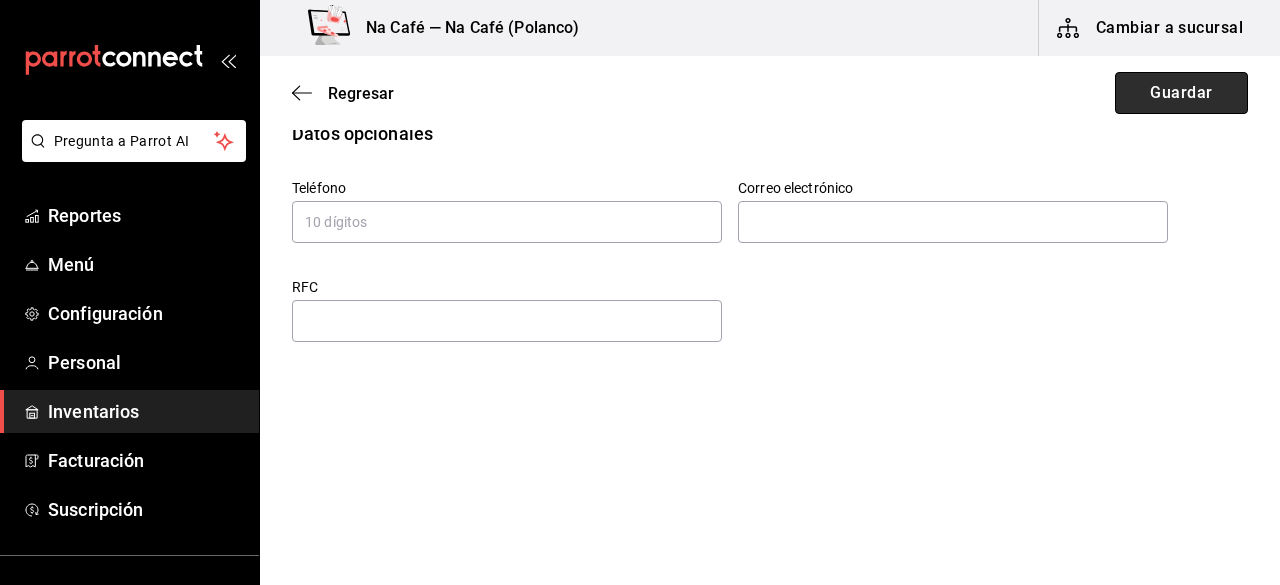 click on "Guardar" at bounding box center [1181, 93] 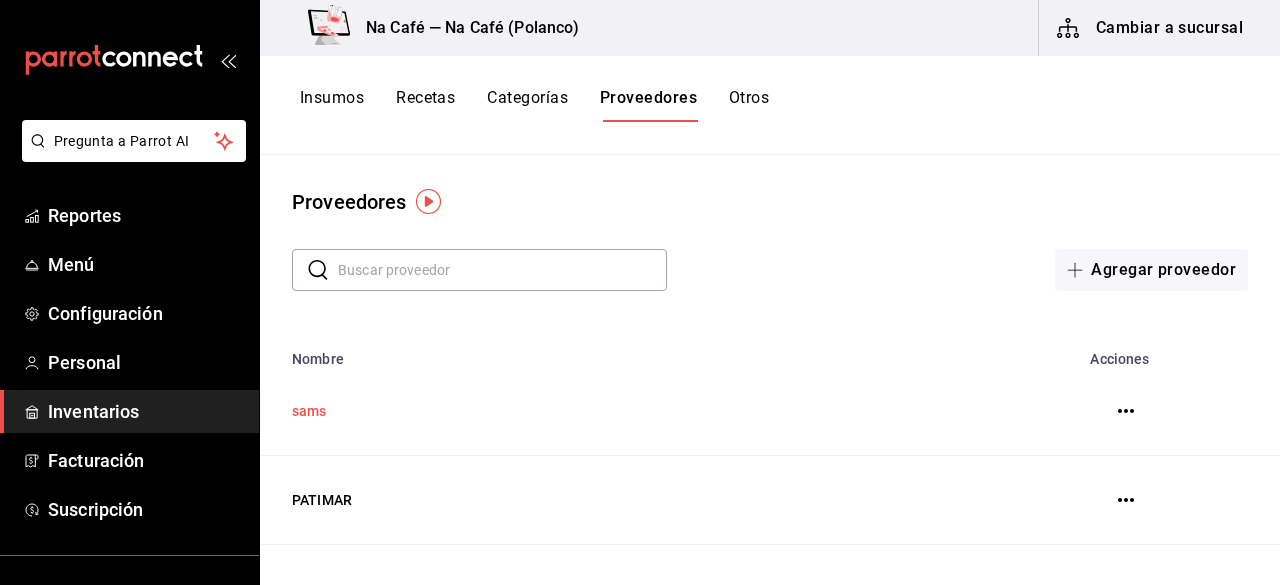 click on "sams" at bounding box center (620, 411) 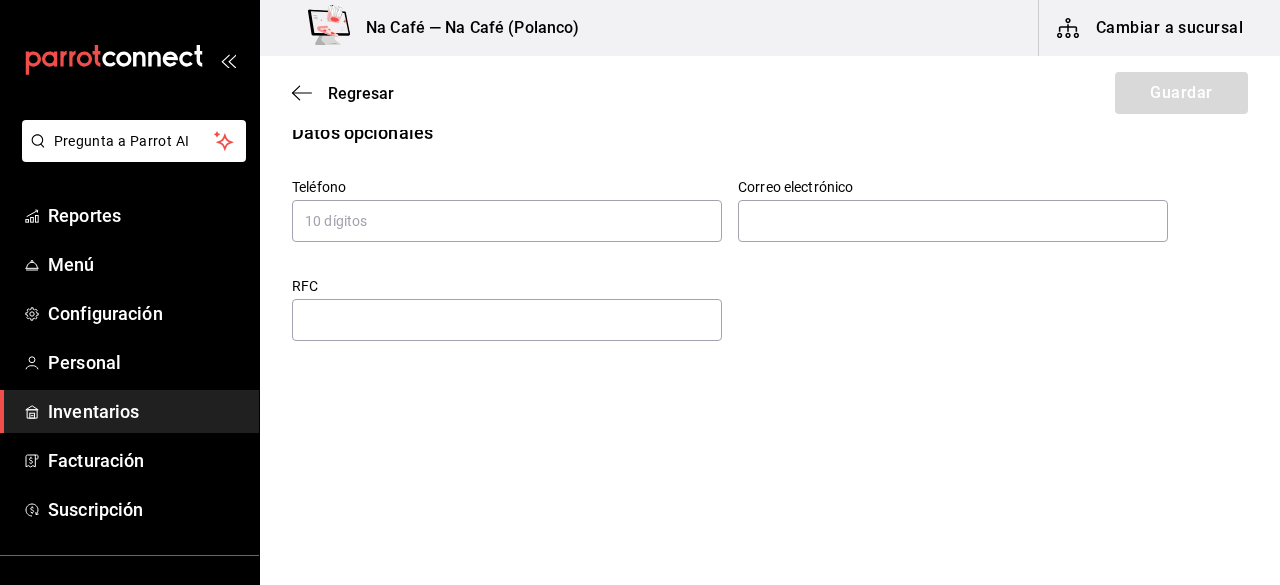 scroll, scrollTop: 208, scrollLeft: 0, axis: vertical 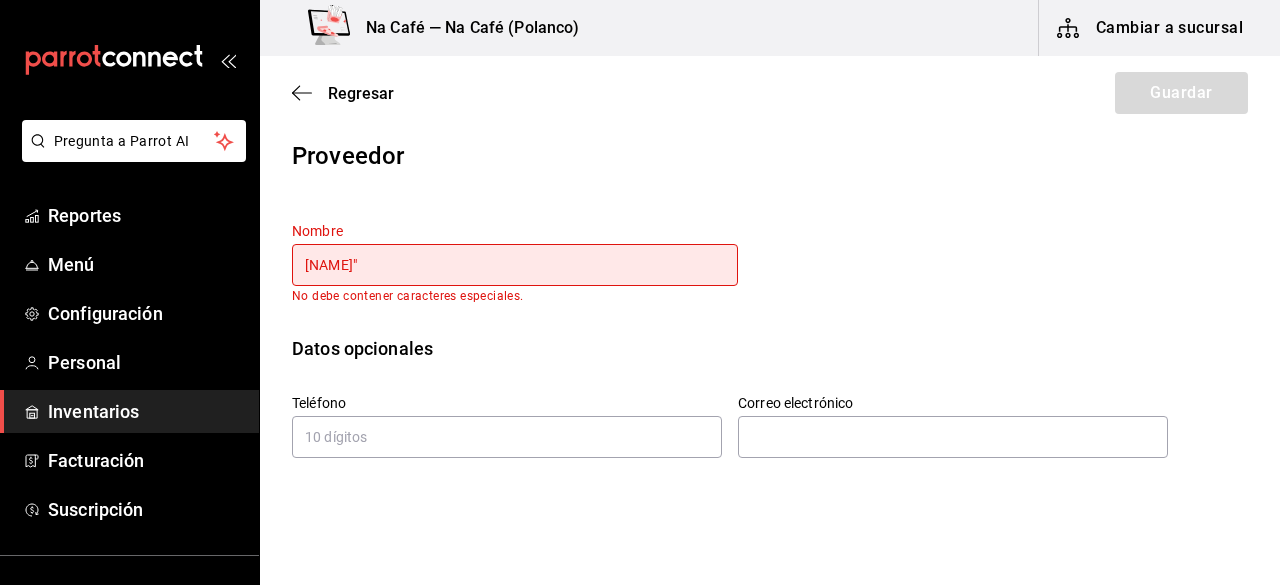 click on "No debe contener caracteres especiales." at bounding box center [531, 296] 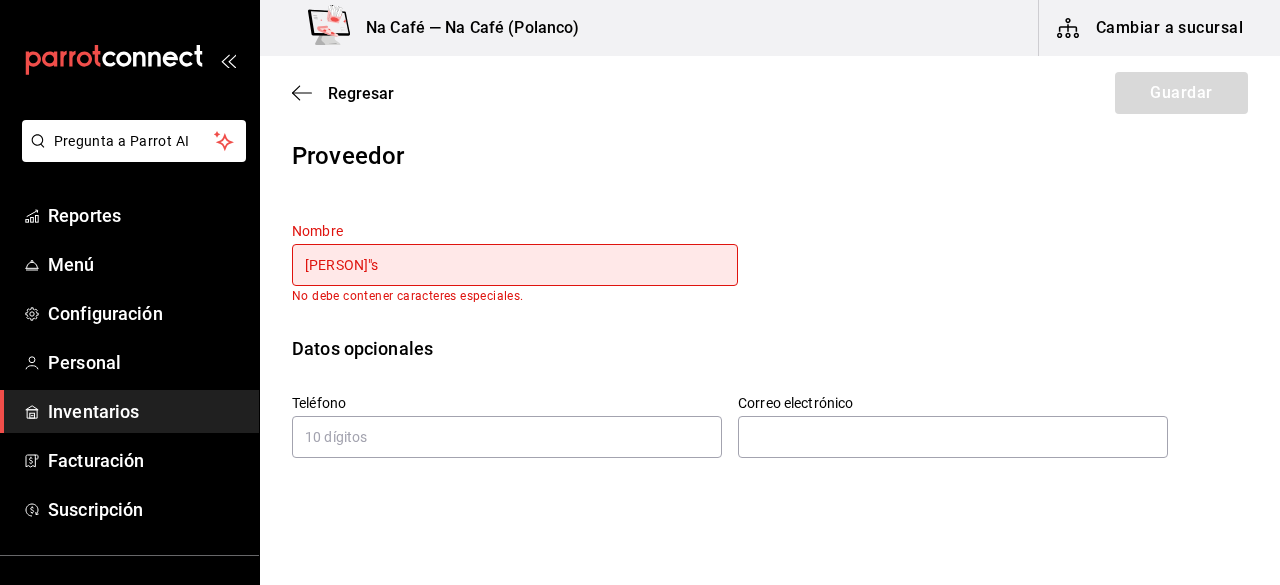 click on "[PERSON]"s" at bounding box center (515, 265) 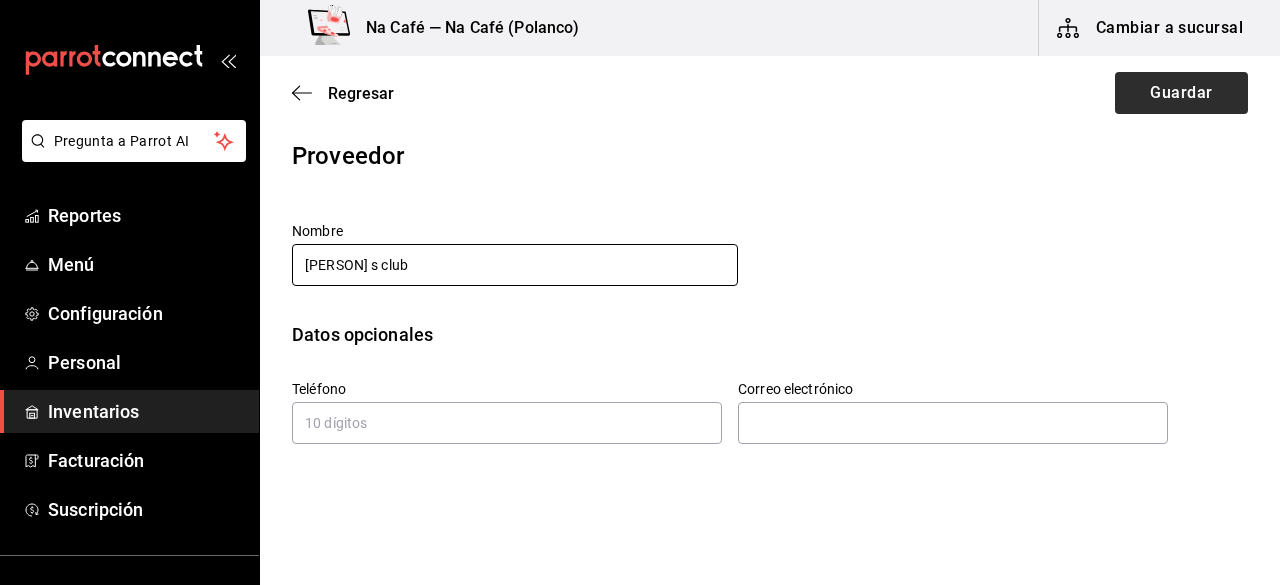 type on "[PERSON] s club" 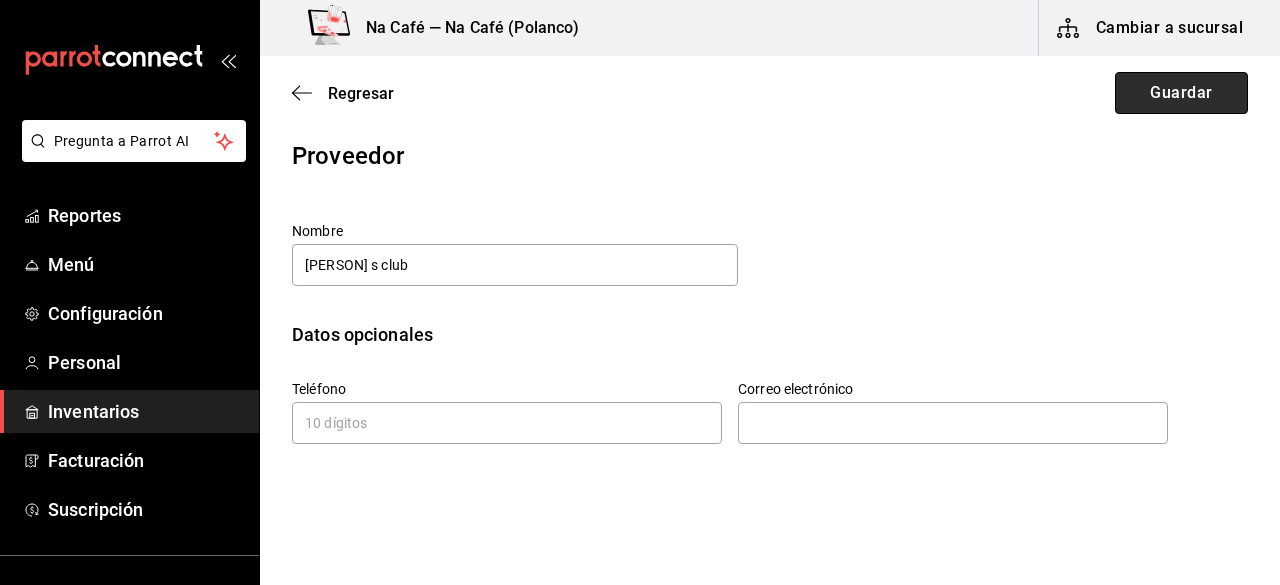 click on "Guardar" at bounding box center [1181, 93] 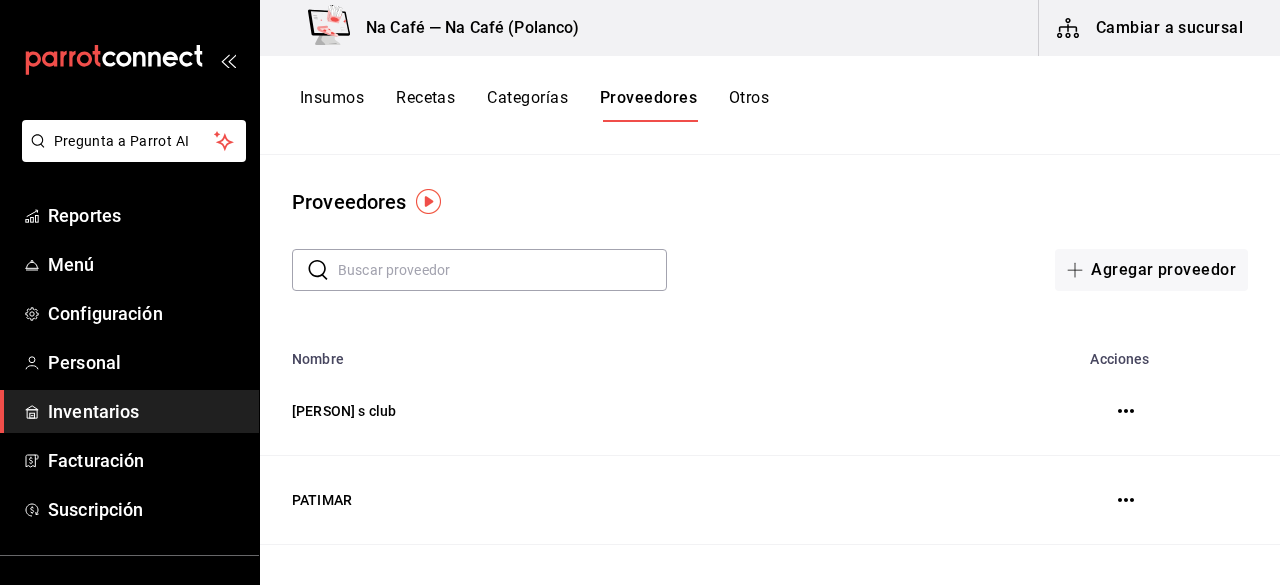 click on "Insumos" at bounding box center [332, 105] 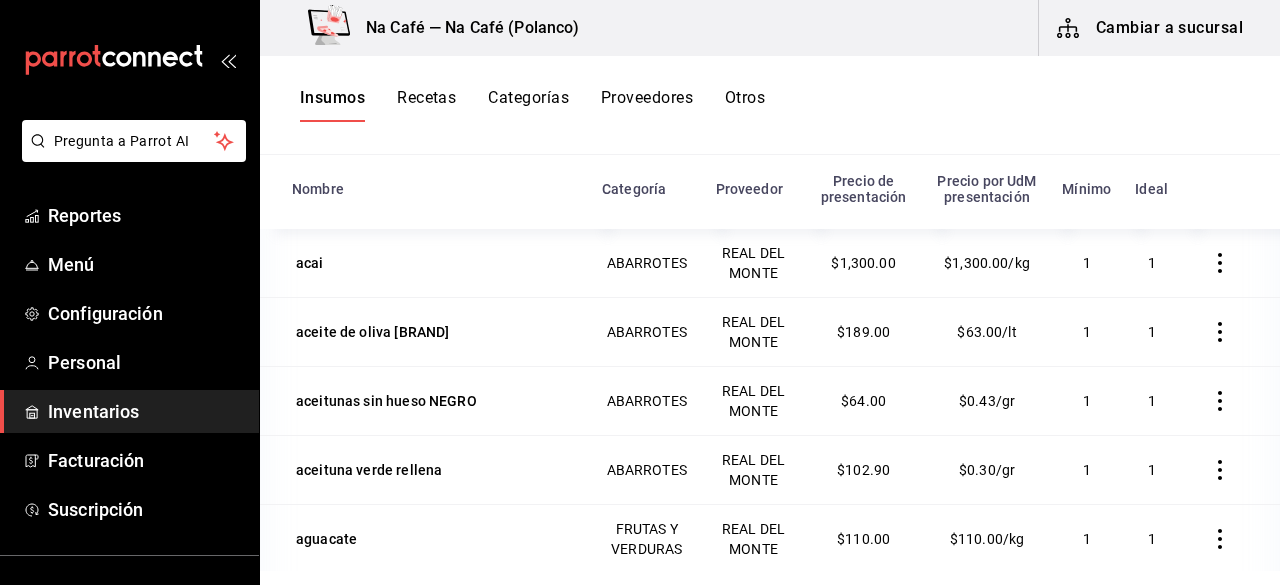 scroll, scrollTop: 246, scrollLeft: 0, axis: vertical 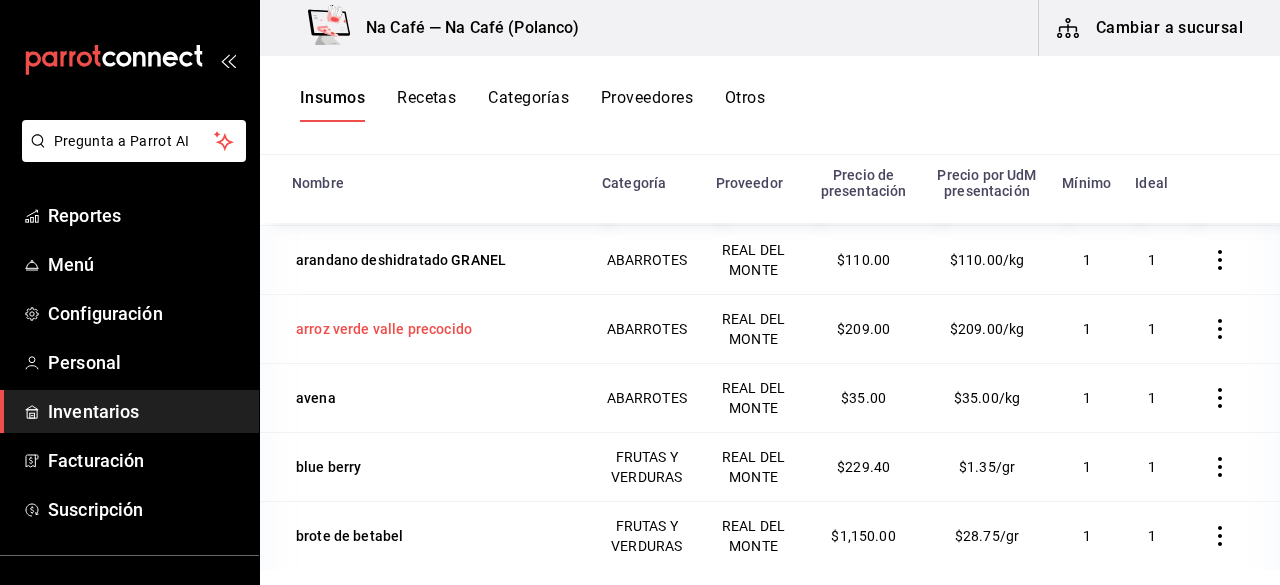 click on "arroz verde valle precocido" at bounding box center [384, 329] 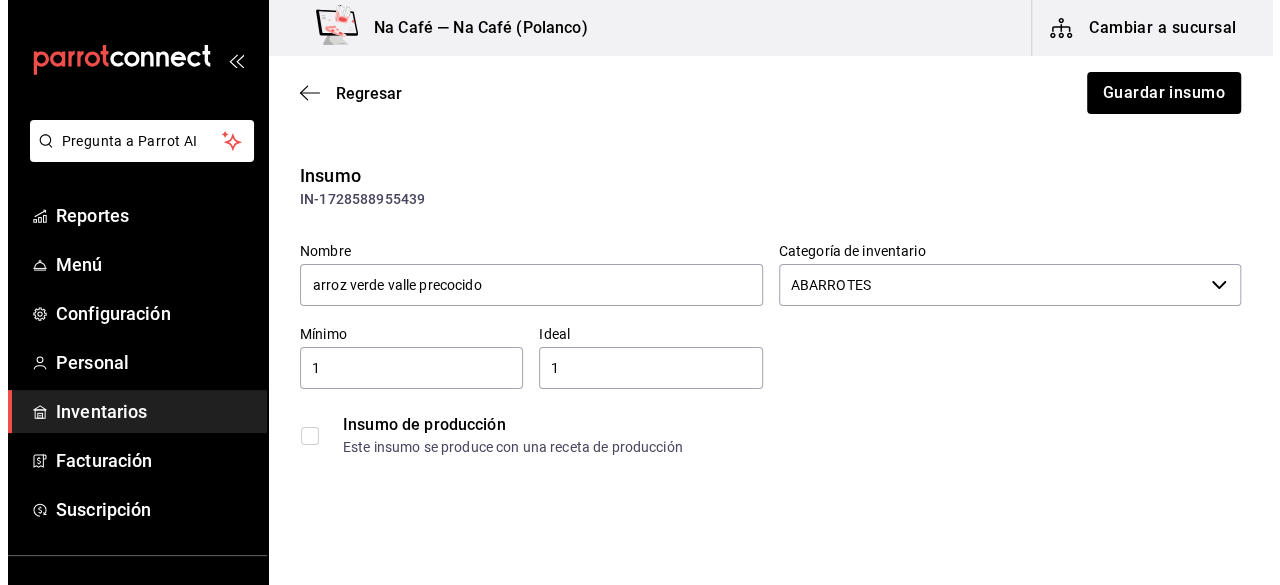 scroll, scrollTop: 40, scrollLeft: 0, axis: vertical 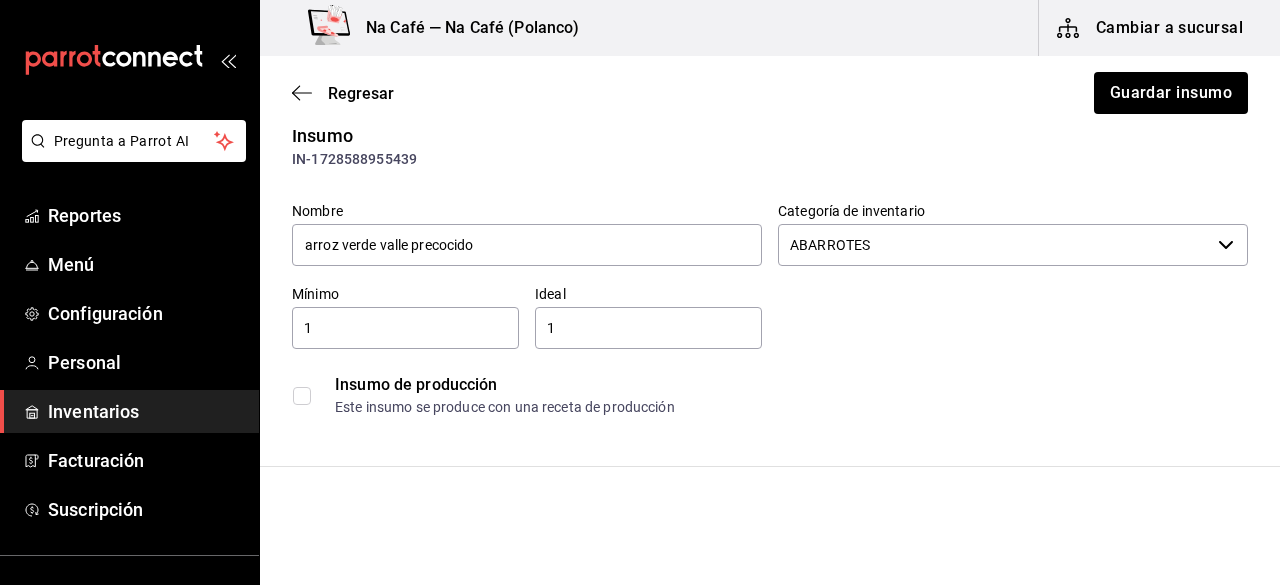 click on "blue berry FRUTAS Y VERDURAS REAL DEL MONTE $229.40 $1.35/gr 1" at bounding box center [770, 710] 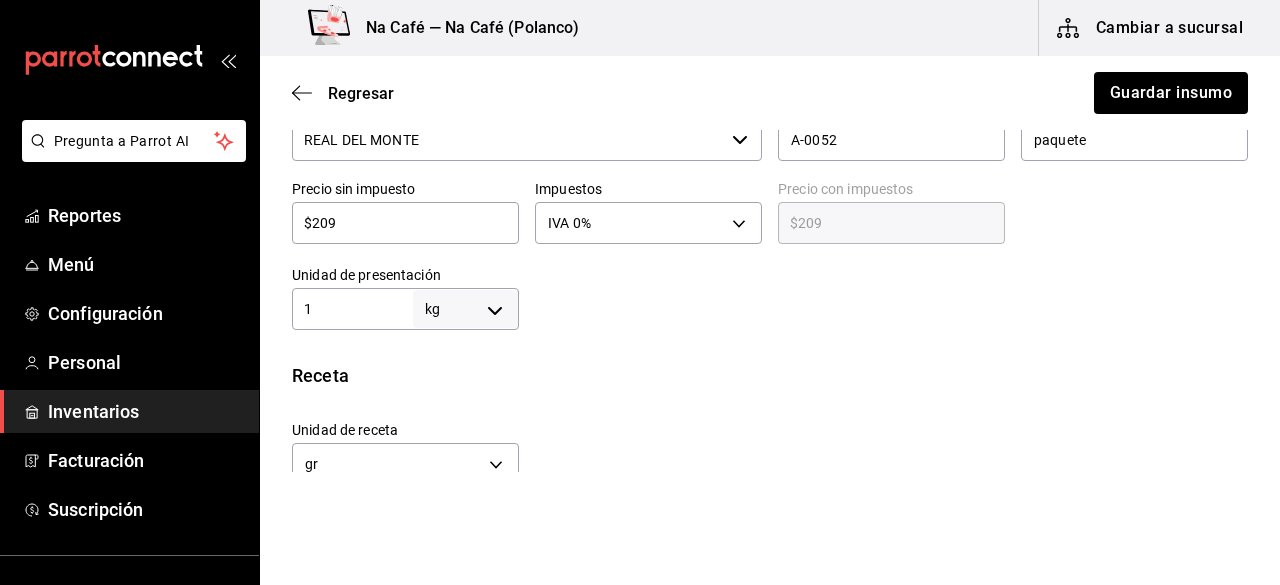 scroll, scrollTop: 520, scrollLeft: 0, axis: vertical 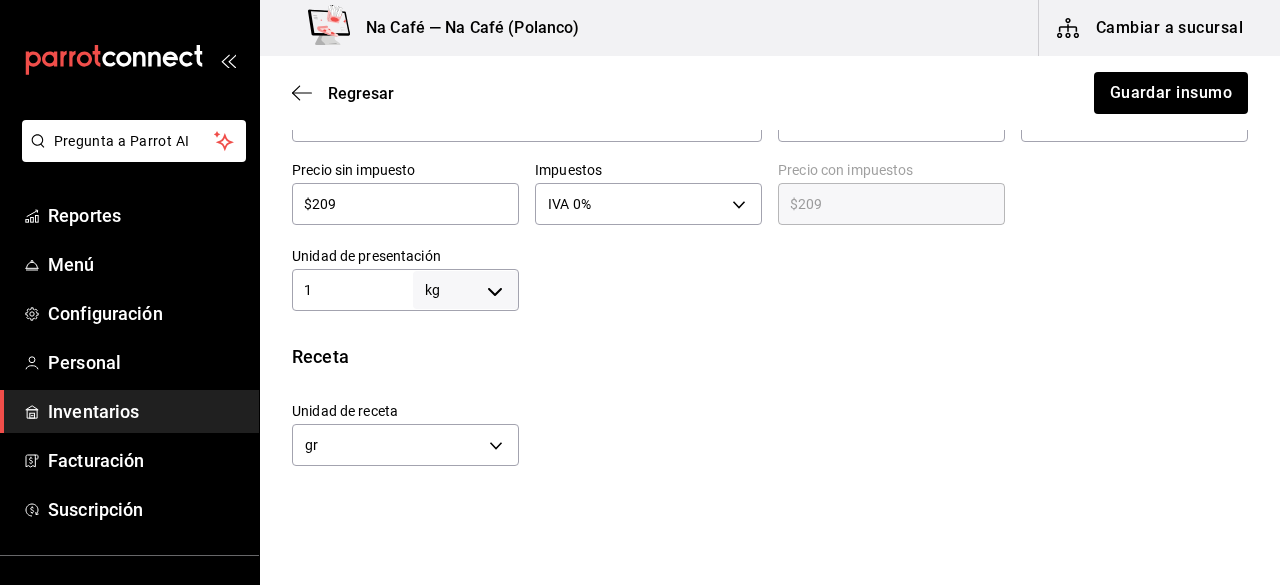 click on "$209" at bounding box center [405, 204] 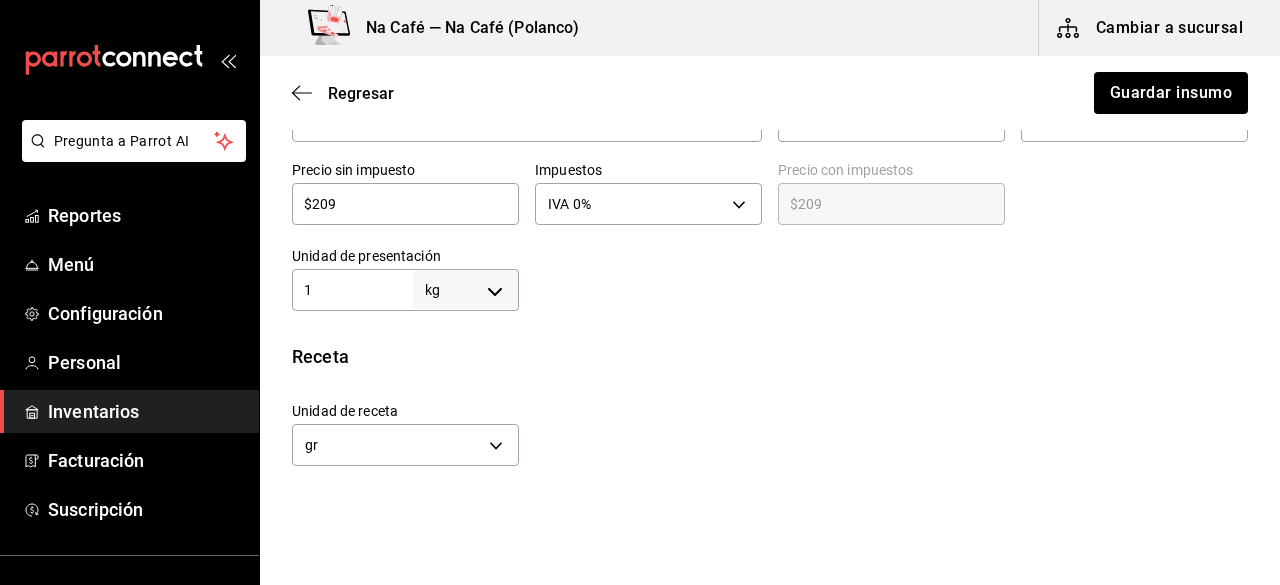 type on "$20" 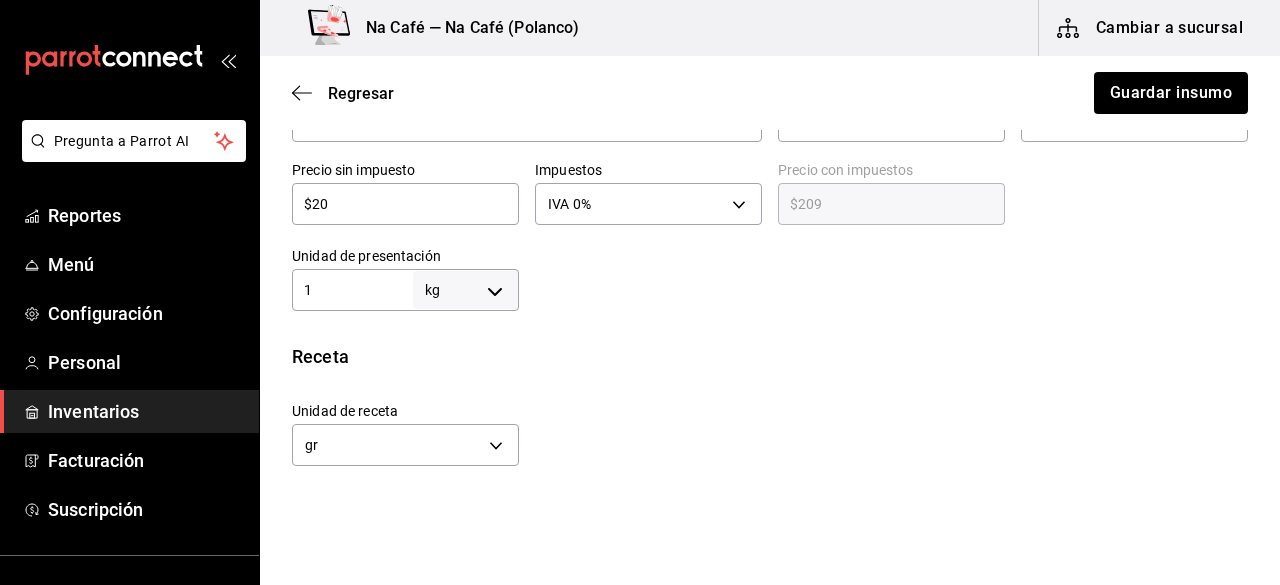 type on "$20.00" 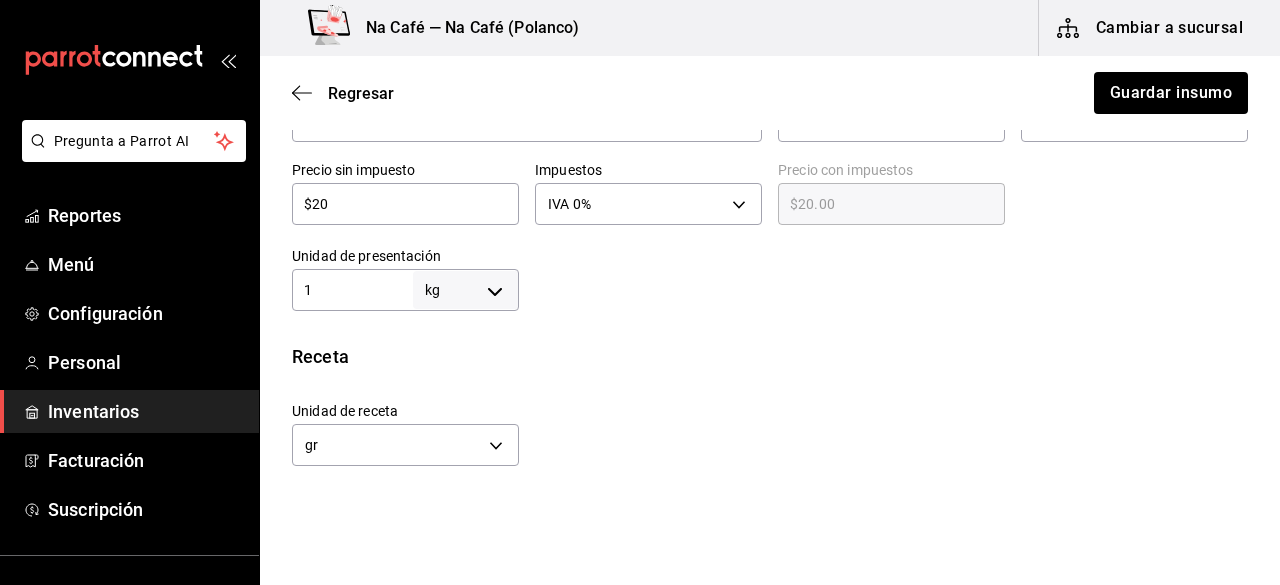 type on "$2" 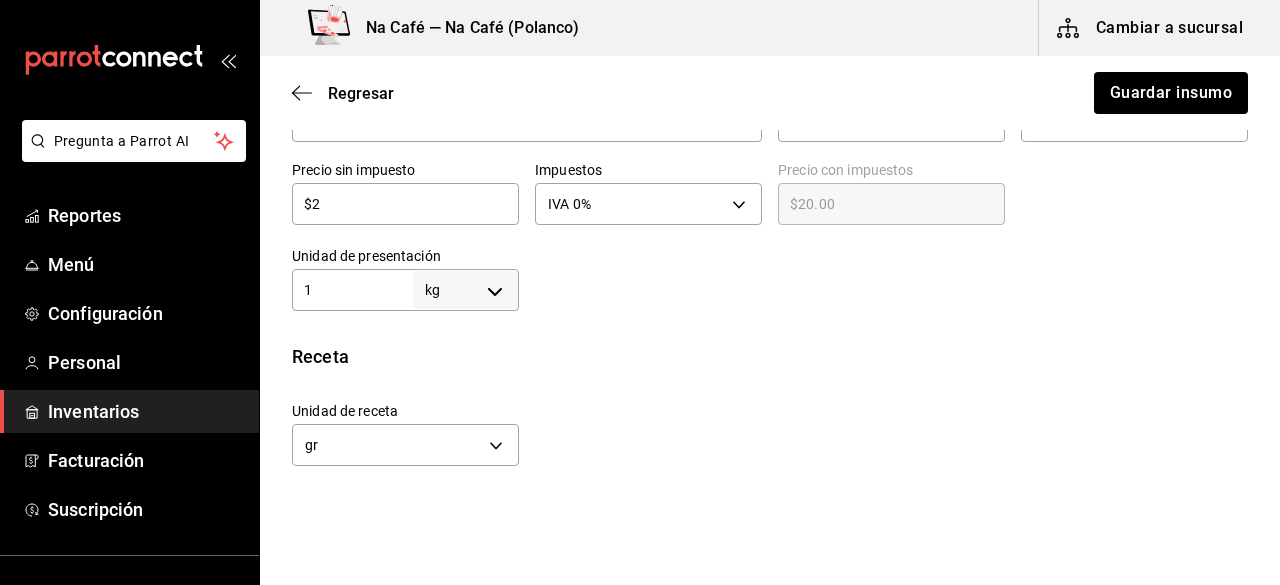 type on "$2.00" 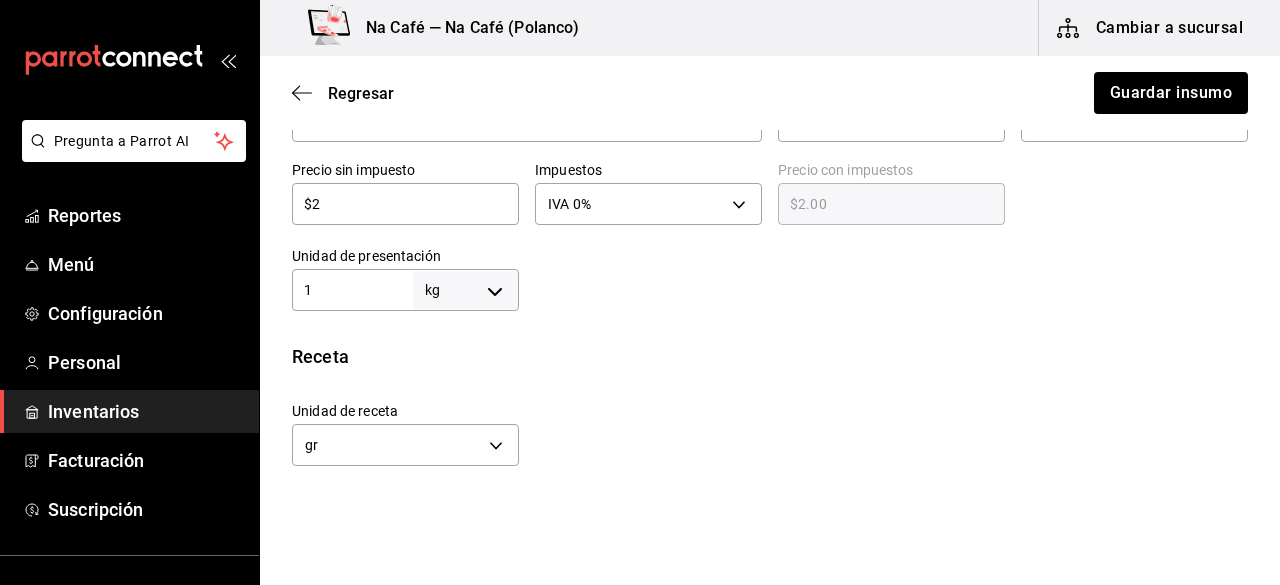 type on "$24" 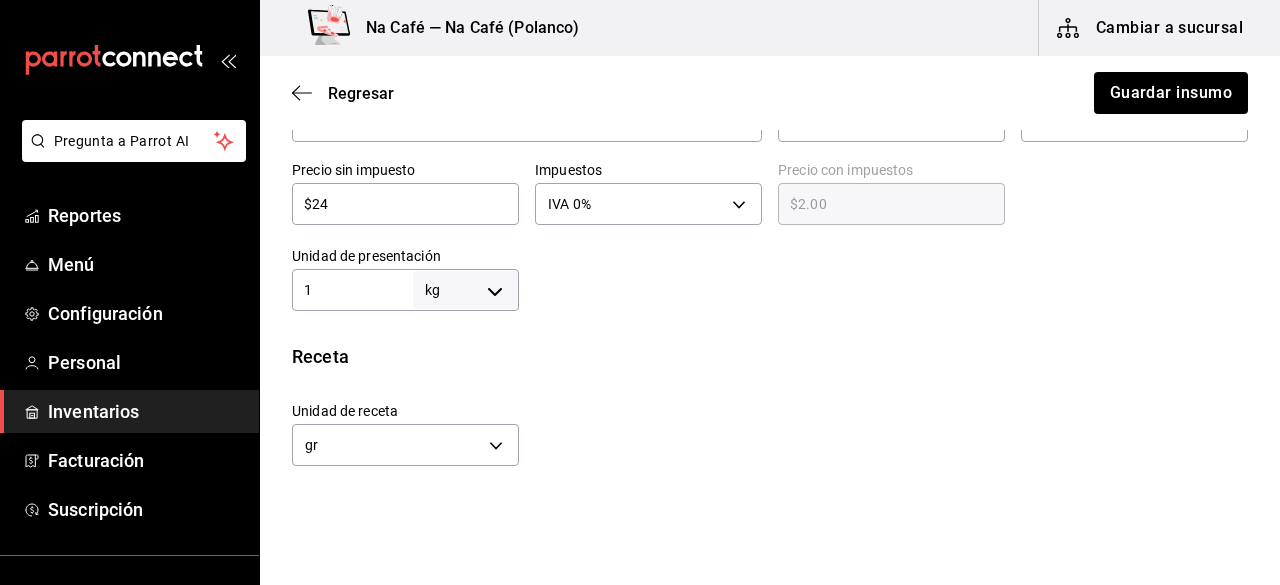 type on "$24.00" 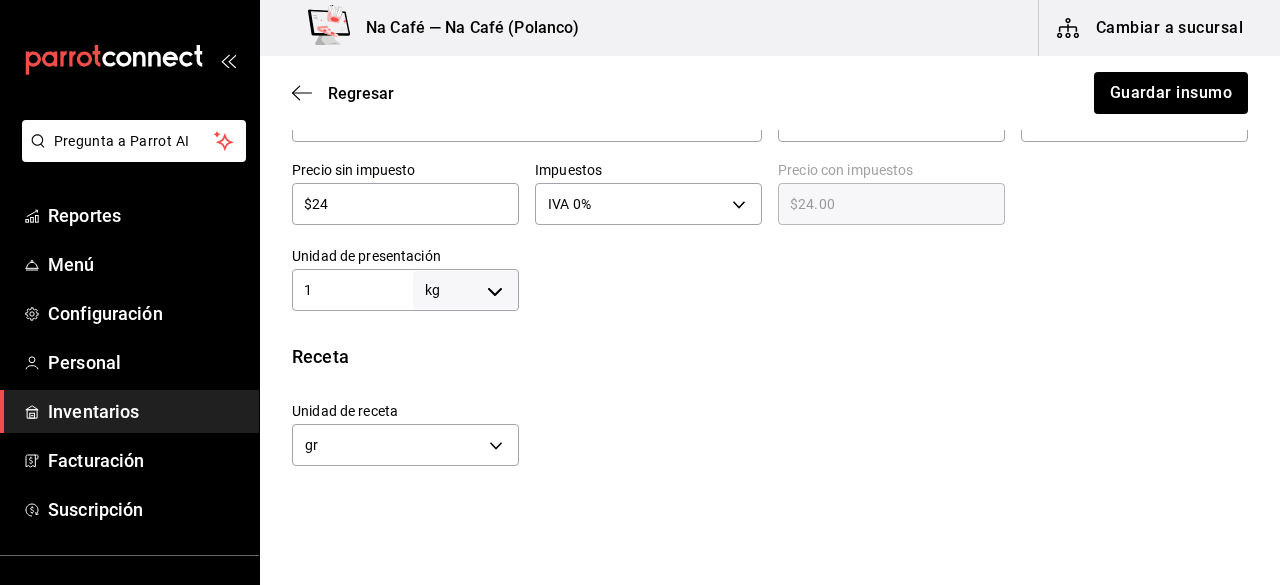 type on "$246" 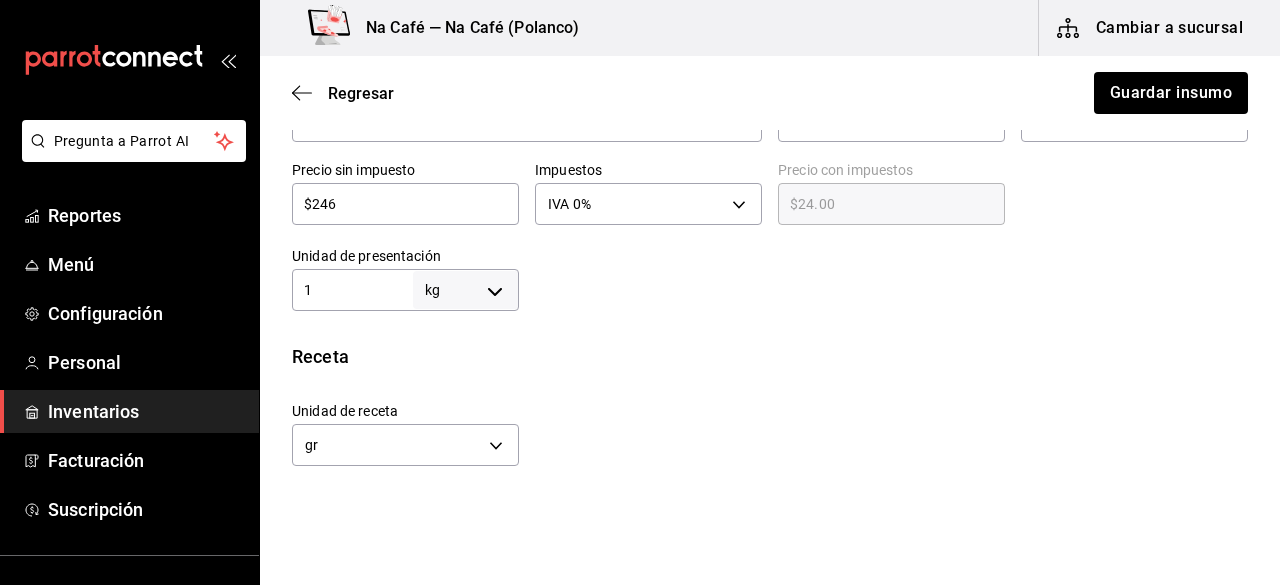 type on "$246.00" 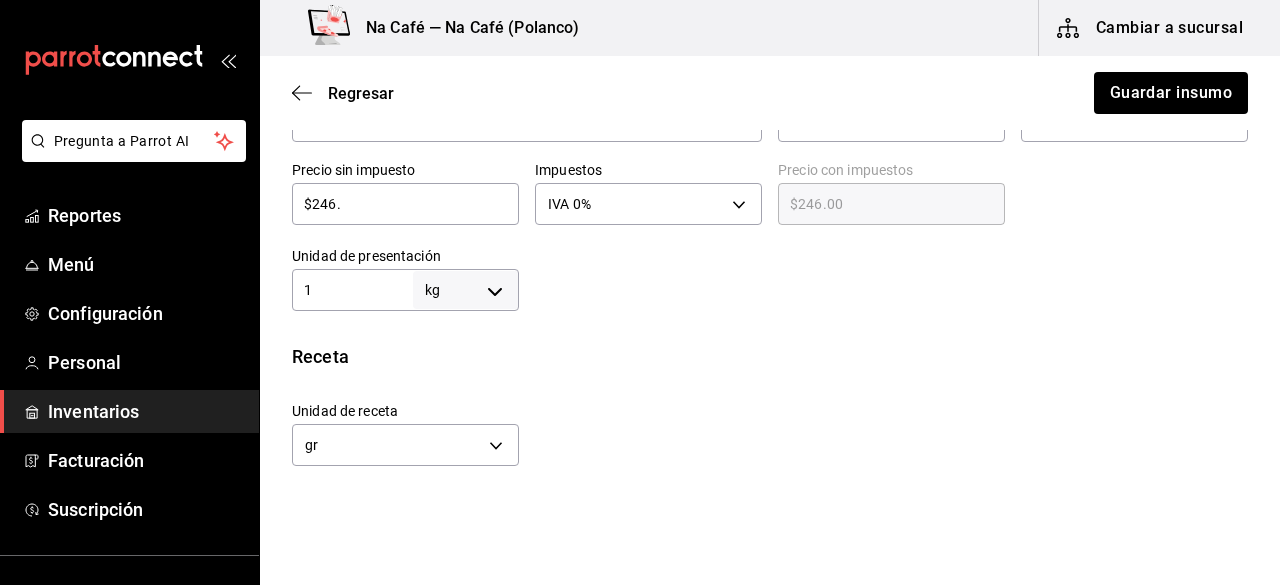 type on "$246.5" 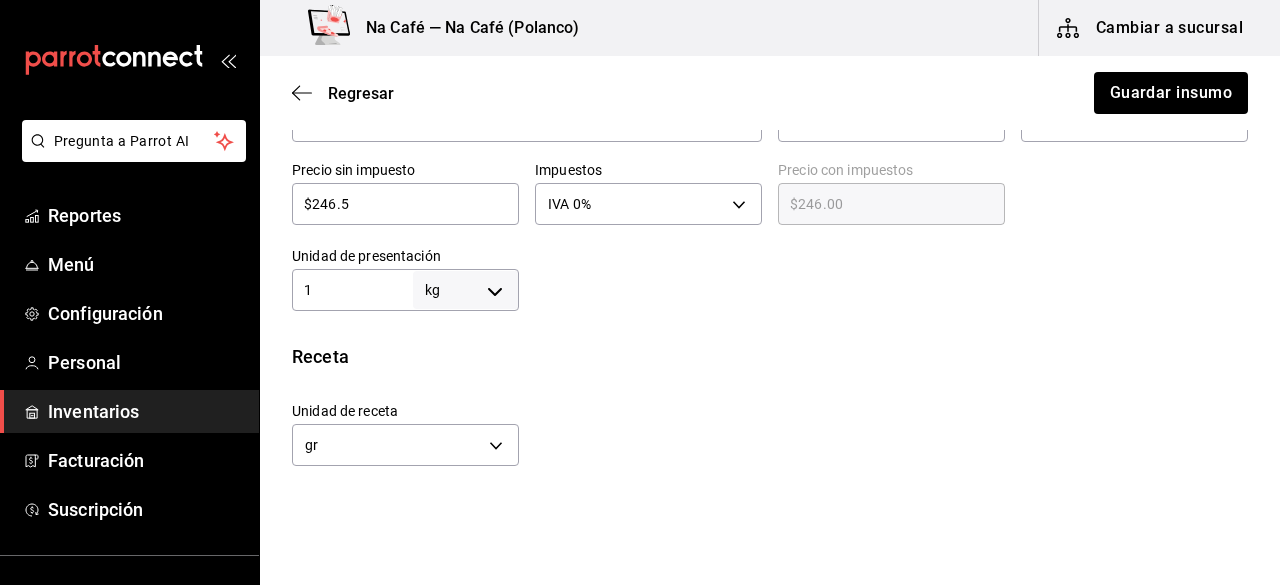type on "$246.50" 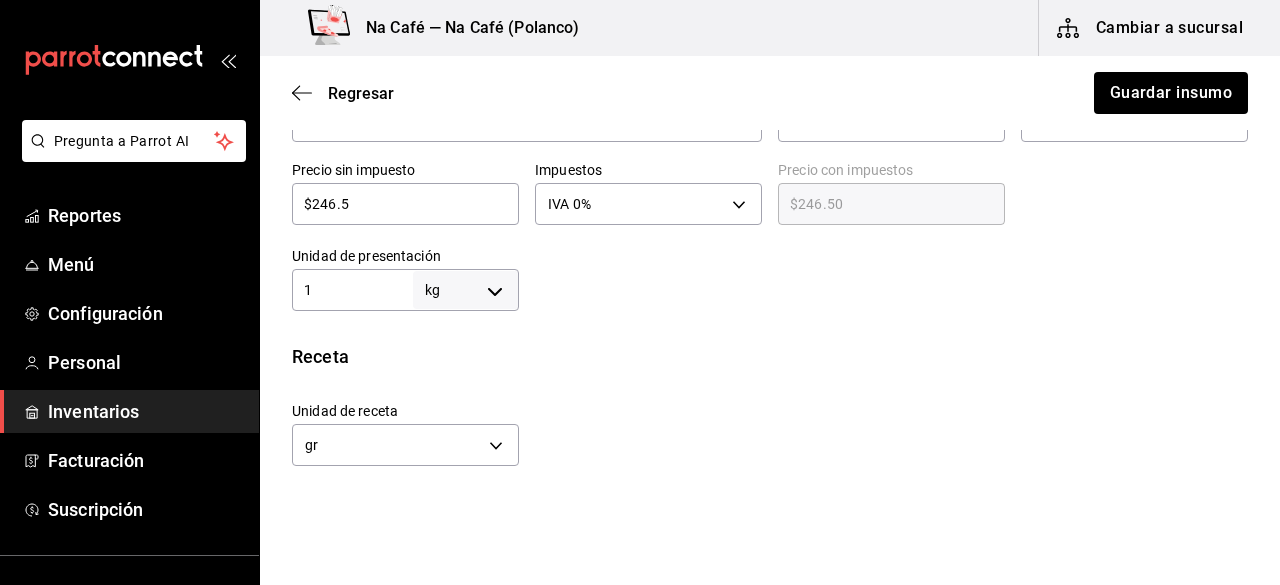 type on "$246.54" 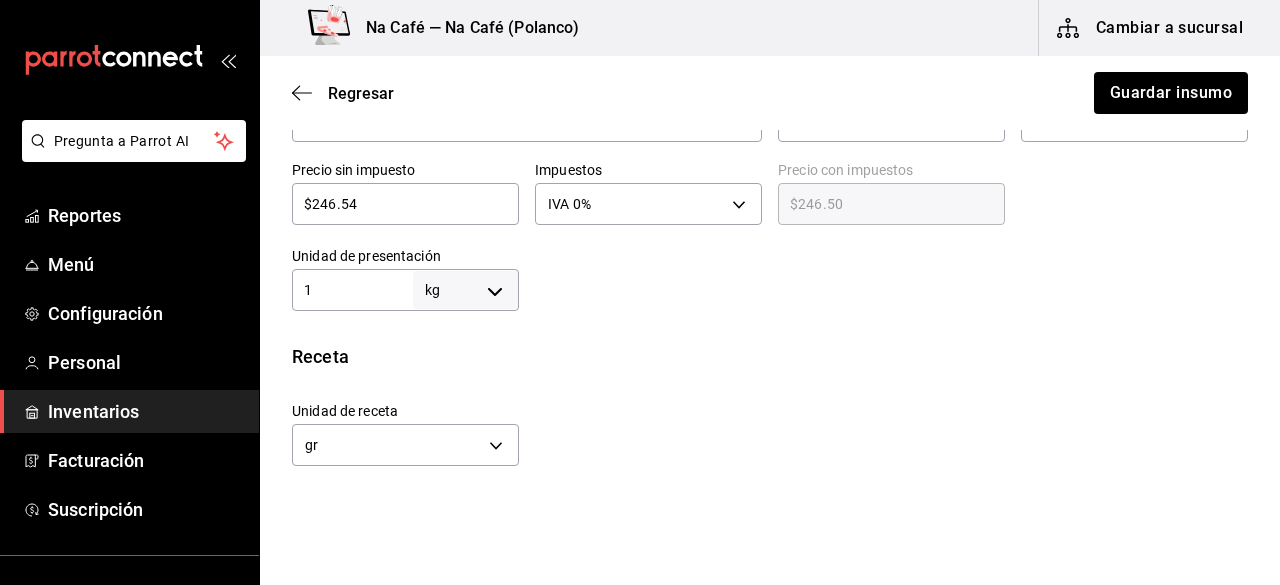 type on "$246.54" 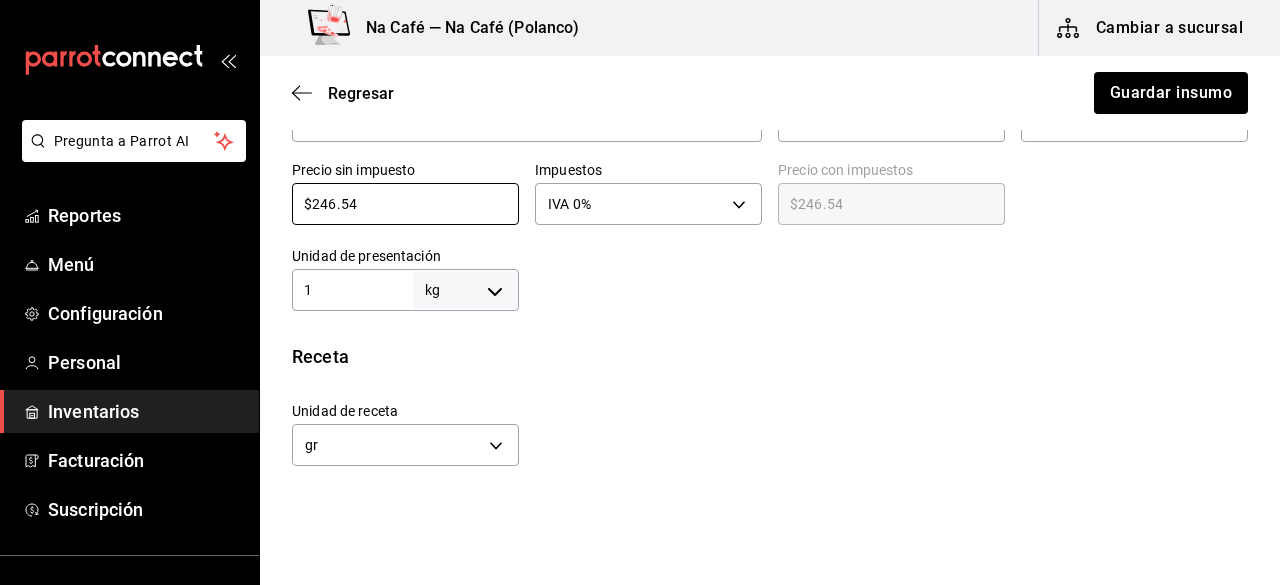 type on "$246.54" 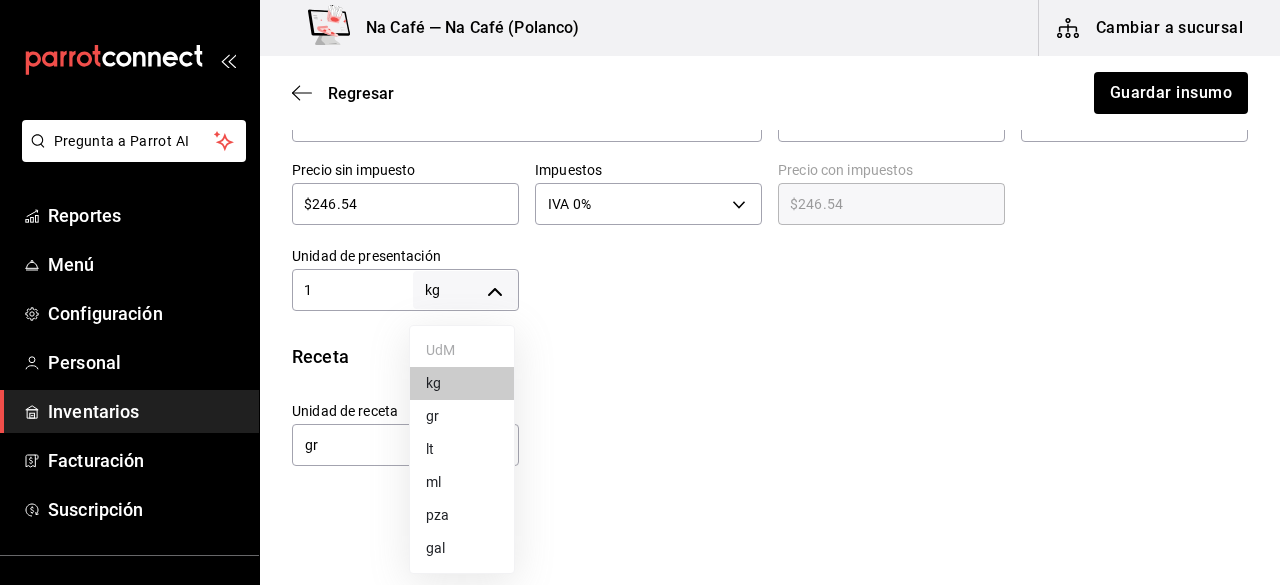 click on "Pregunta a Parrot AI Reportes   Menú   Configuración   Personal   Inventarios   Facturación   Suscripción   Ayuda Recomienda Parrot   [PERSON]   Sugerir nueva función   Na Café — Na Café (Polanco) Cambiar a sucursal Regresar Guardar insumo Insumo IN-1728588955439 Nombre arroz verde valle precocido Categoría de inventario ABARROTES ​ Mínimo 1 ​ Ideal 1 ​ Insumo de producción Este insumo se produce con una receta de producción Presentación Proveedor REAL DEL MONTE ​ Cód. de producto/Descripción A-0052 Nombre de presentación paquete Precio sin impuesto $246.54 ​ Impuestos IVA 0% IVA_0 Precio con impuestos $246.54 ​ Unidad de presentación 1 kg KILOGRAM ​ Receta Unidad de receta gr GRAM Factor de conversión 1,000 ​ 1 kg de paquete = 1,000 gr receta Ver ayuda de conversiones ¿La presentación (paquete) viene en otra caja? Si No Unidades de conteo kg paquete (1 kg) ; GANA 1 MES GRATIS EN TU SUSCRIPCIÓN AQUÍ Pregunta a Parrot AI Reportes   Menú   Configuración   Personal" at bounding box center (640, 236) 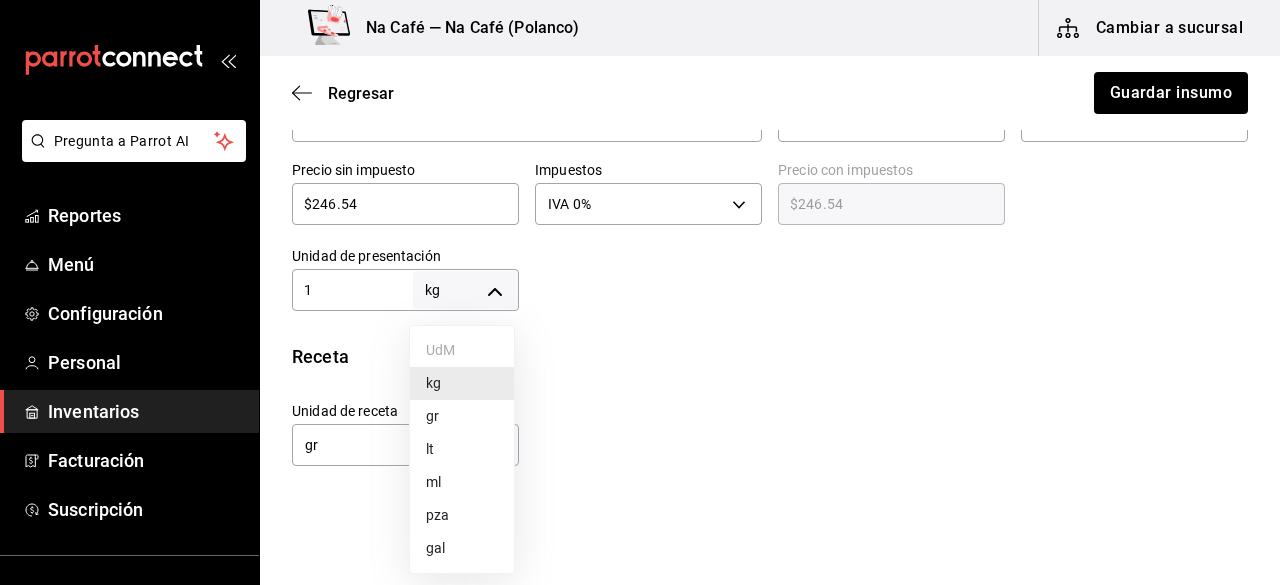 click on "kg" at bounding box center (462, 383) 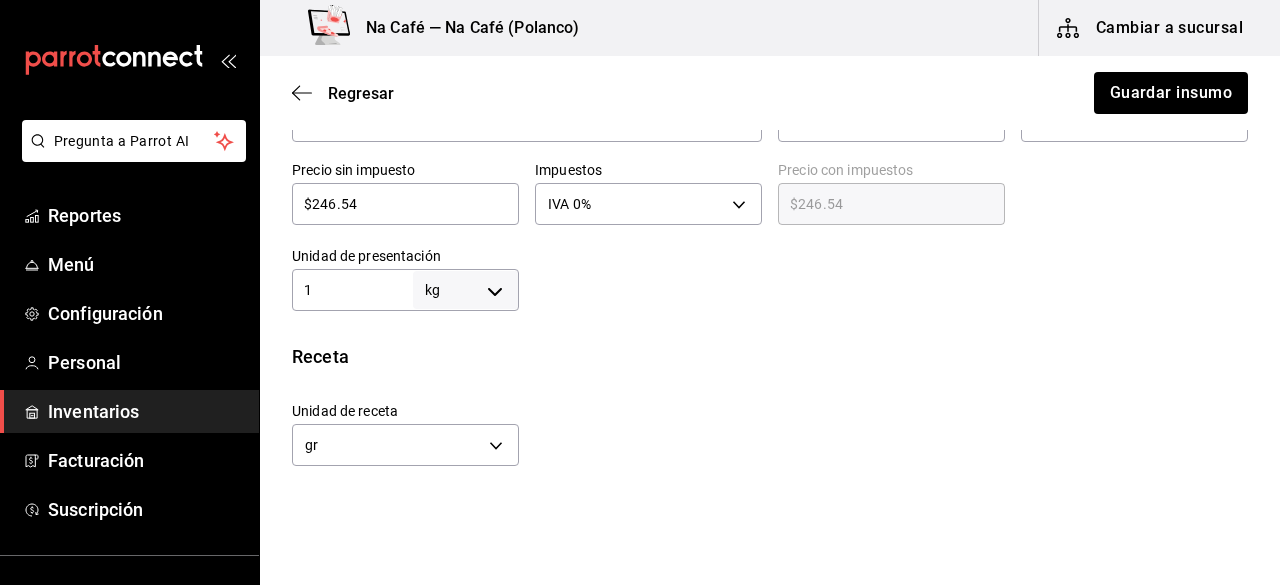 click on "1" at bounding box center [352, 290] 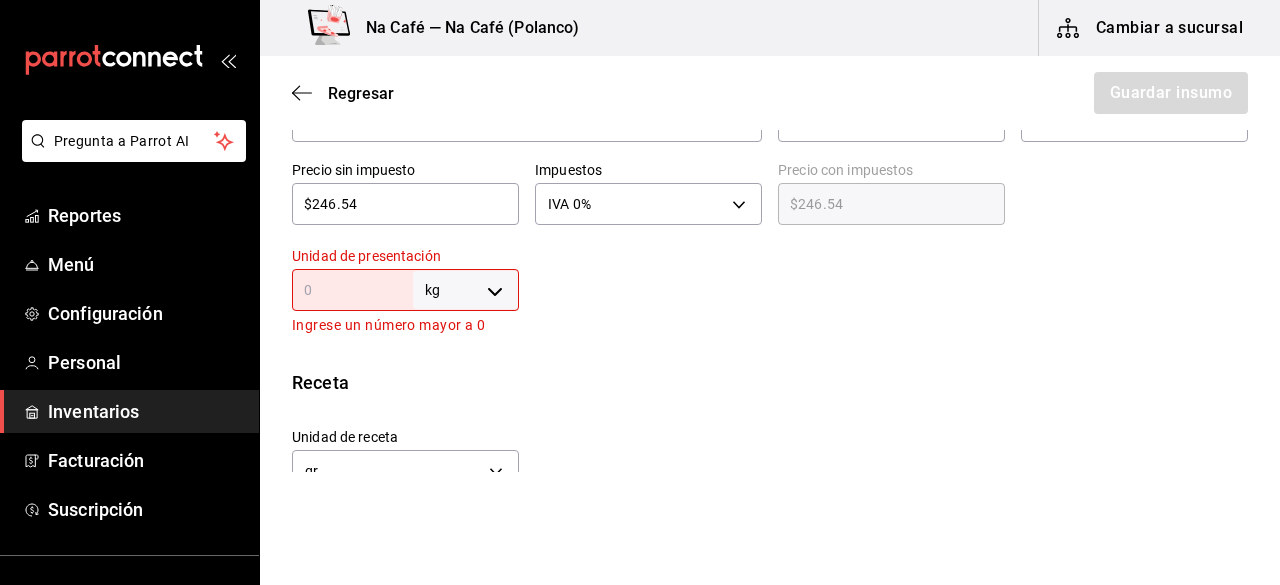 type on "2" 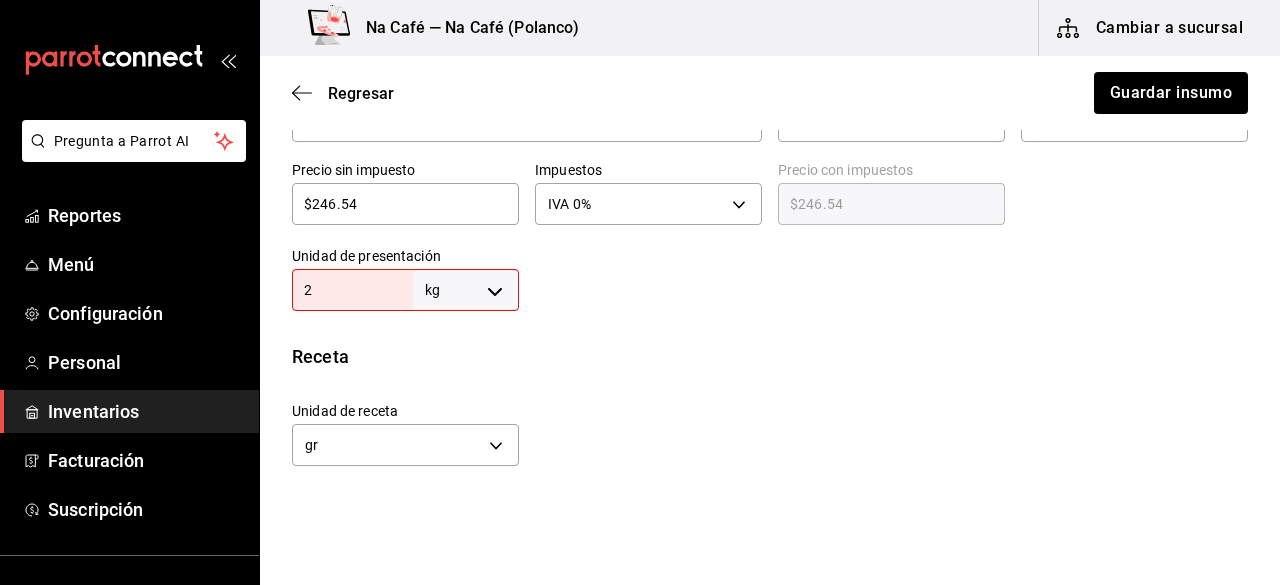 type on "2,000" 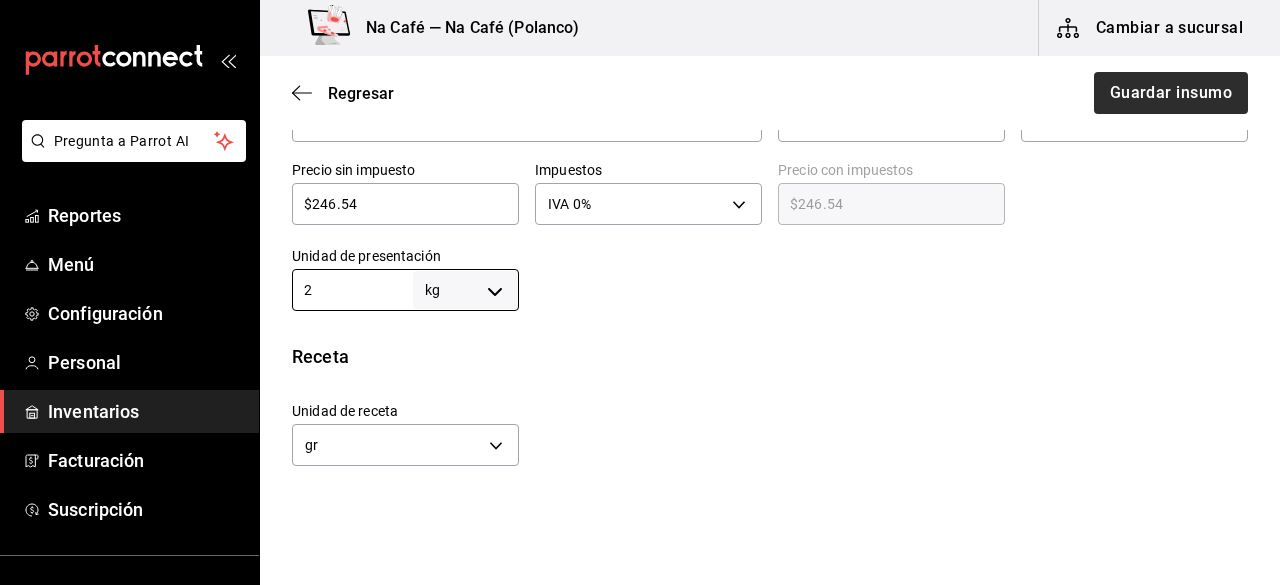 type on "2" 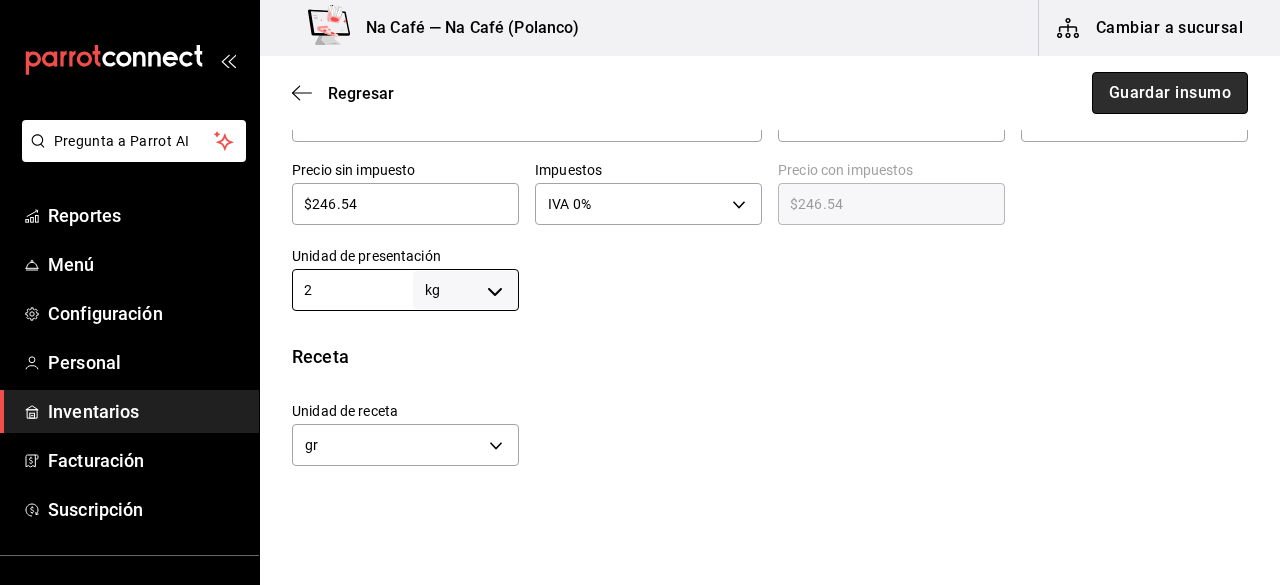 click on "Guardar insumo" at bounding box center (1170, 93) 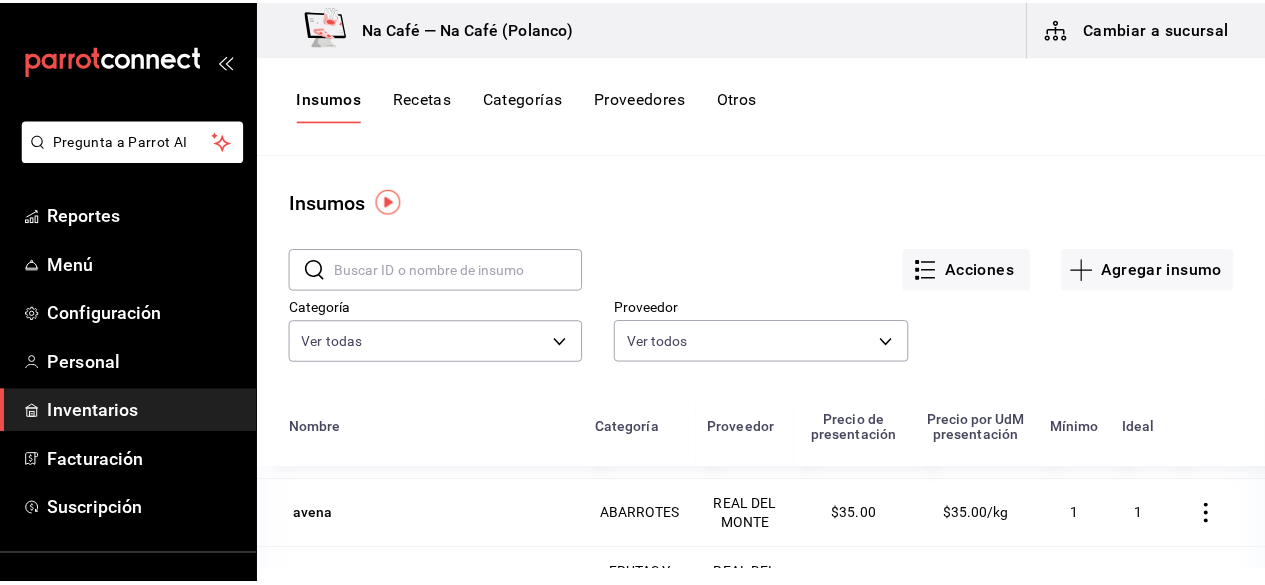 scroll, scrollTop: 590, scrollLeft: 0, axis: vertical 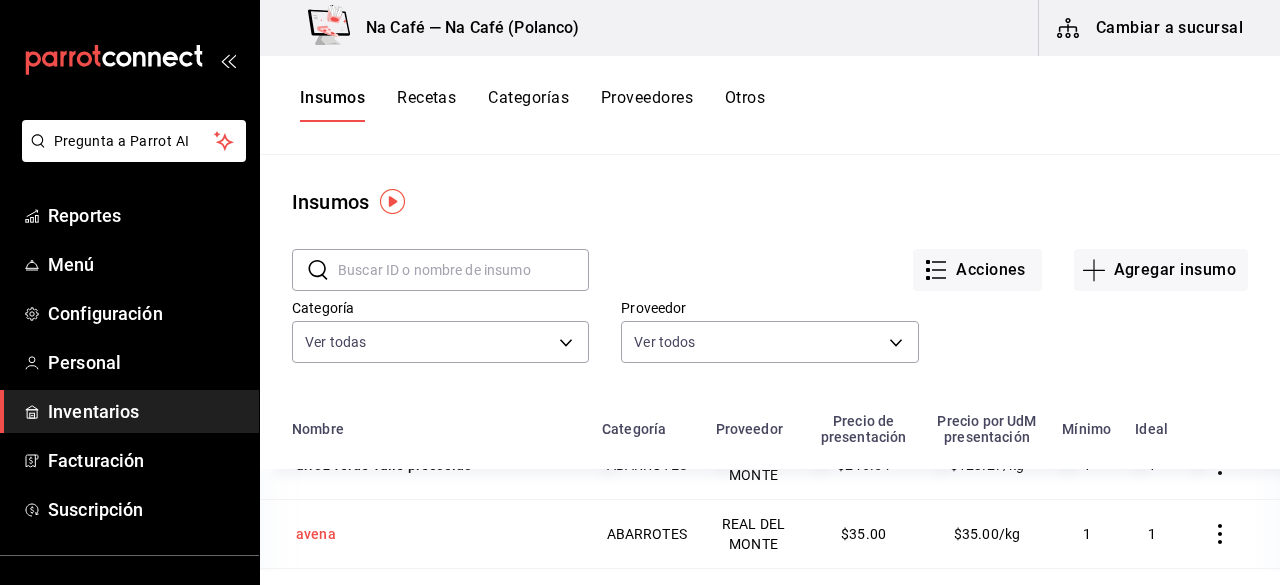 click on "avena" at bounding box center [316, 534] 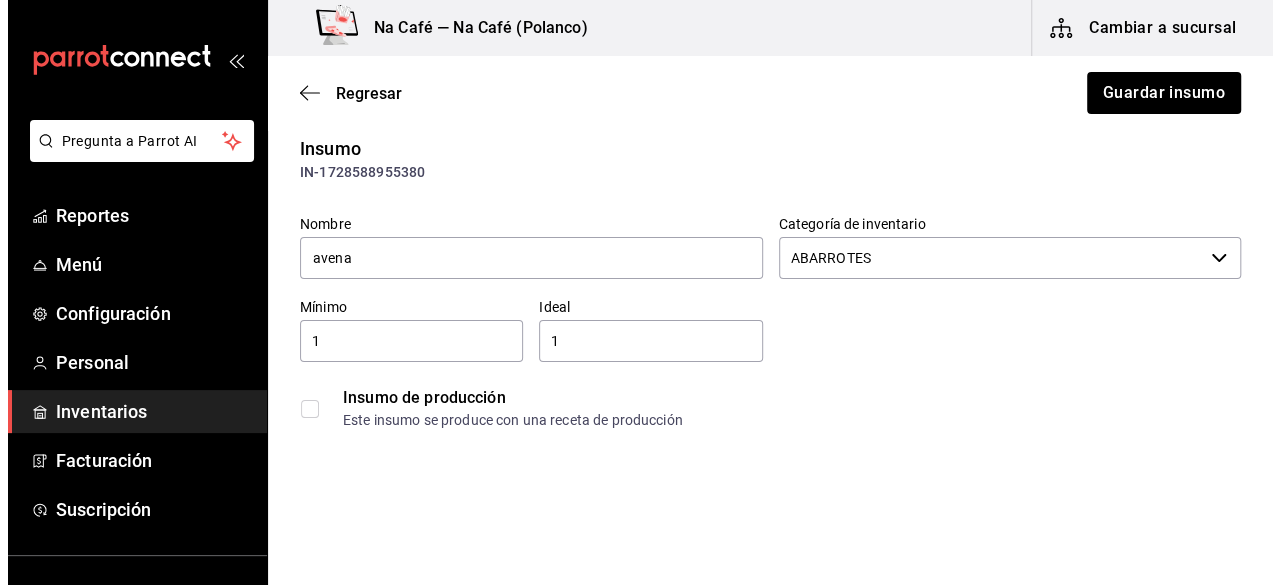 scroll, scrollTop: 40, scrollLeft: 0, axis: vertical 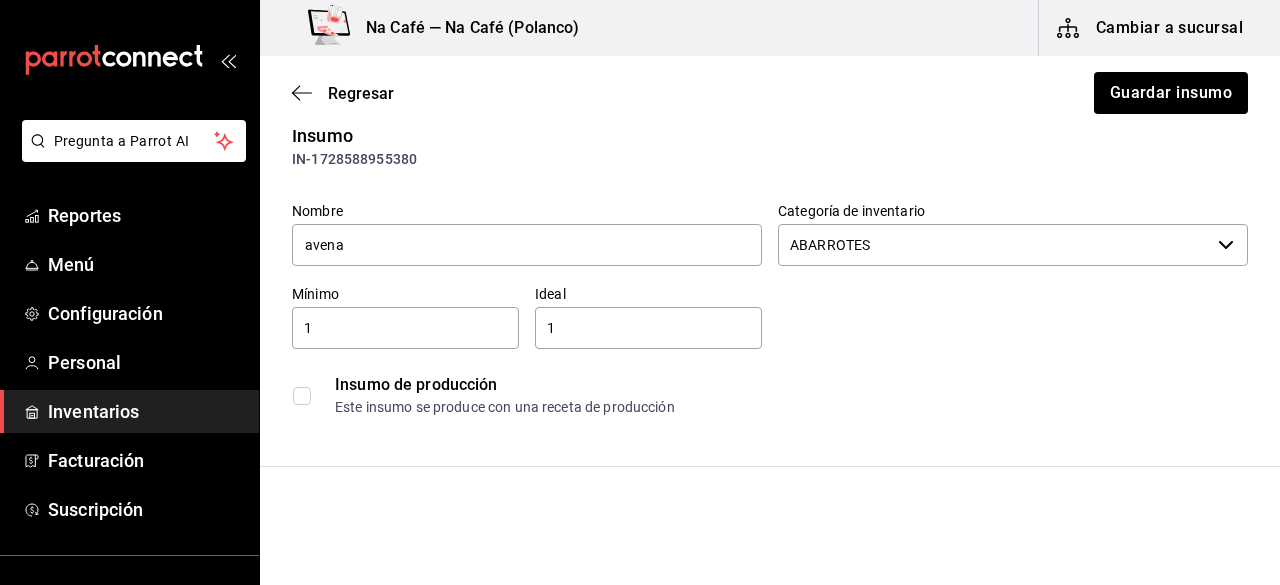 click on "avena ABARROTES REAL DEL MONTE $35.00 $35.00/kg 1" at bounding box center [770, 710] 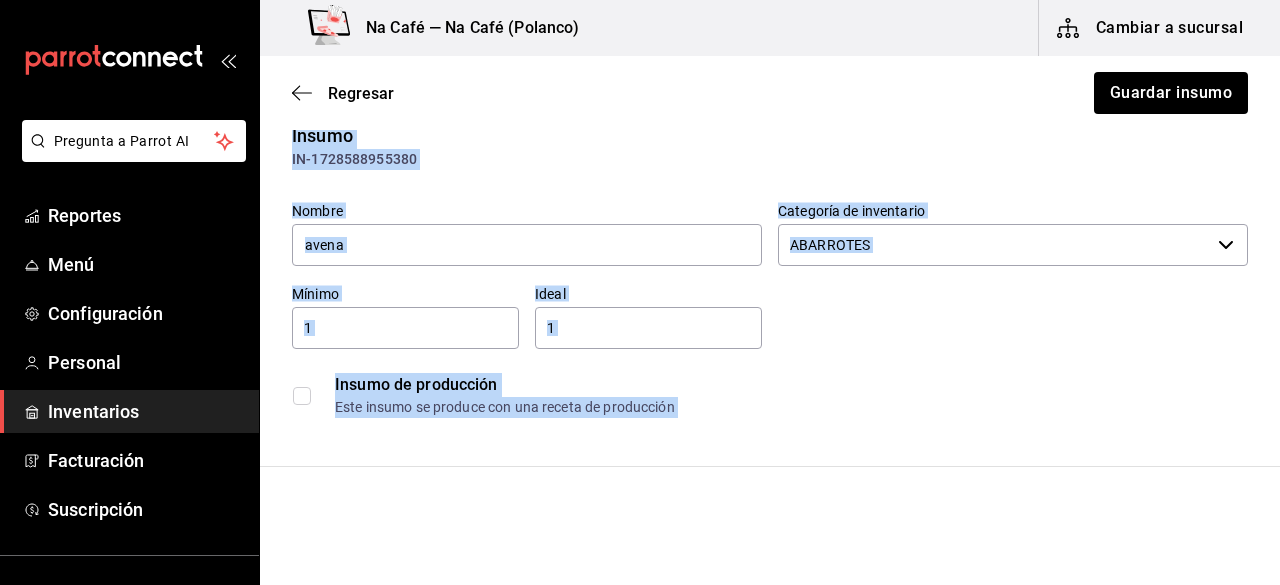 click on "avena ABARROTES REAL DEL MONTE $35.00 $35.00/kg 1" at bounding box center [770, 710] 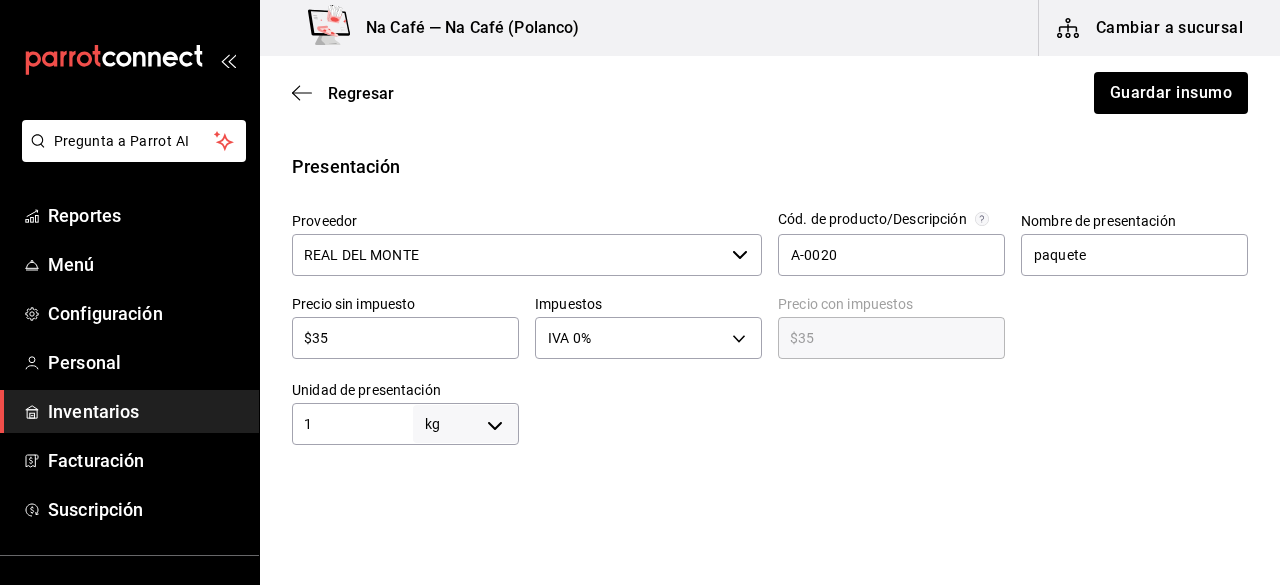 scroll, scrollTop: 440, scrollLeft: 0, axis: vertical 